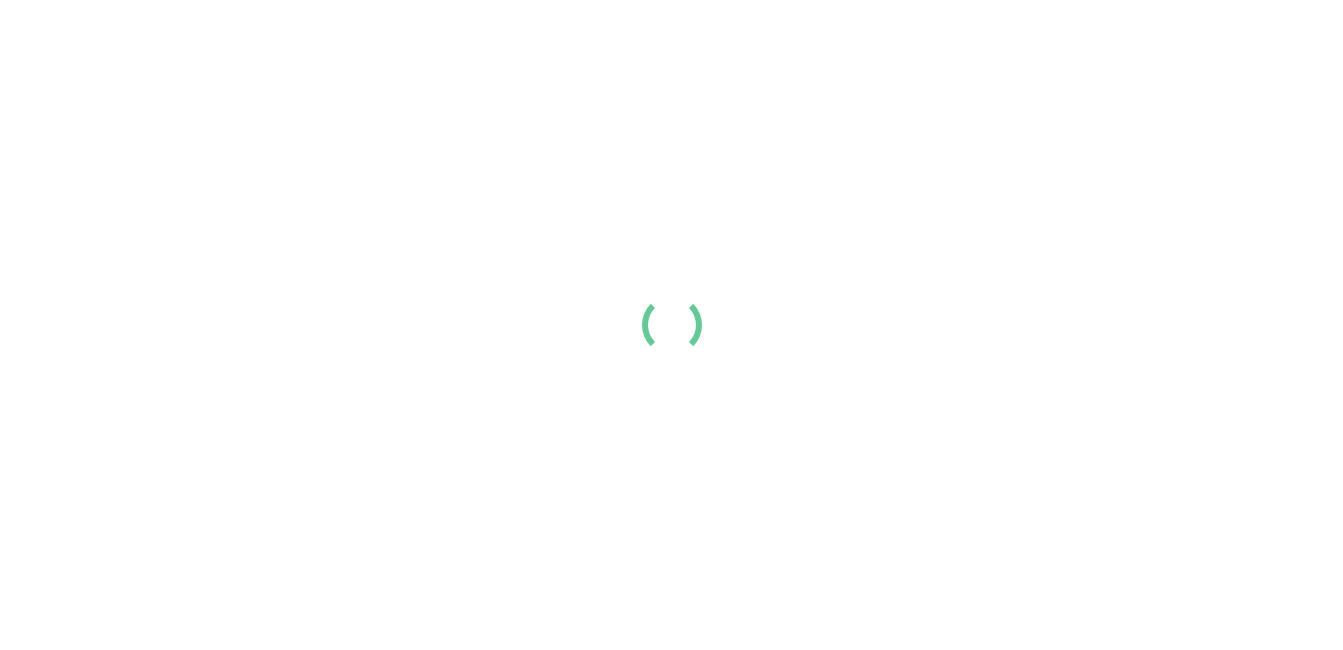 scroll, scrollTop: 0, scrollLeft: 0, axis: both 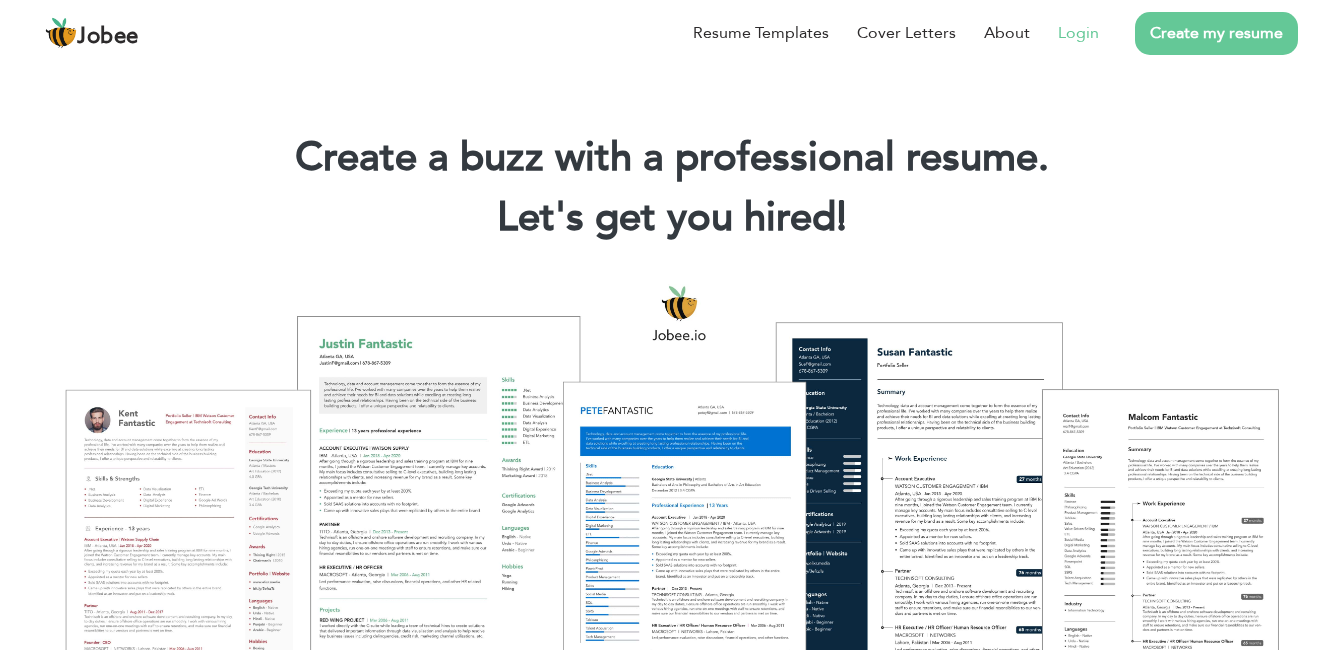 click on "Login" at bounding box center [1078, 33] 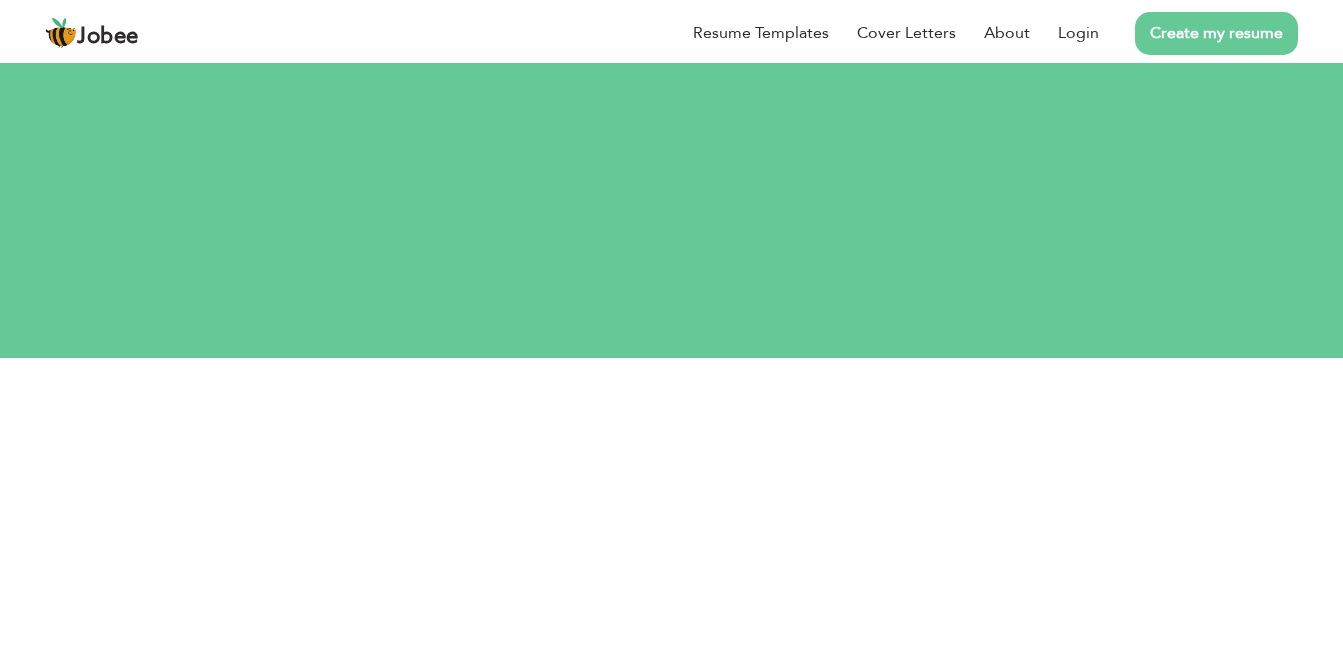 scroll, scrollTop: 0, scrollLeft: 0, axis: both 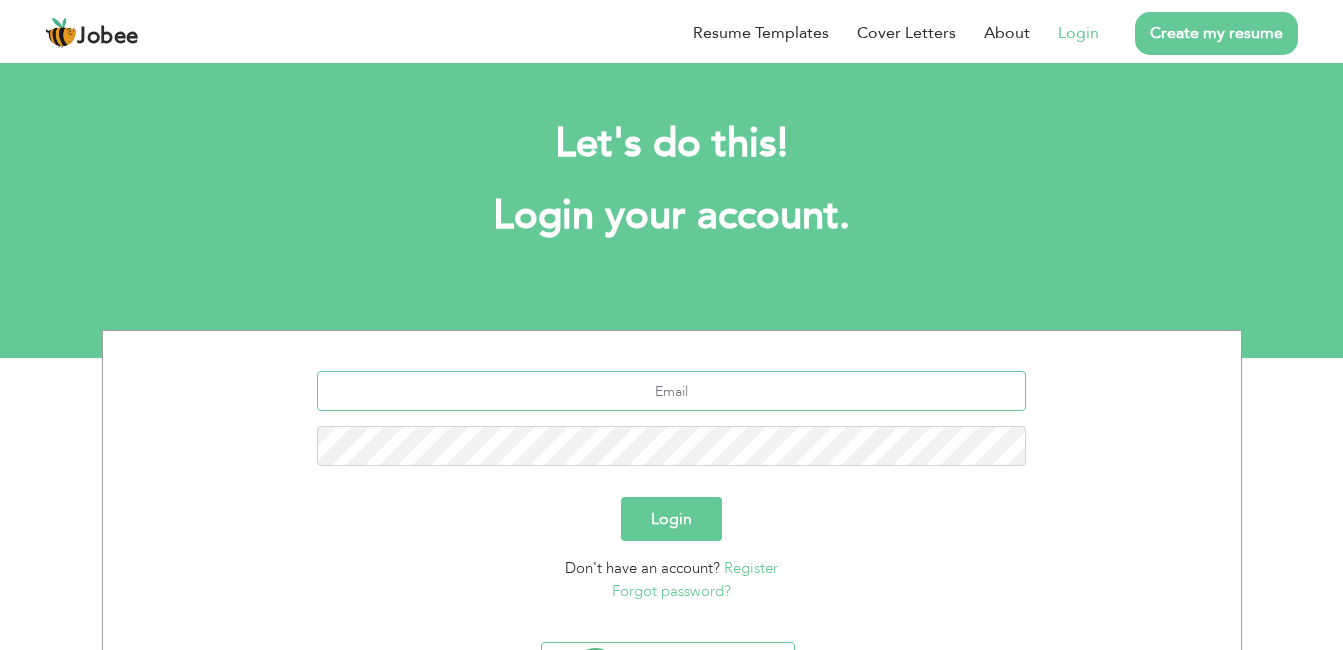click at bounding box center (671, 391) 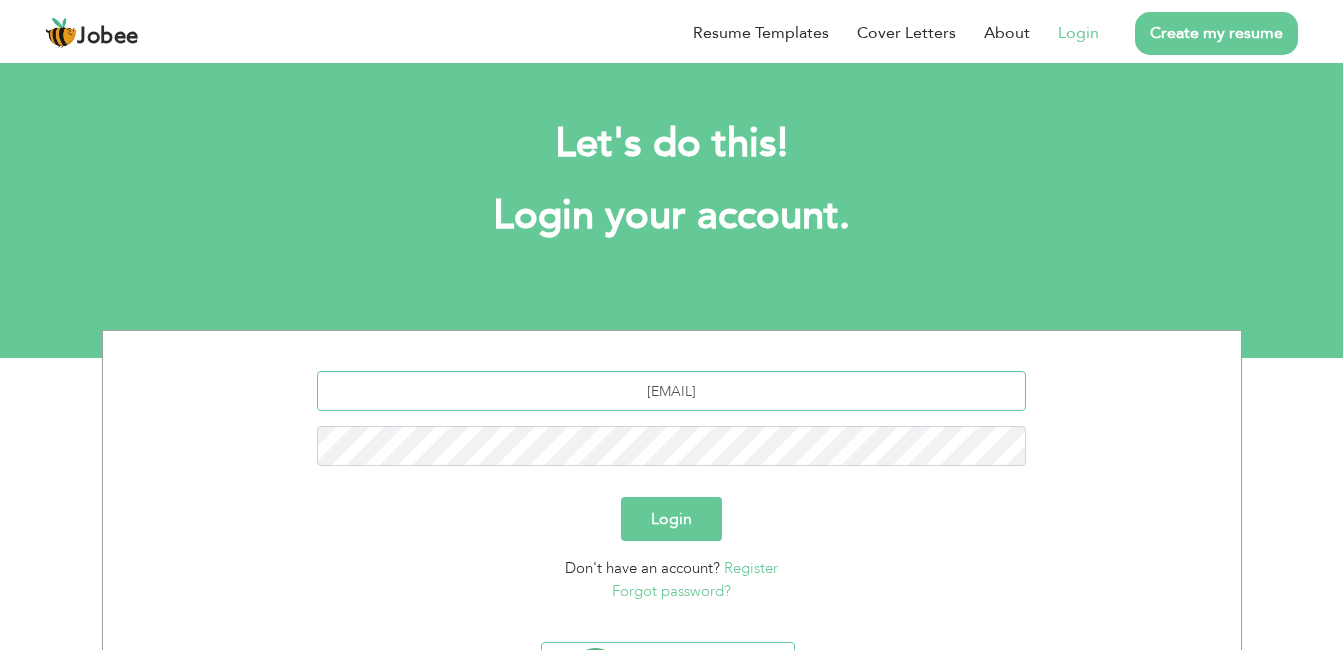 type on "shaharyarus@hotmail.com" 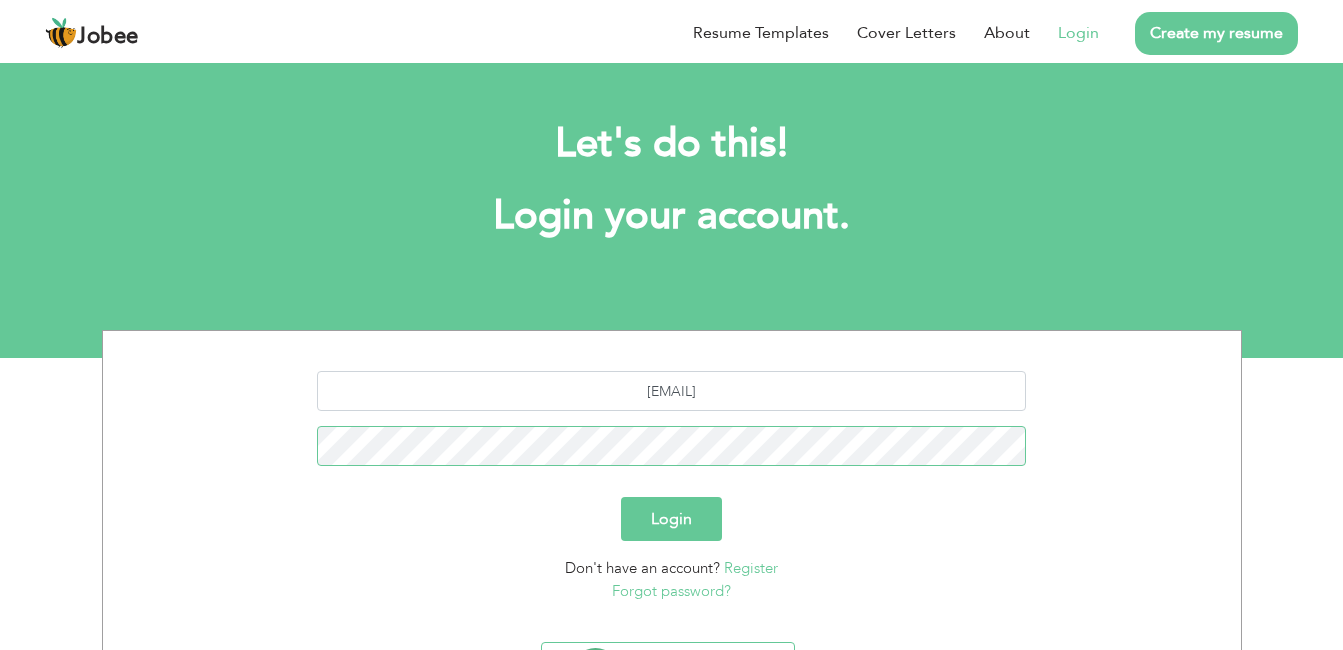 click on "Login" at bounding box center [671, 519] 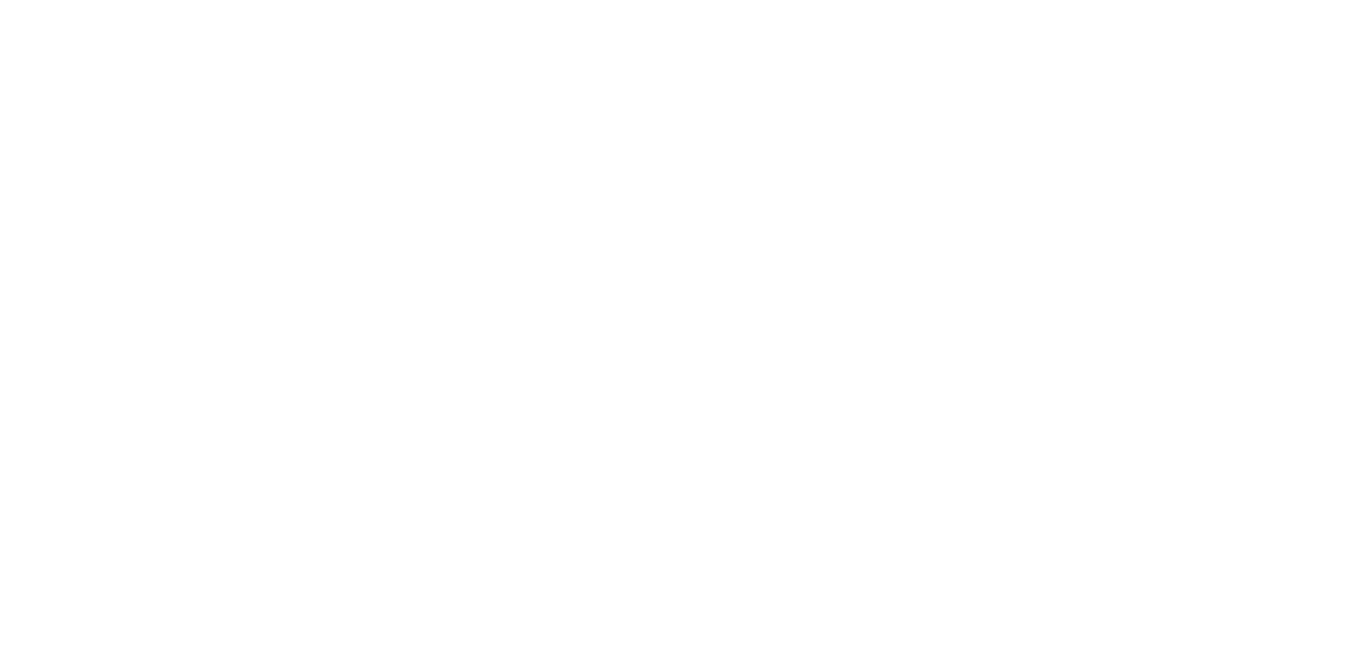 scroll, scrollTop: 0, scrollLeft: 0, axis: both 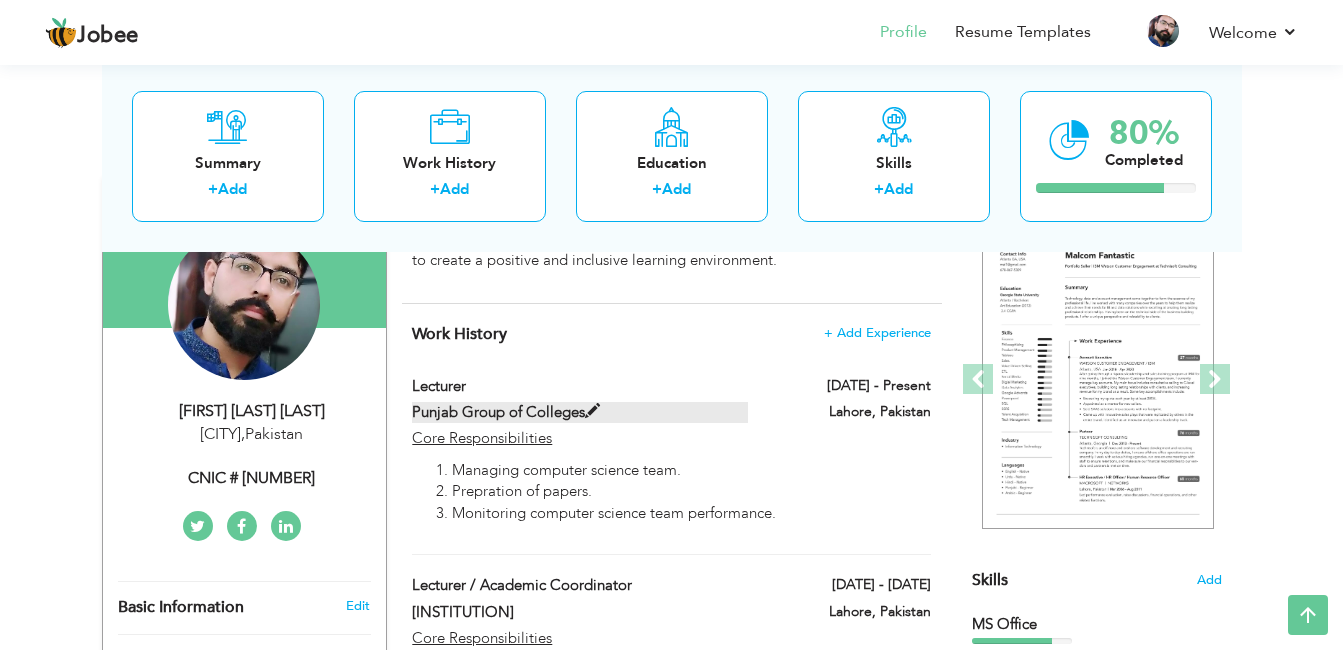 click on "Punjab Group of Colleges" at bounding box center [580, 412] 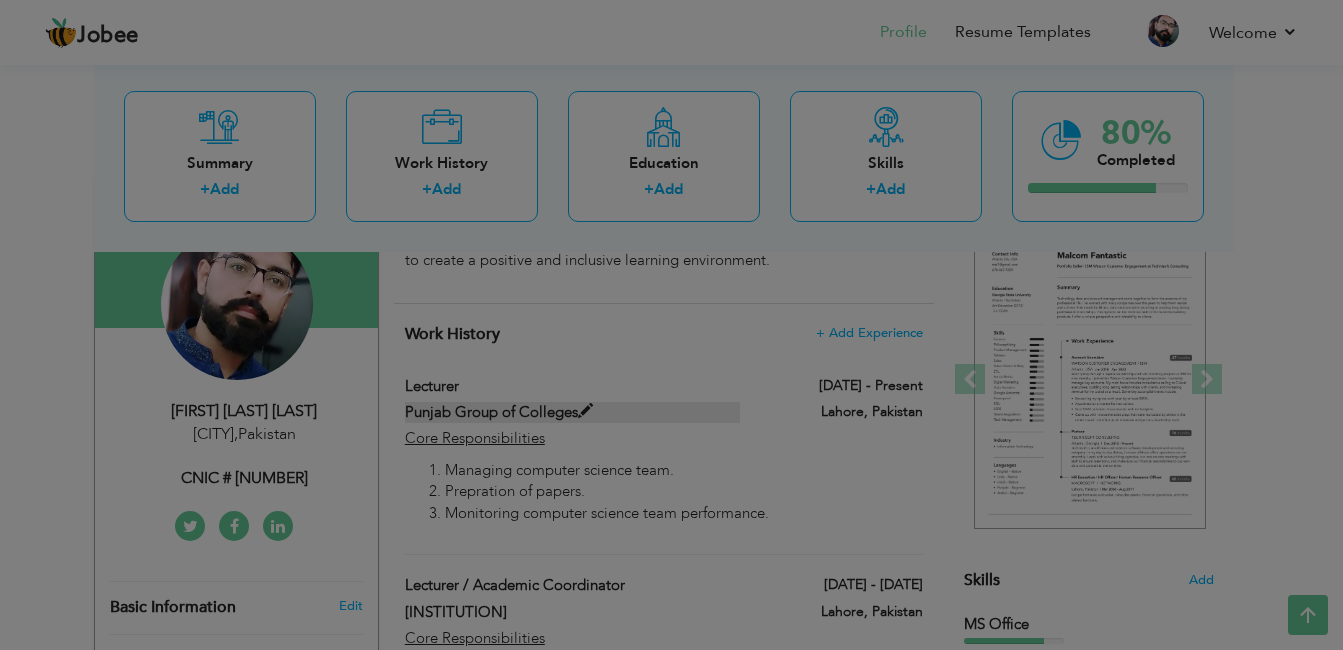 type on "Lecturer" 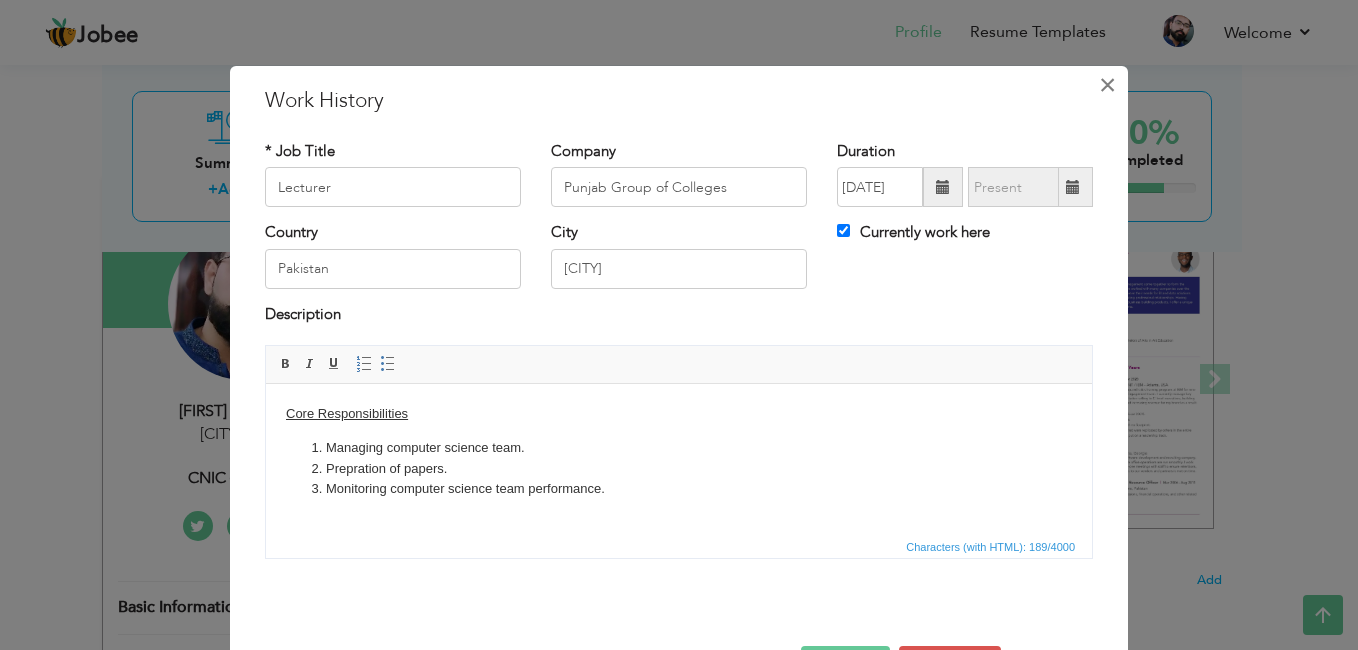 click on "×" at bounding box center (1107, 85) 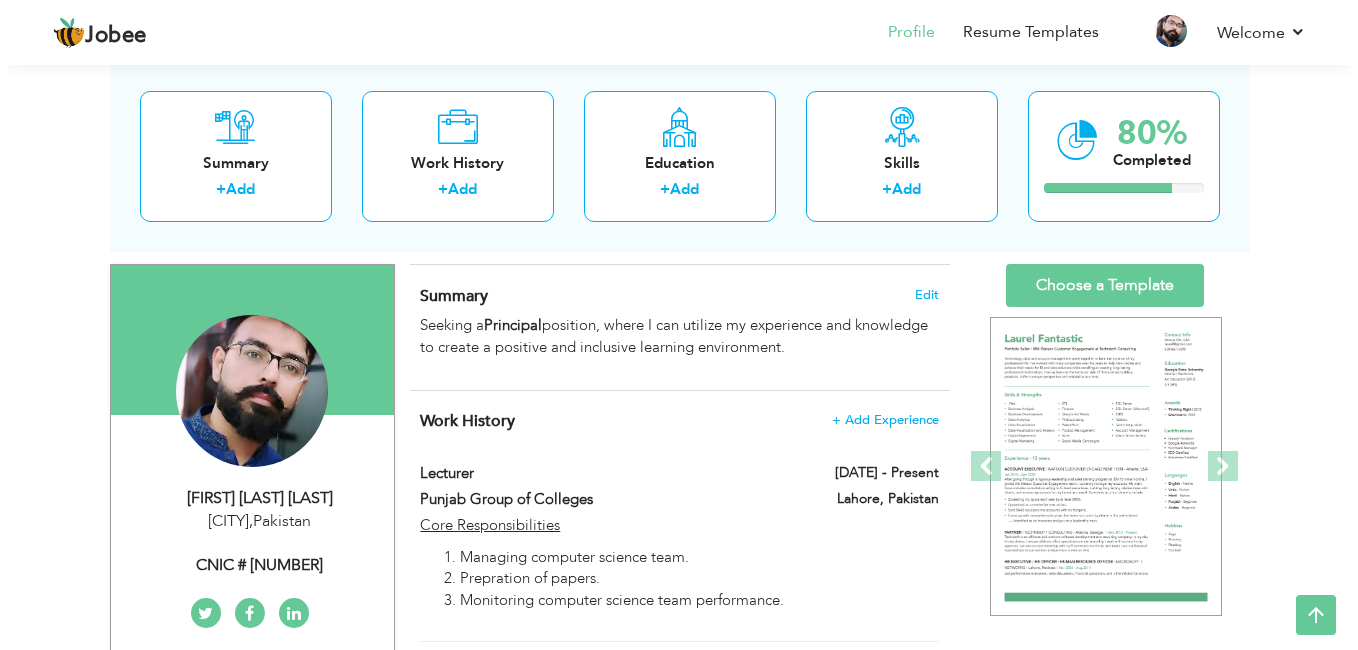 scroll, scrollTop: 100, scrollLeft: 0, axis: vertical 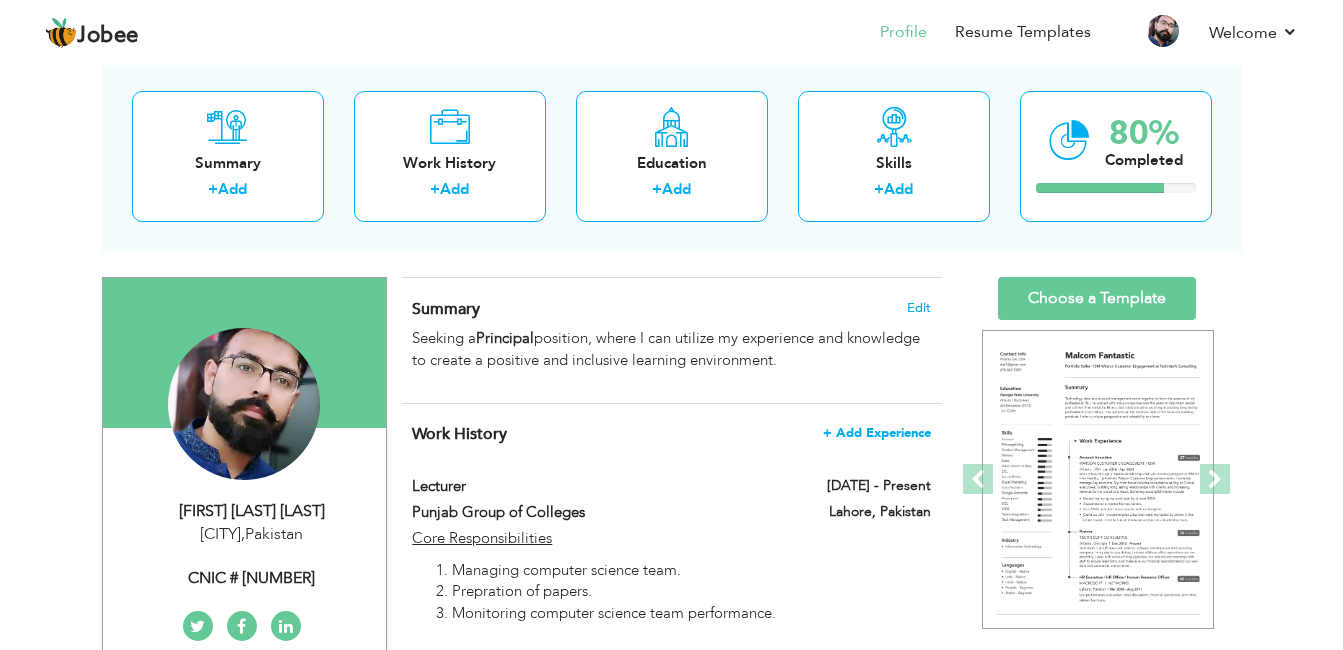 click on "+ Add Experience" at bounding box center [877, 433] 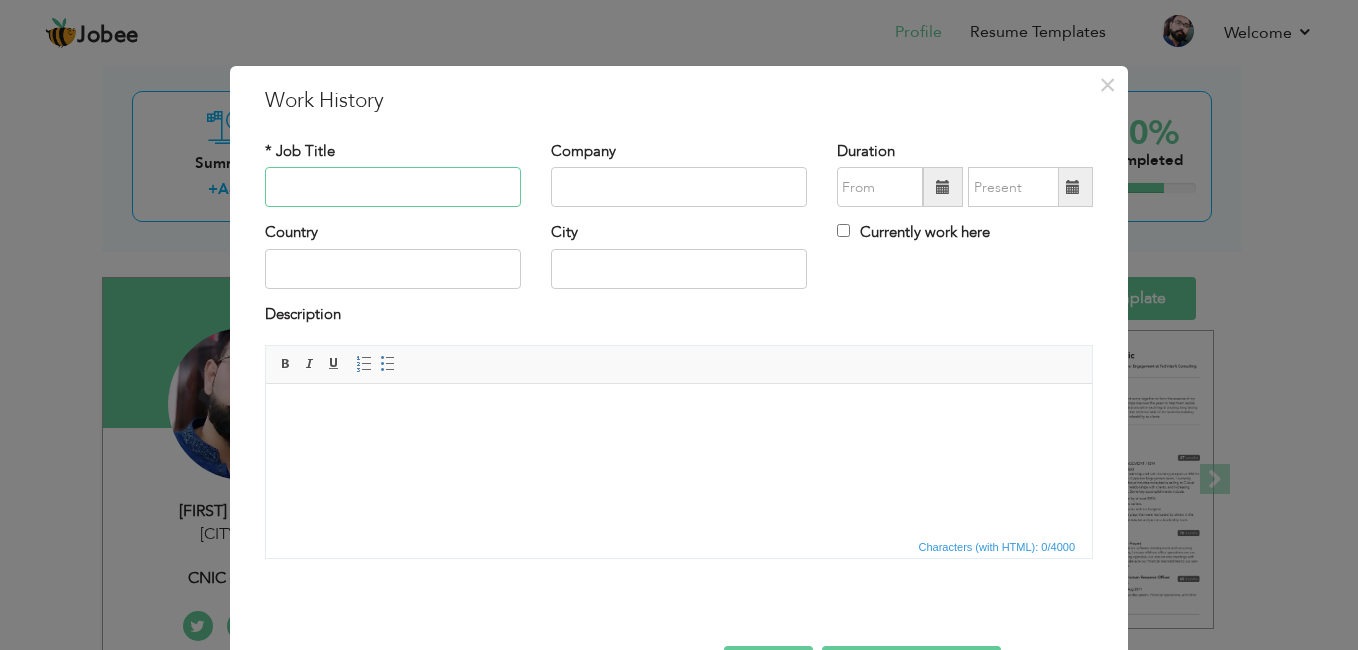 click at bounding box center [393, 187] 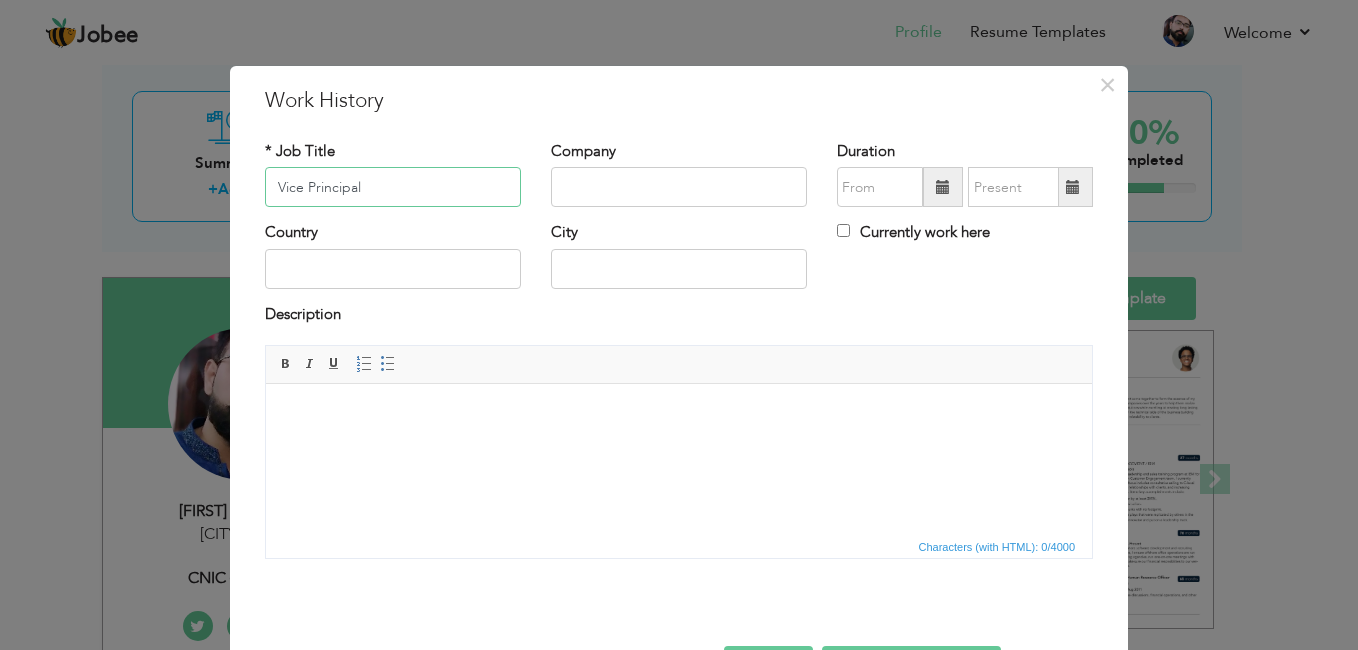 type on "Vice Principal" 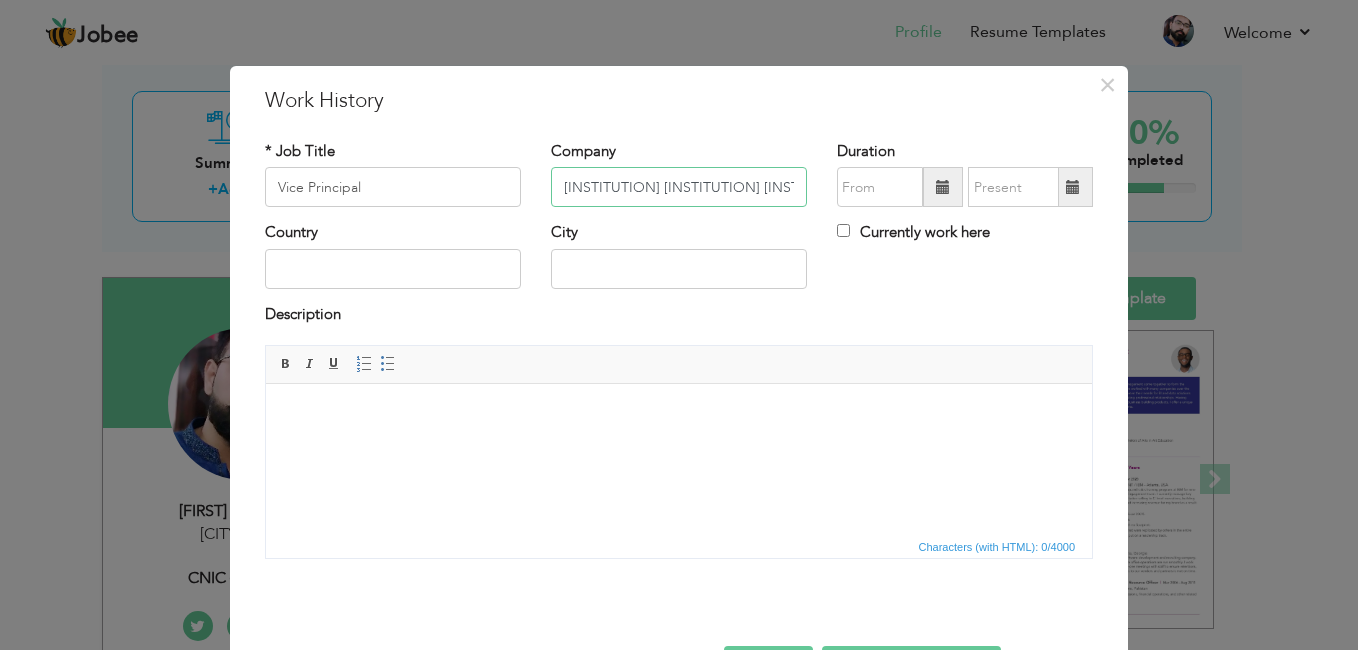 type on "Babar Academy Paragon Campus" 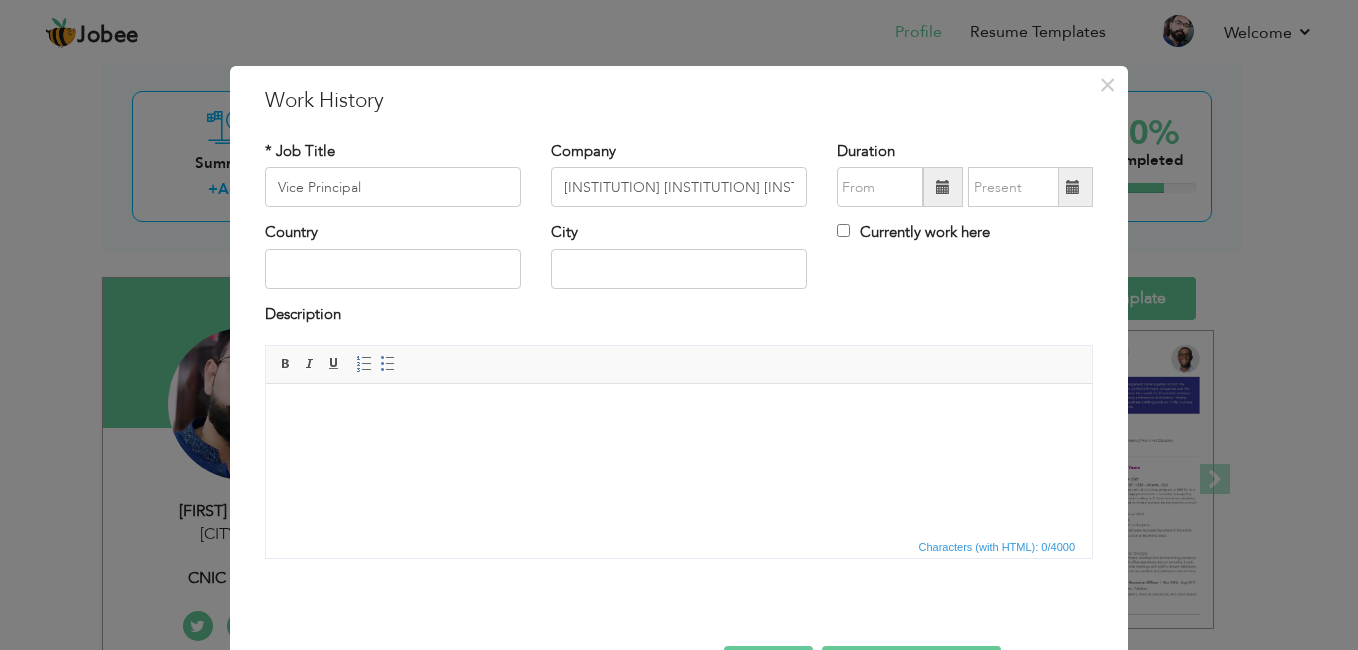 click at bounding box center [943, 187] 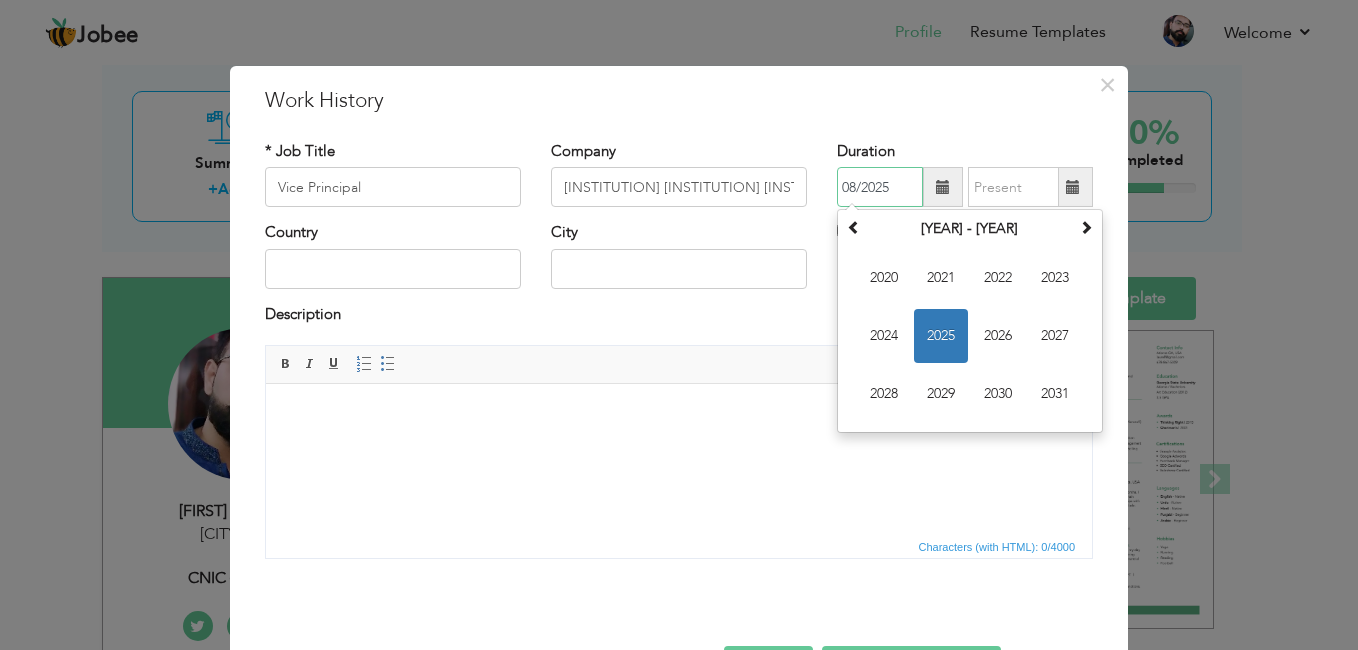 click on "2025" at bounding box center (941, 336) 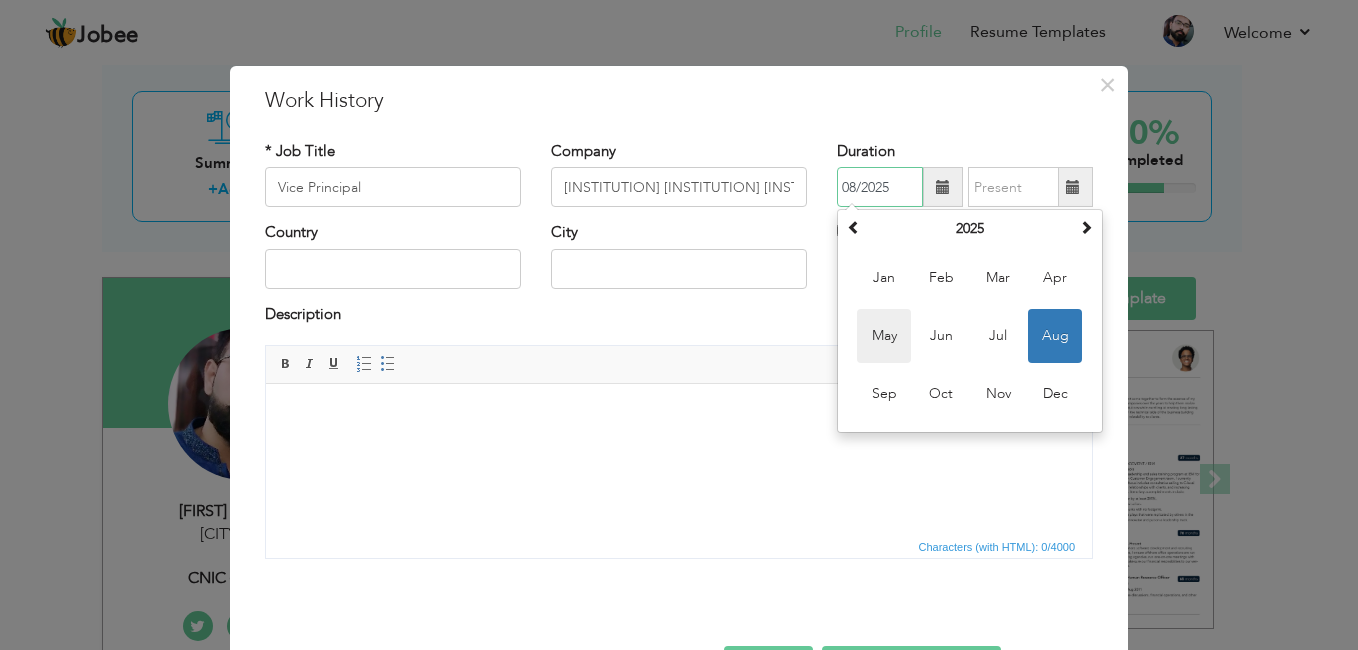 click on "May" at bounding box center (884, 336) 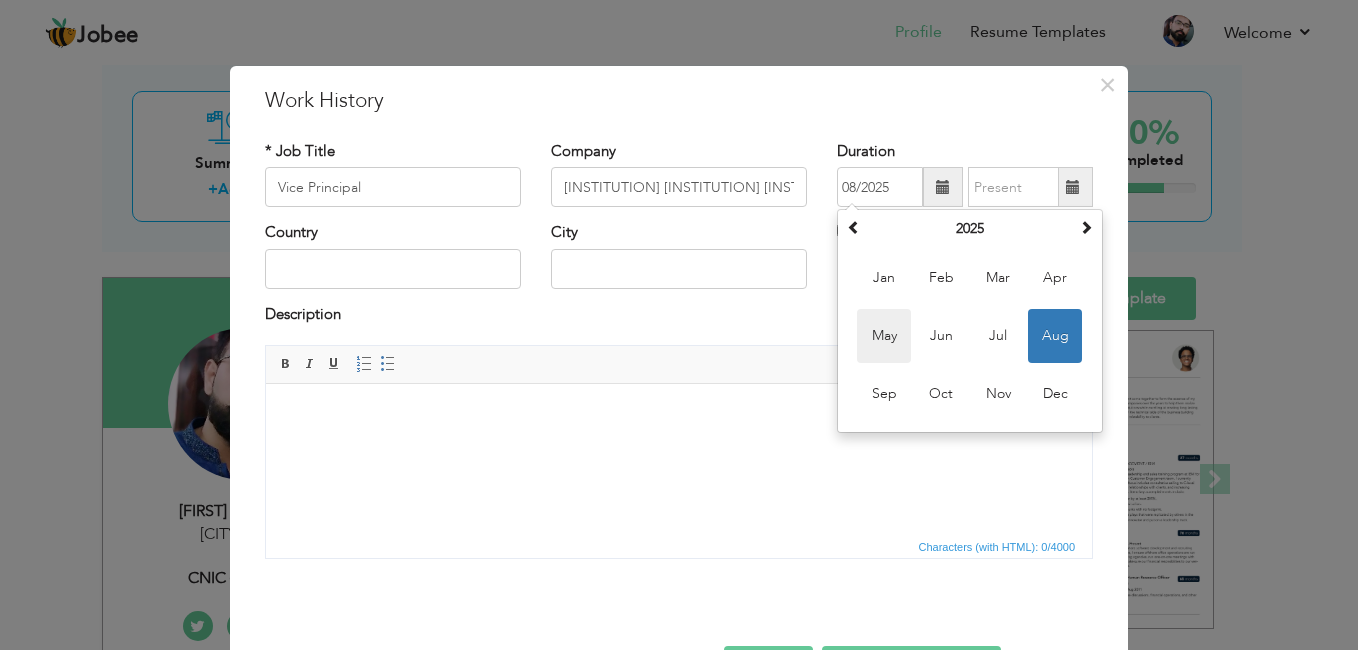 type on "05/2025" 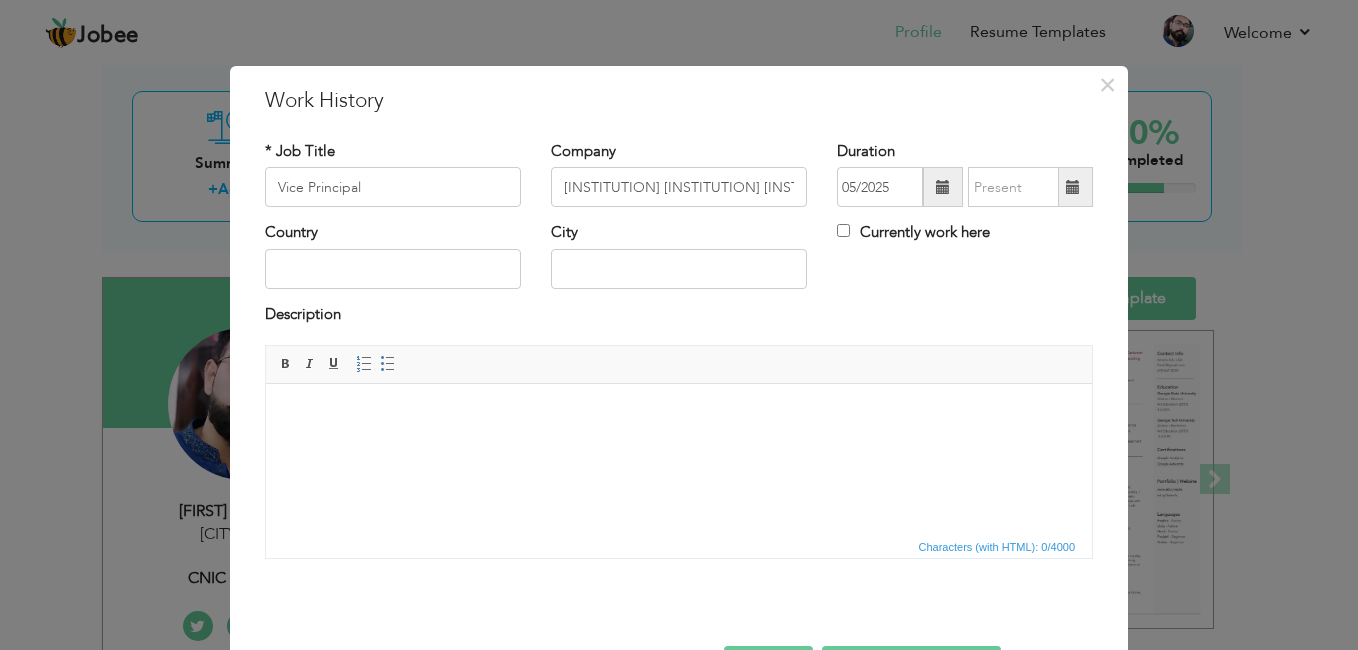 click on "Country" at bounding box center (393, 255) 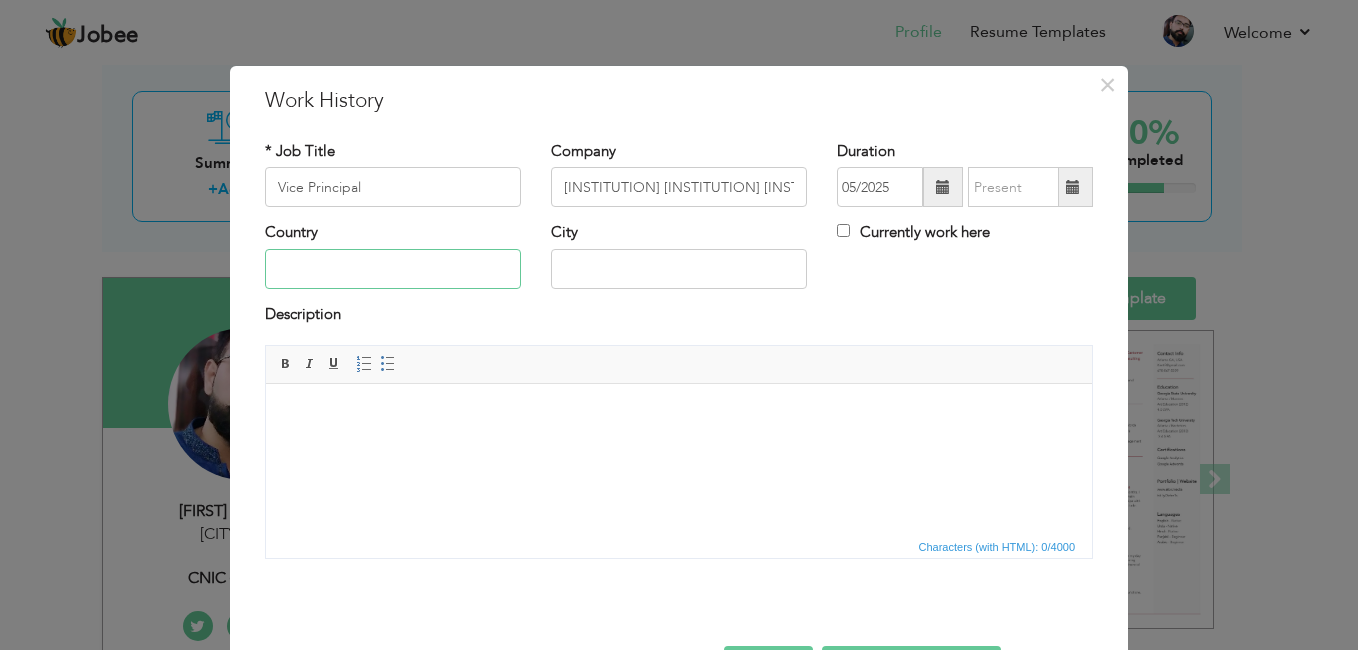 click at bounding box center [393, 269] 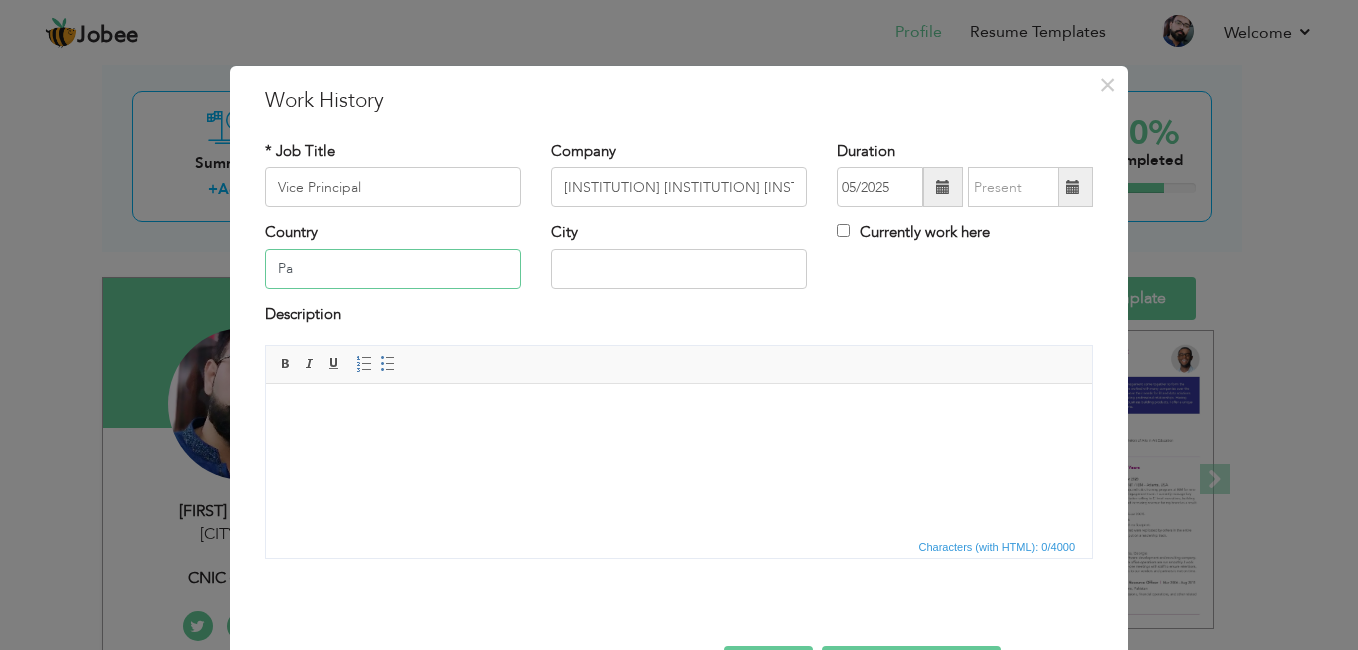 type on "Pakistan" 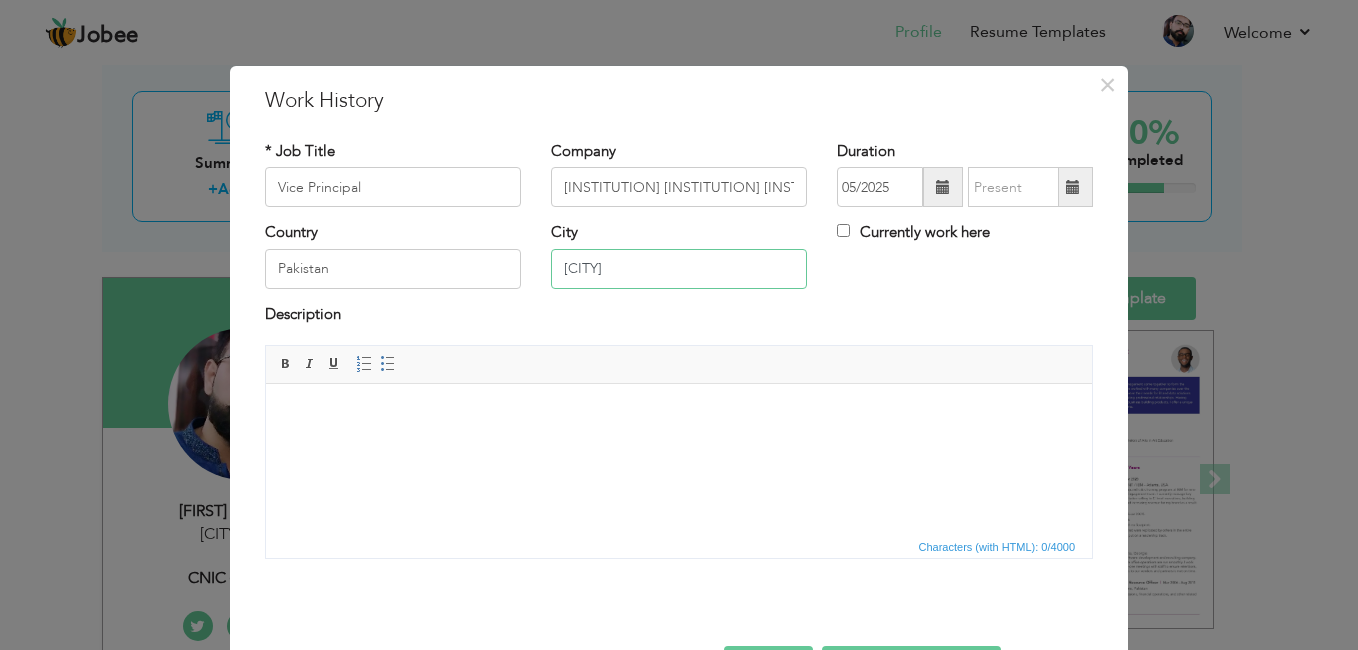 type on "Lahore" 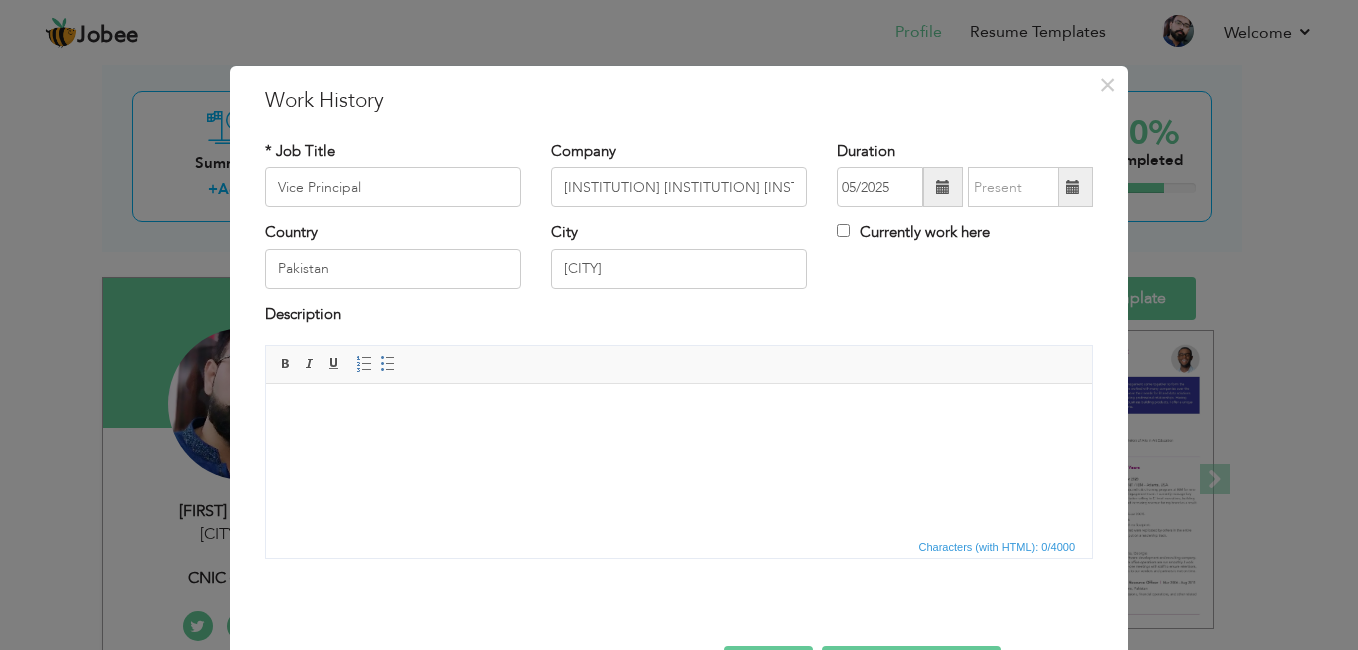 click at bounding box center (679, 414) 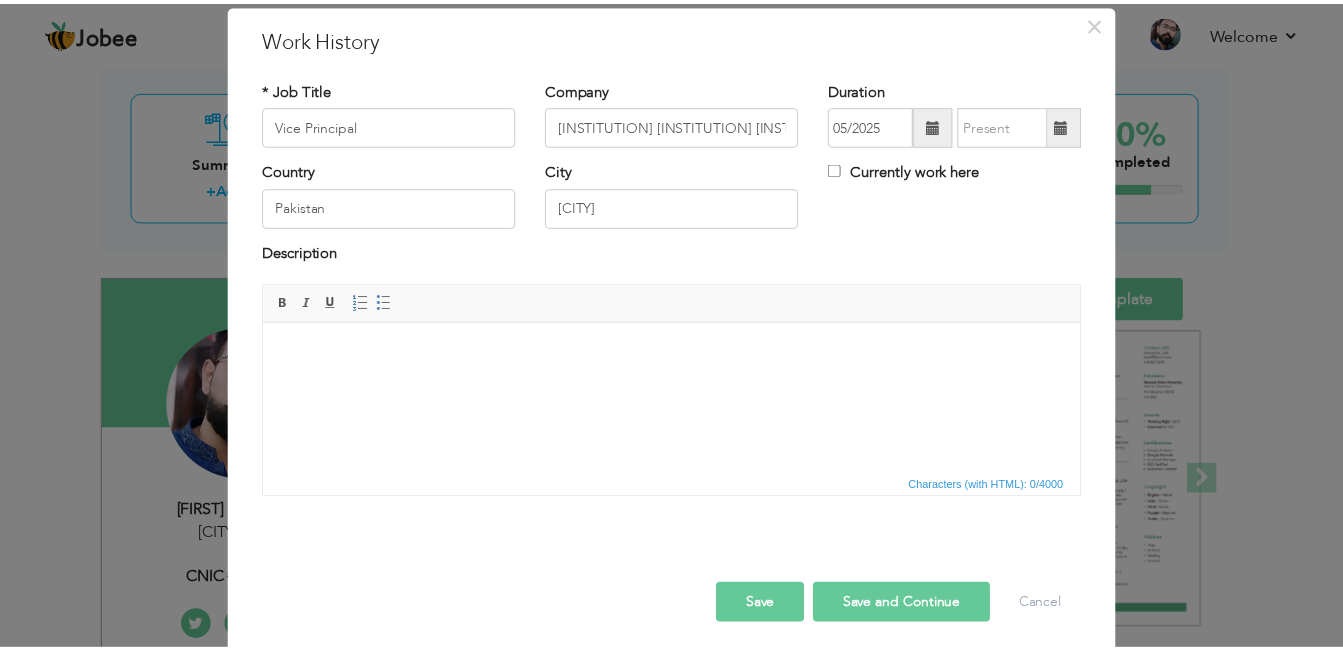scroll, scrollTop: 71, scrollLeft: 0, axis: vertical 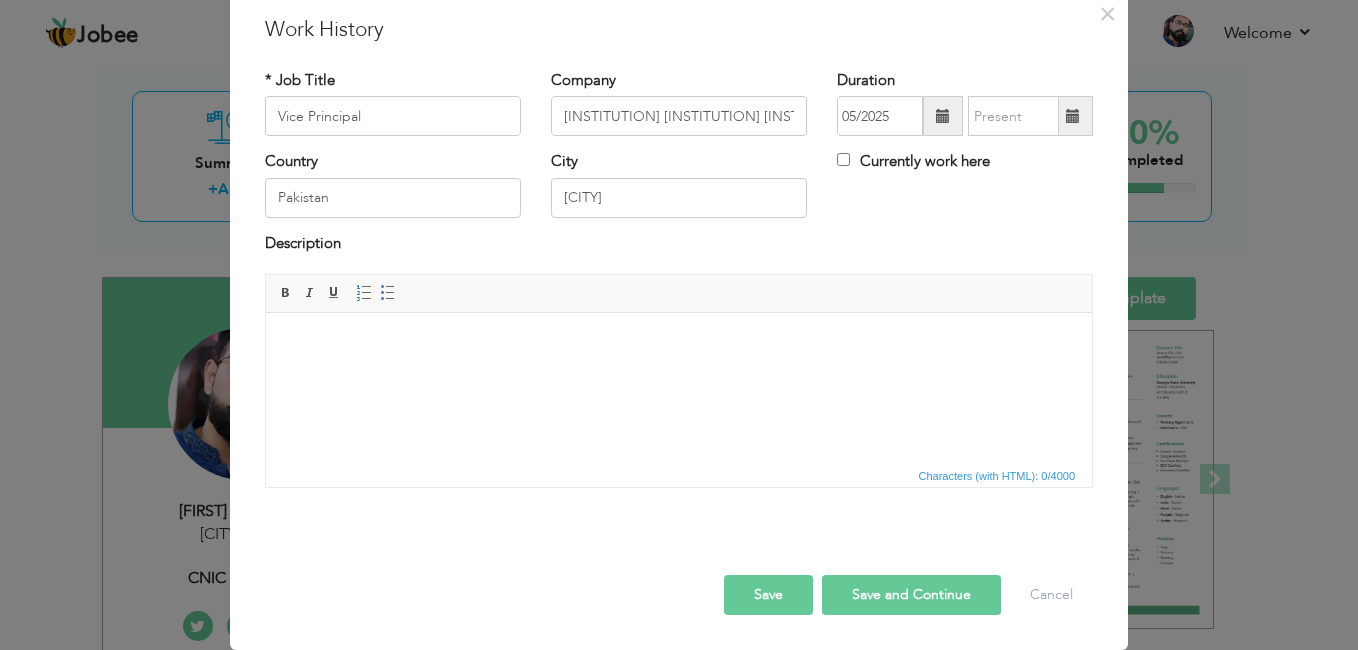 click on "Save" at bounding box center [768, 595] 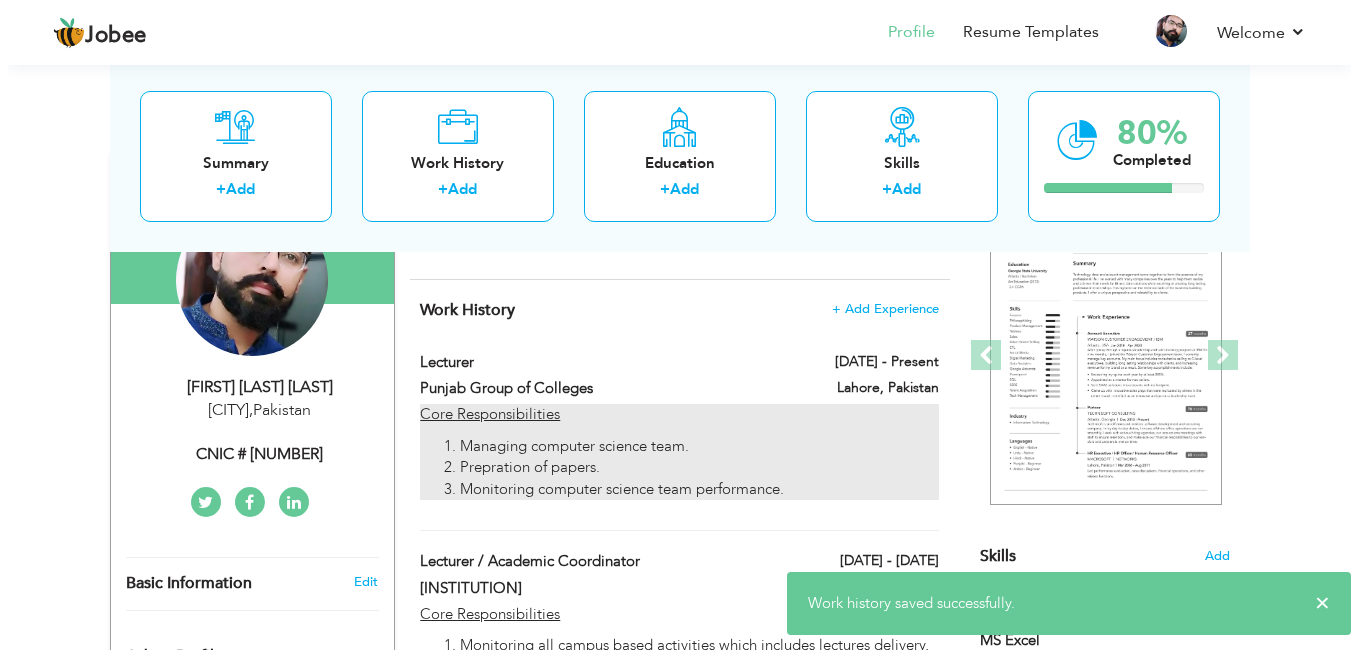 scroll, scrollTop: 200, scrollLeft: 0, axis: vertical 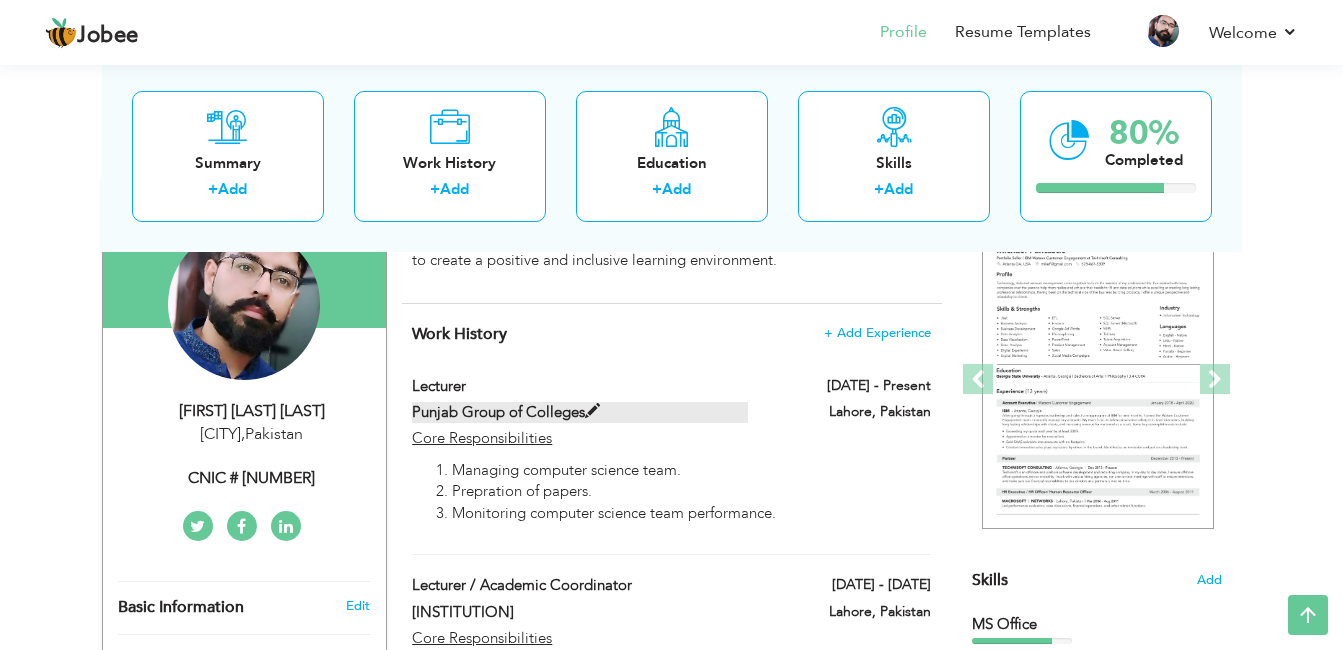 click at bounding box center (592, 411) 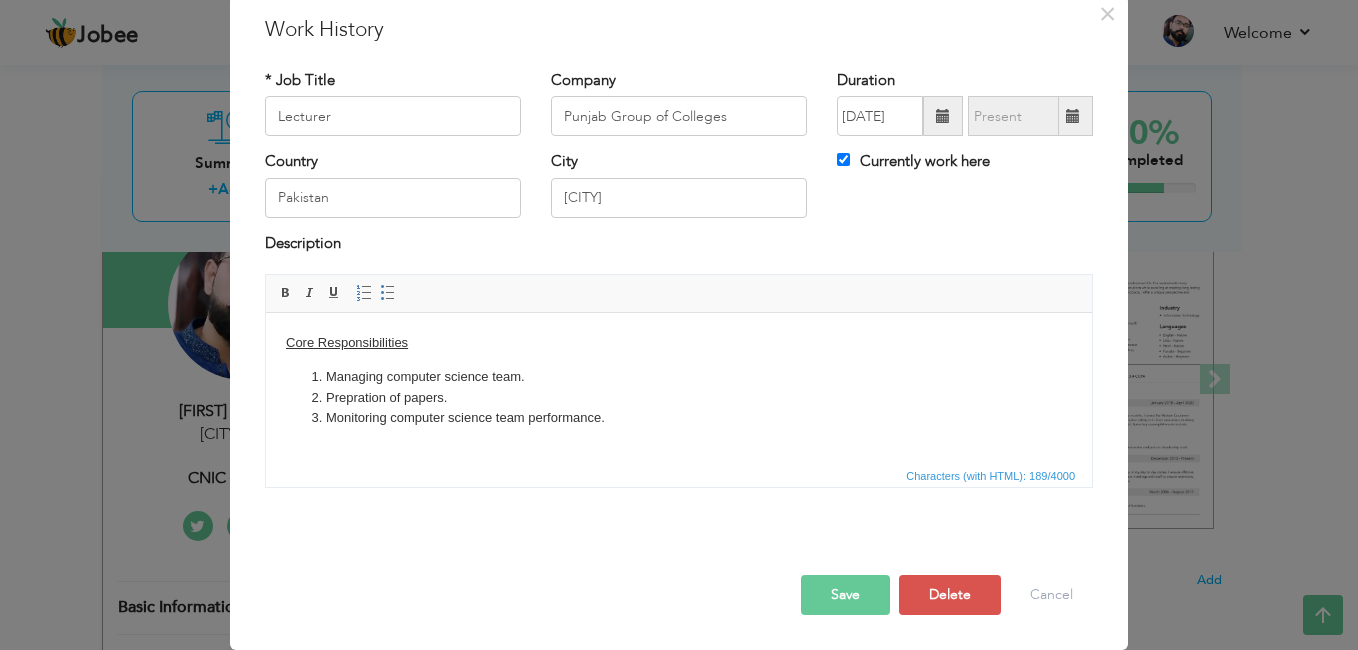 scroll, scrollTop: 0, scrollLeft: 0, axis: both 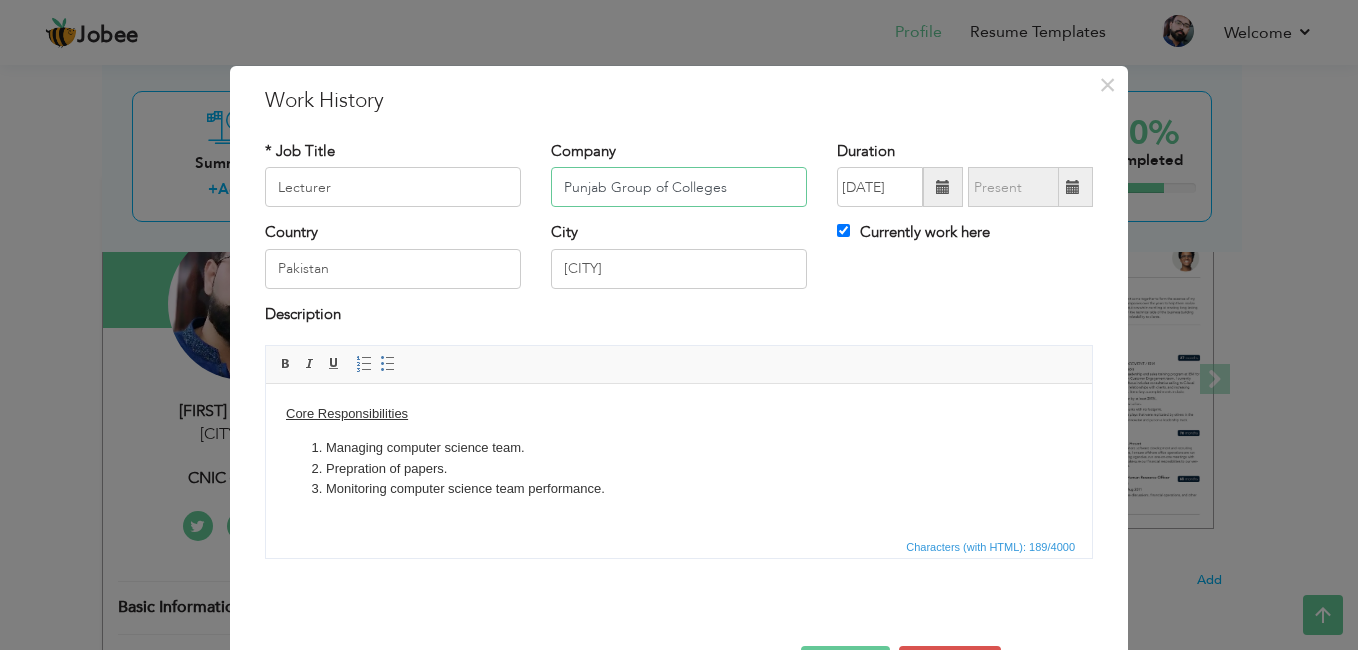 click on "Punjab Group of Colleges" at bounding box center (679, 187) 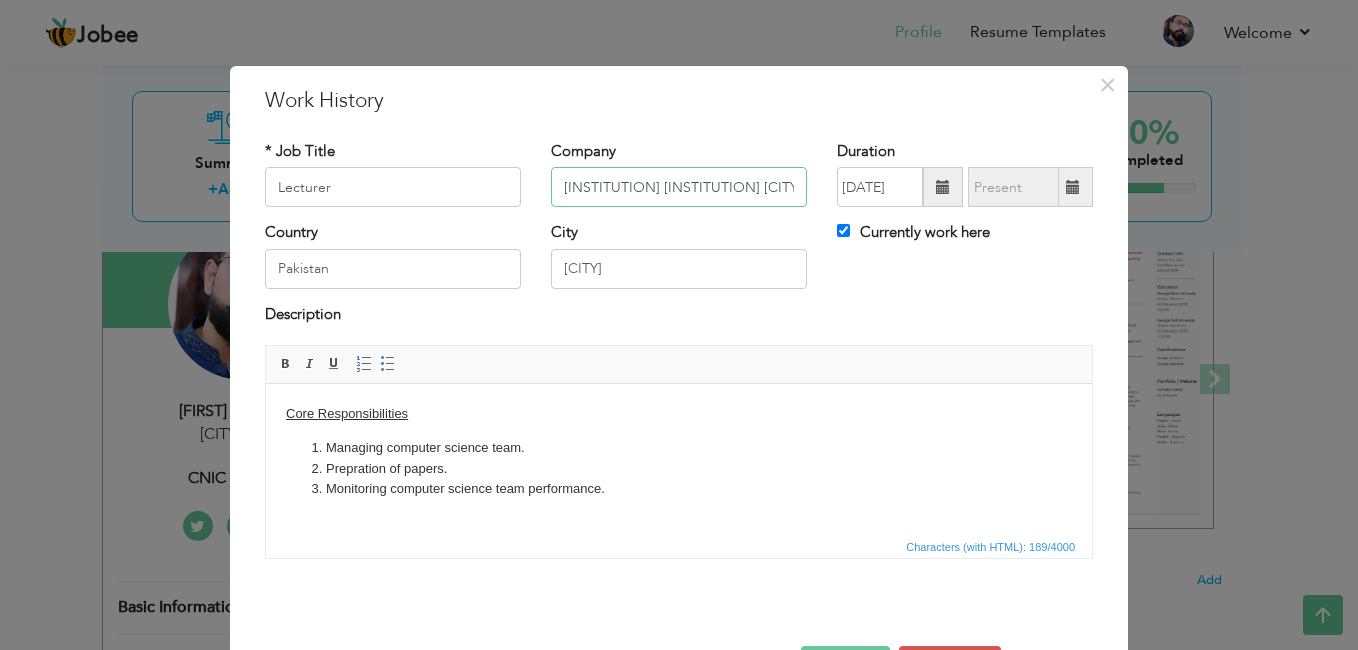 scroll, scrollTop: 0, scrollLeft: 15, axis: horizontal 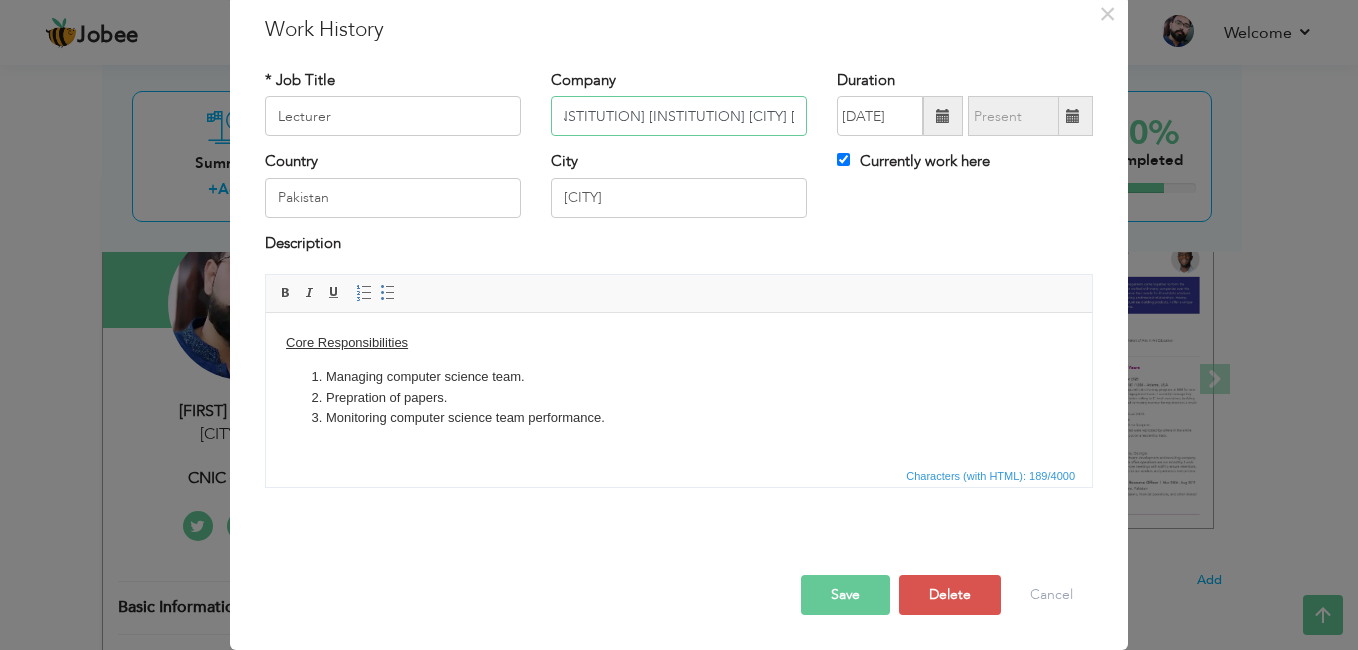 type on "Punjab Group of Colleges Dha Campus" 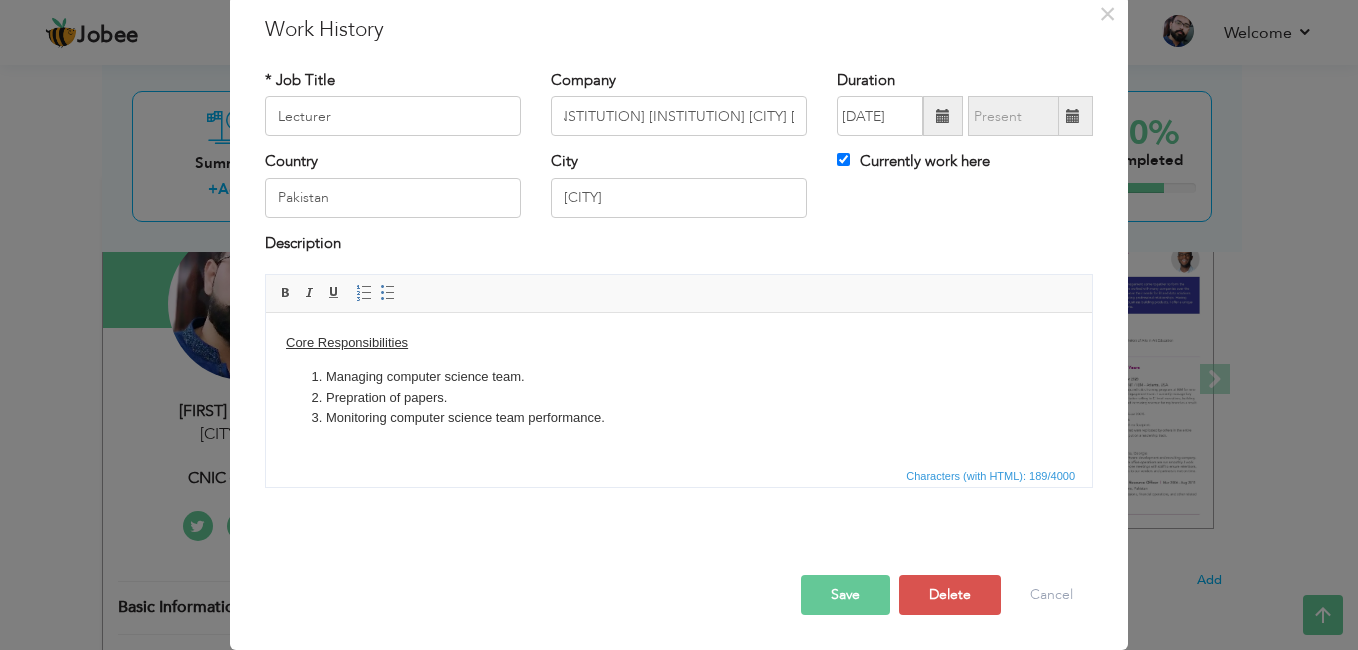 click on "Core Responsibilities Managing computer science team. Prepration of papers. Monitoring computer science team performance." at bounding box center (679, 381) 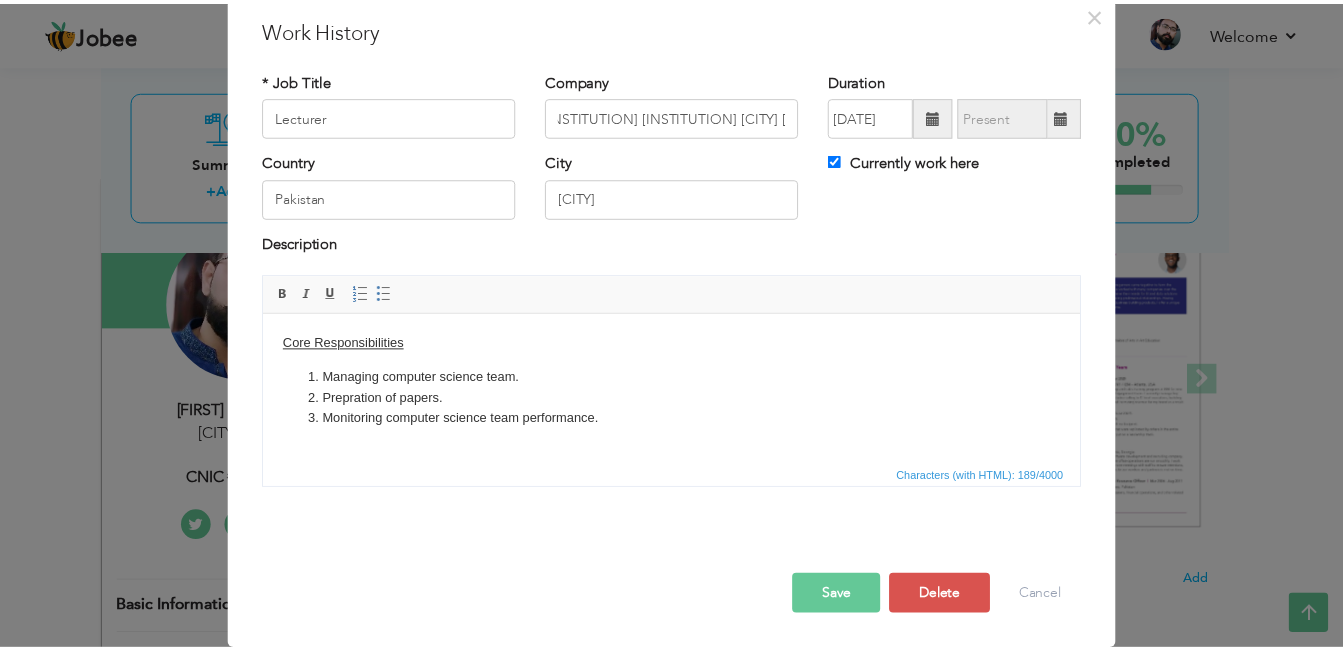 scroll, scrollTop: 0, scrollLeft: 0, axis: both 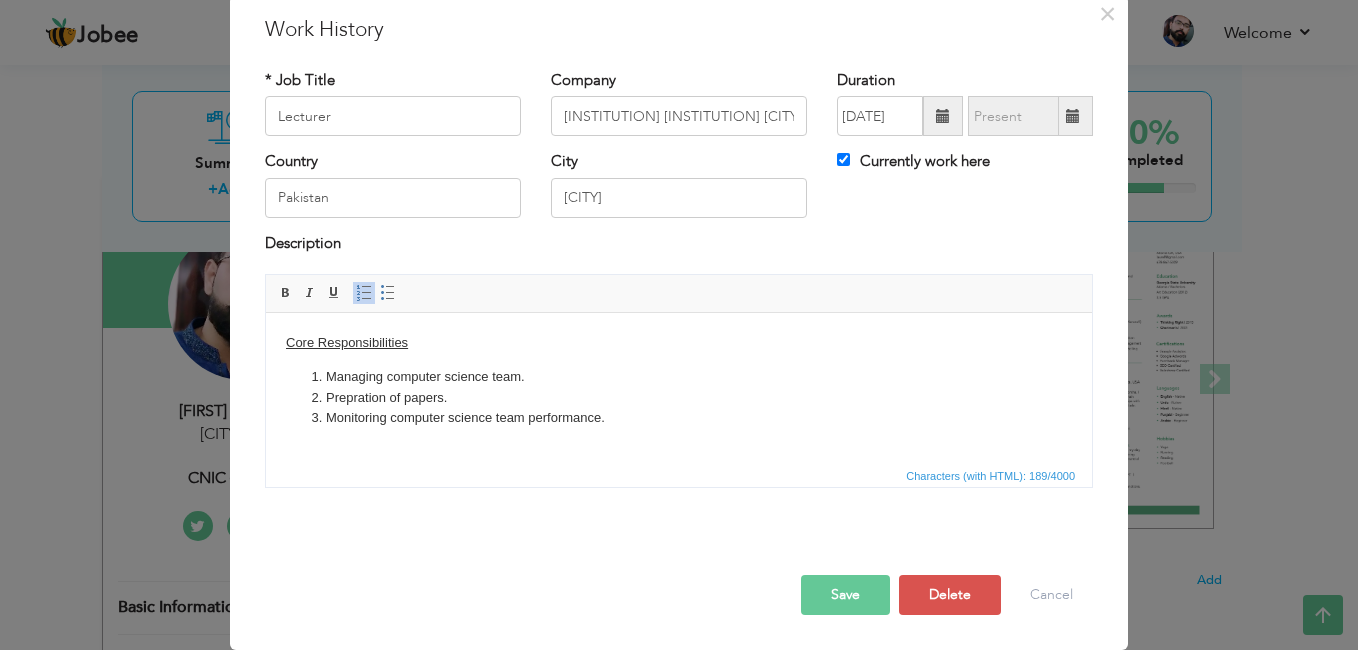 click on "Monitoring computer science team performance." at bounding box center [679, 418] 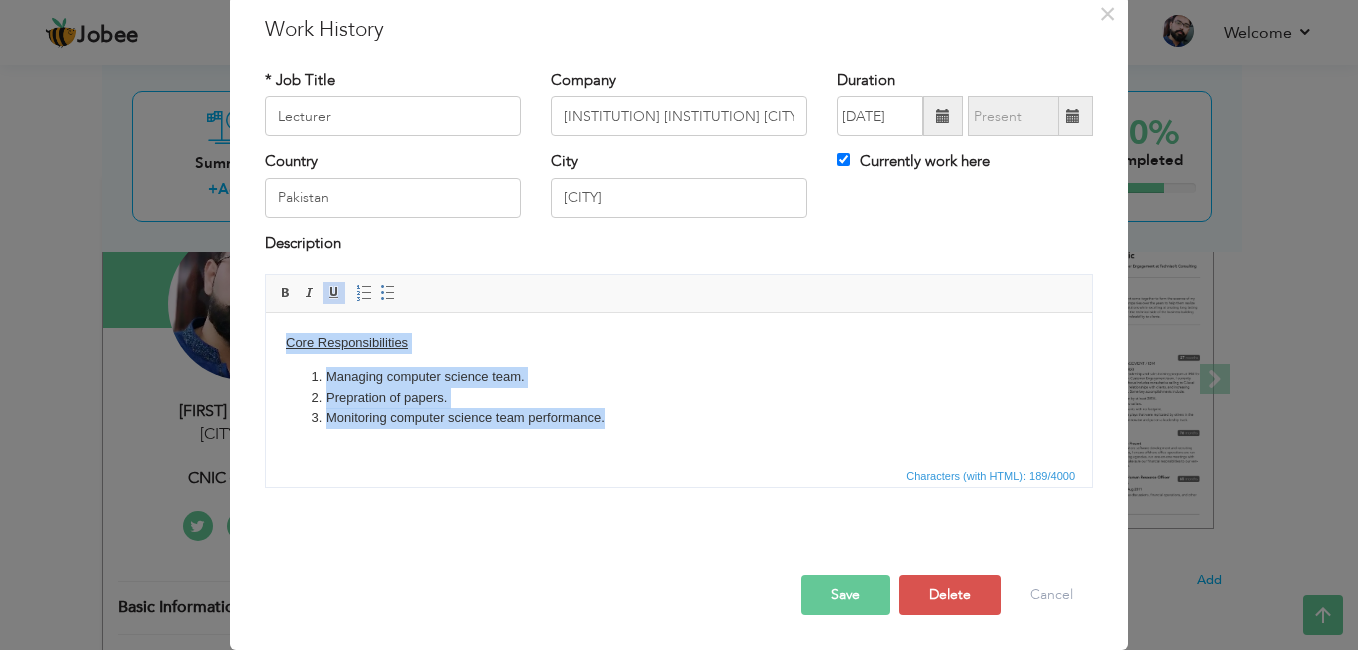 copy on "Core Responsibilities Managing computer science team. Prepration of papers. Monitoring computer science team performance." 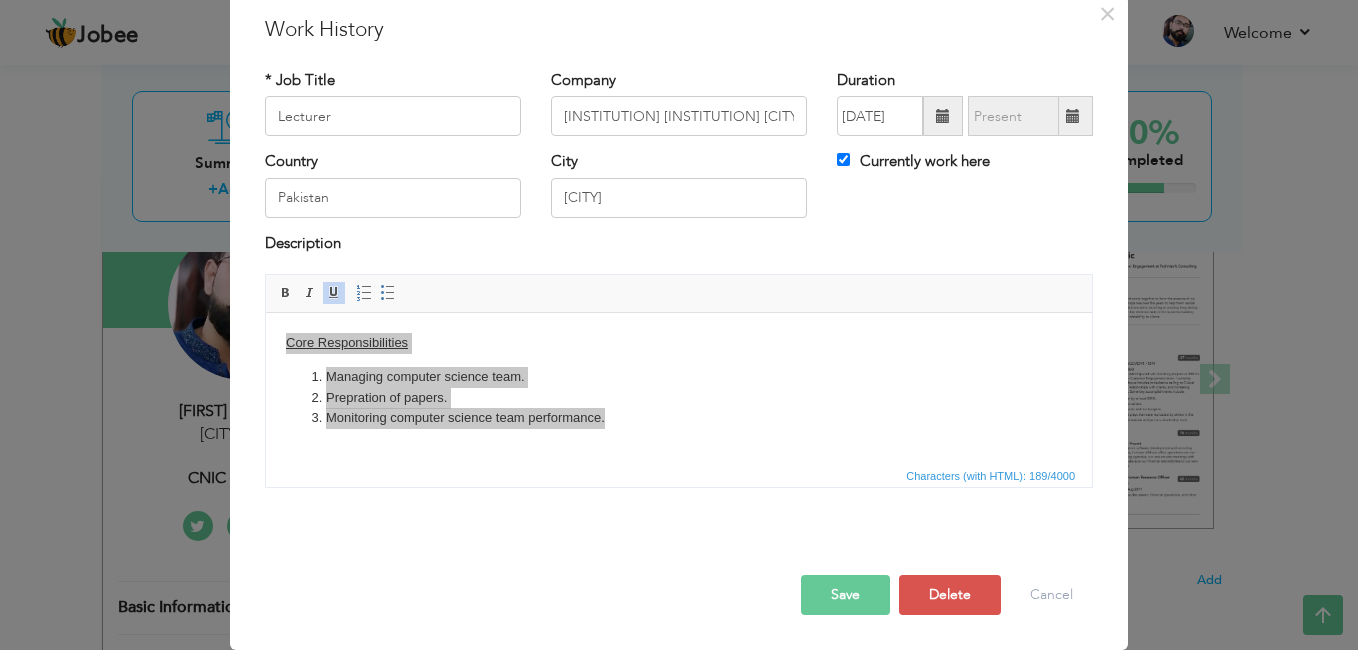 click on "Core Responsibilities
Managing computer science team.
Prepration of papers.
Monitoring computer science team performance.
Rich Text Editor, workEditor Editor toolbars Basic Styles   Bold   Italic   Underline Paragraph   Insert/Remove Numbered List   Insert/Remove Bulleted List Press ALT 0 for help Characters (with HTML): 189/4000" at bounding box center [679, 388] 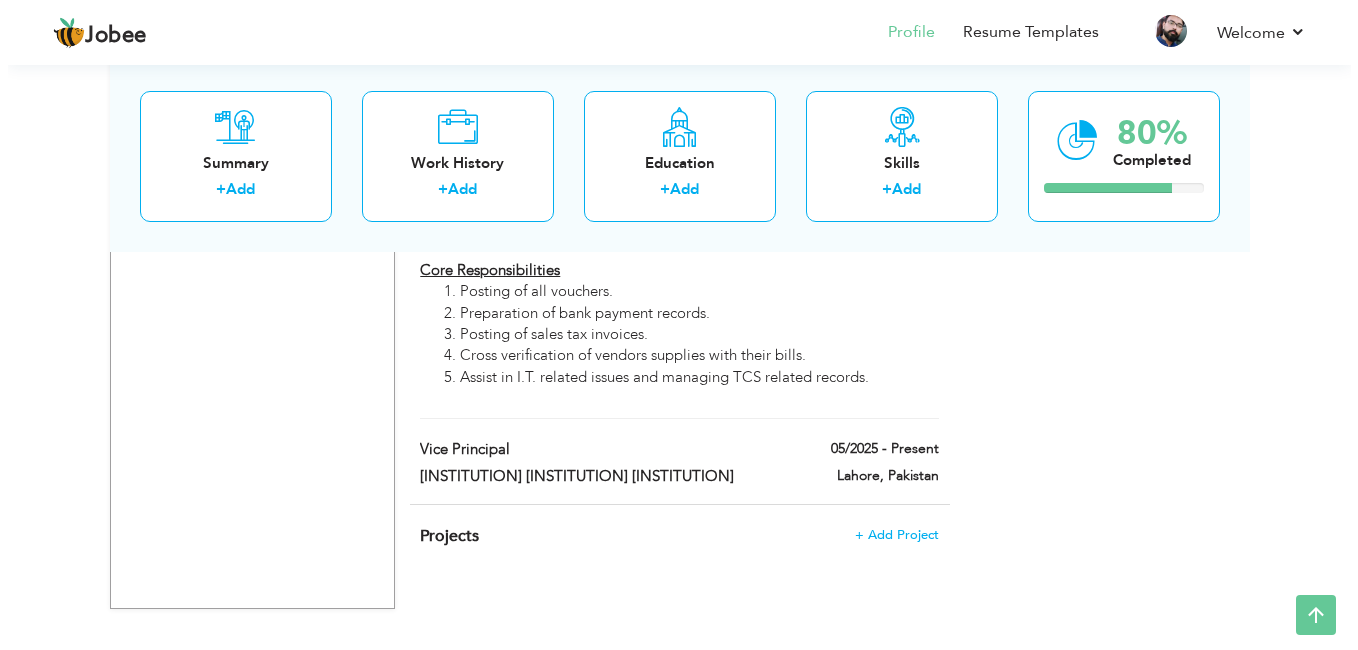 scroll, scrollTop: 2761, scrollLeft: 0, axis: vertical 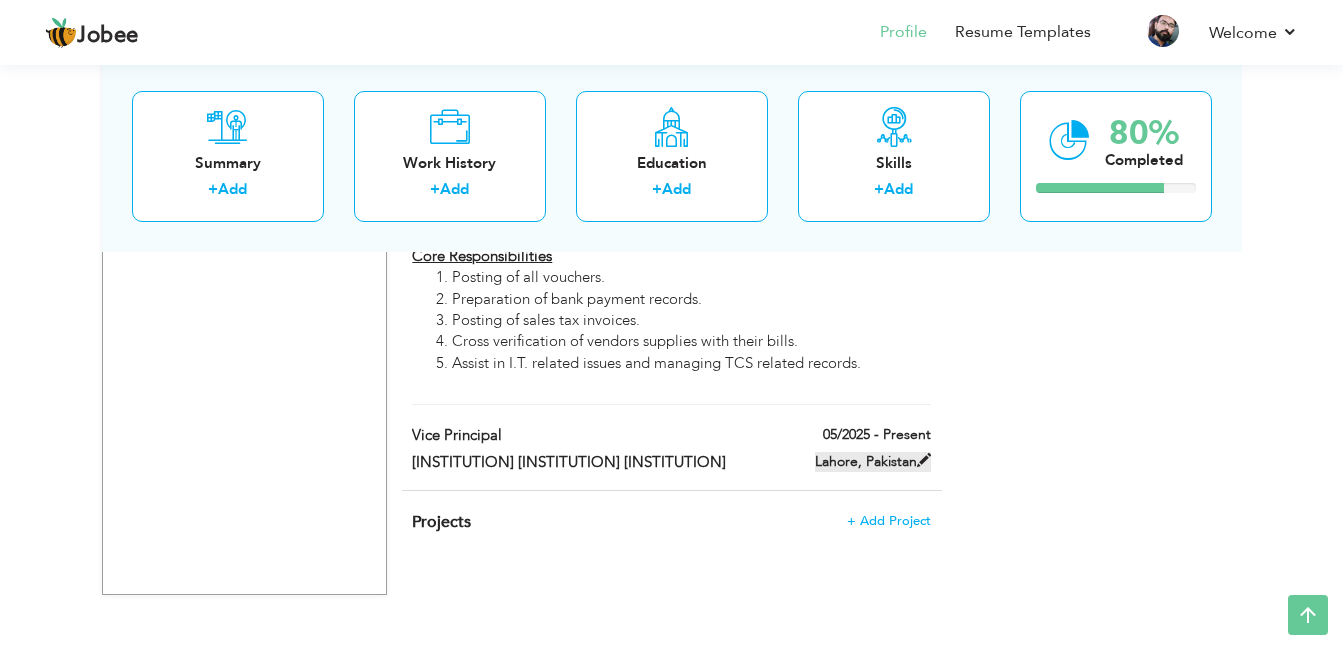 click at bounding box center [924, 460] 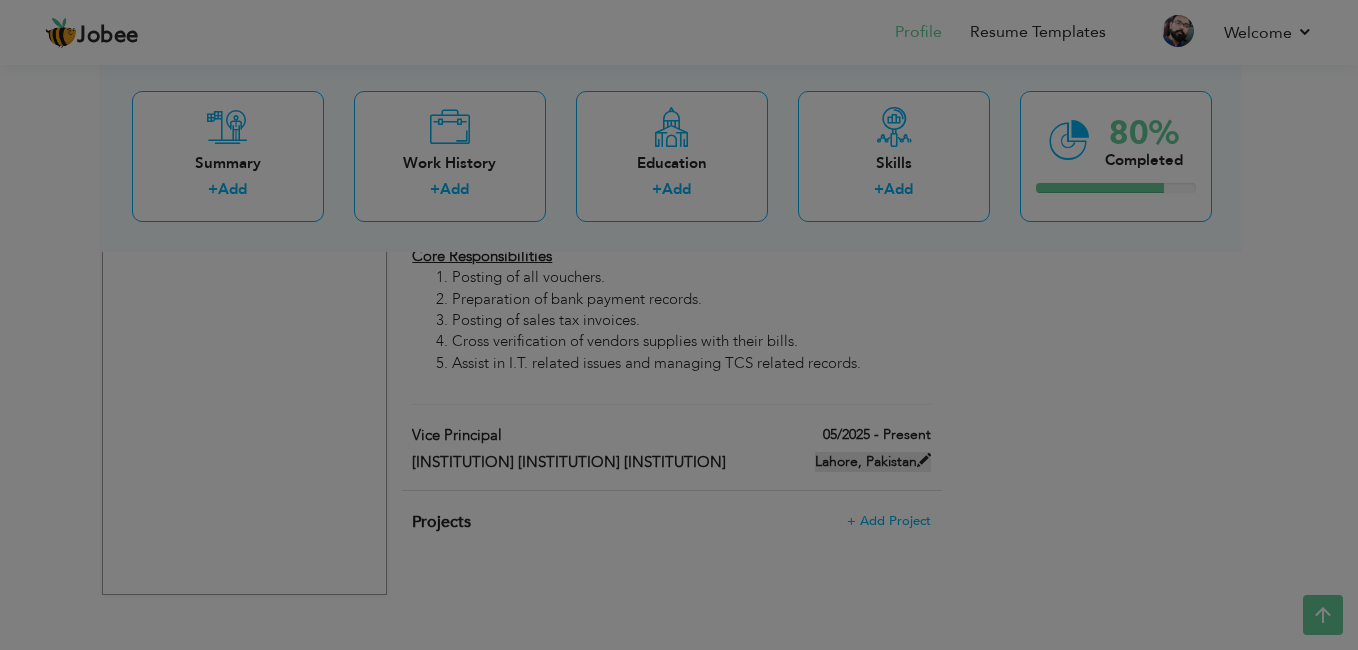 scroll, scrollTop: 0, scrollLeft: 0, axis: both 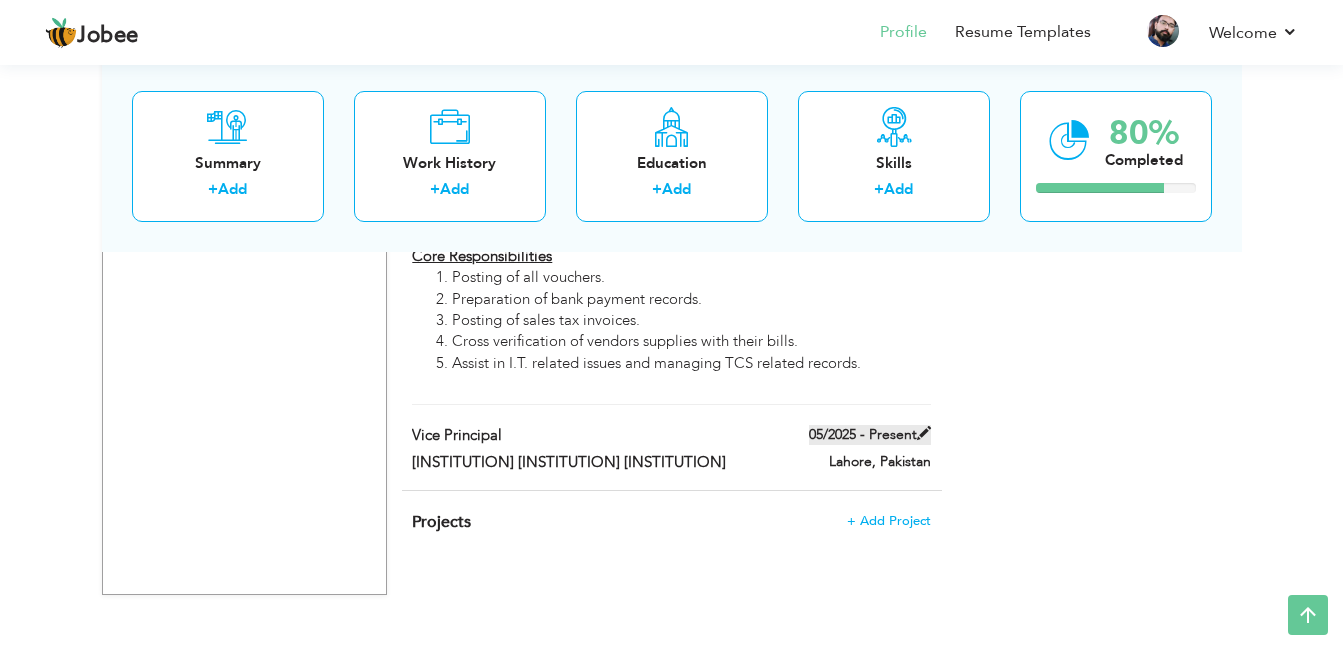 click at bounding box center [924, 433] 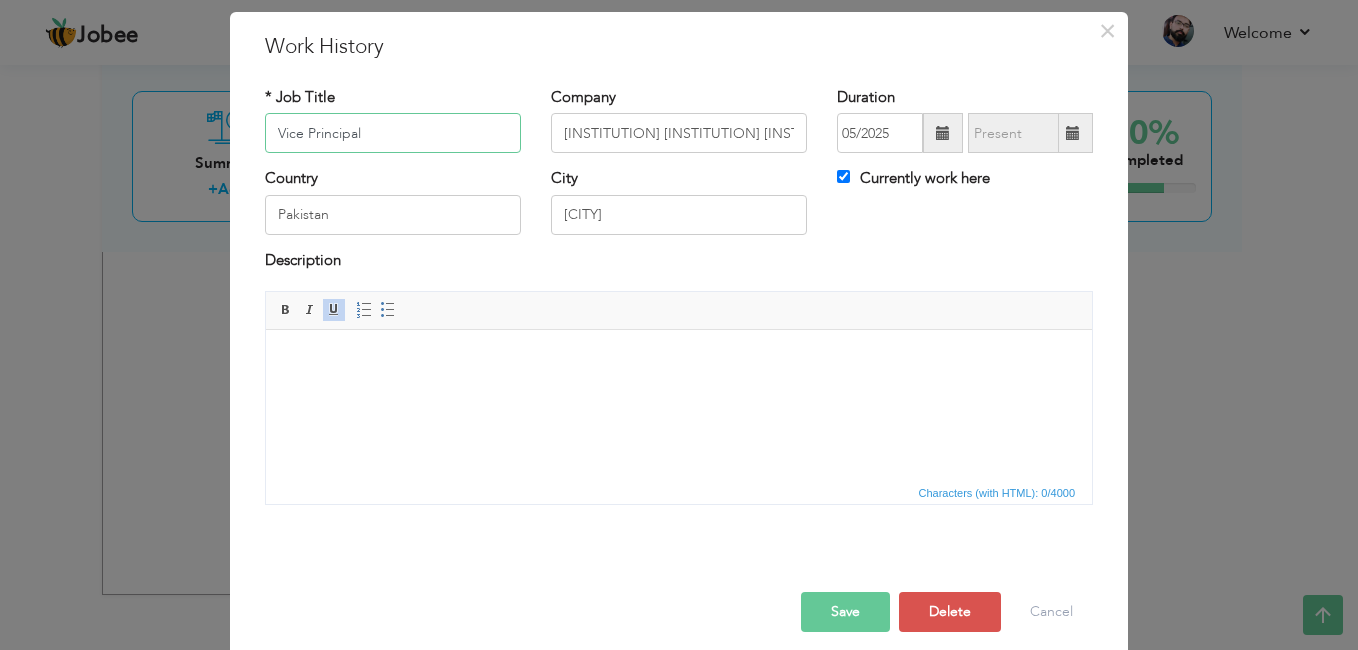 scroll, scrollTop: 71, scrollLeft: 0, axis: vertical 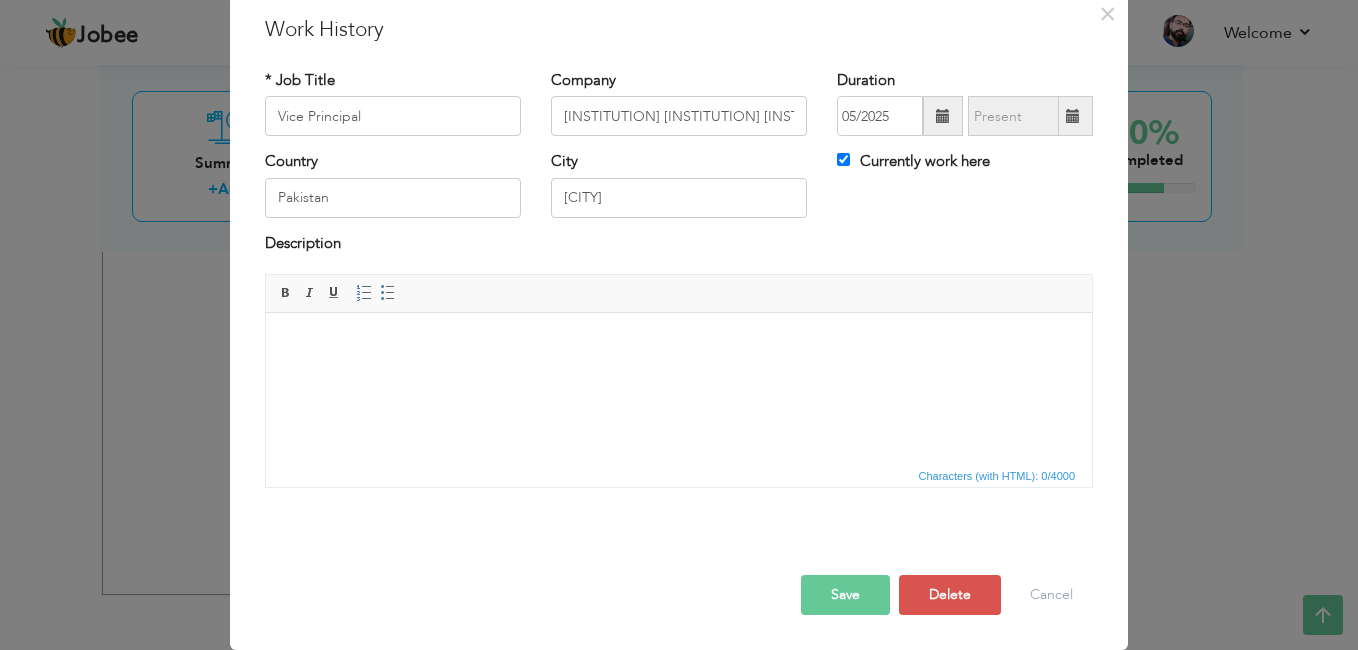 click at bounding box center (679, 343) 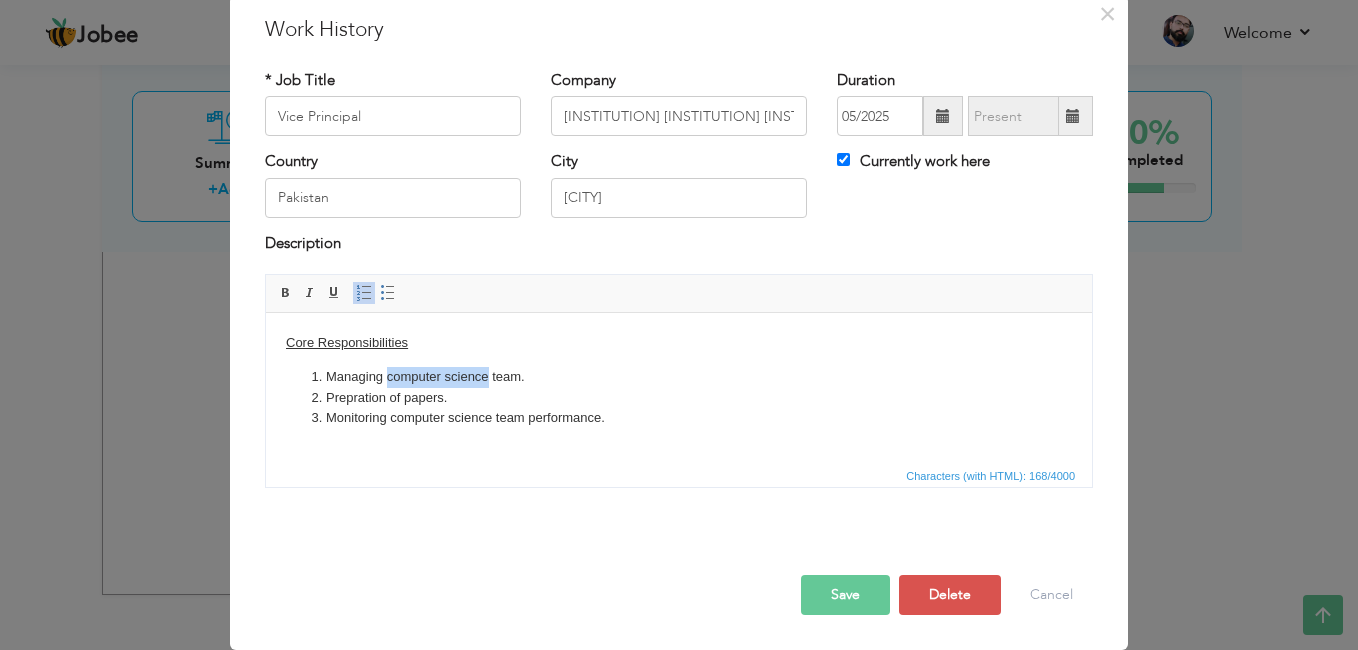drag, startPoint x: 388, startPoint y: 376, endPoint x: 489, endPoint y: 354, distance: 103.36827 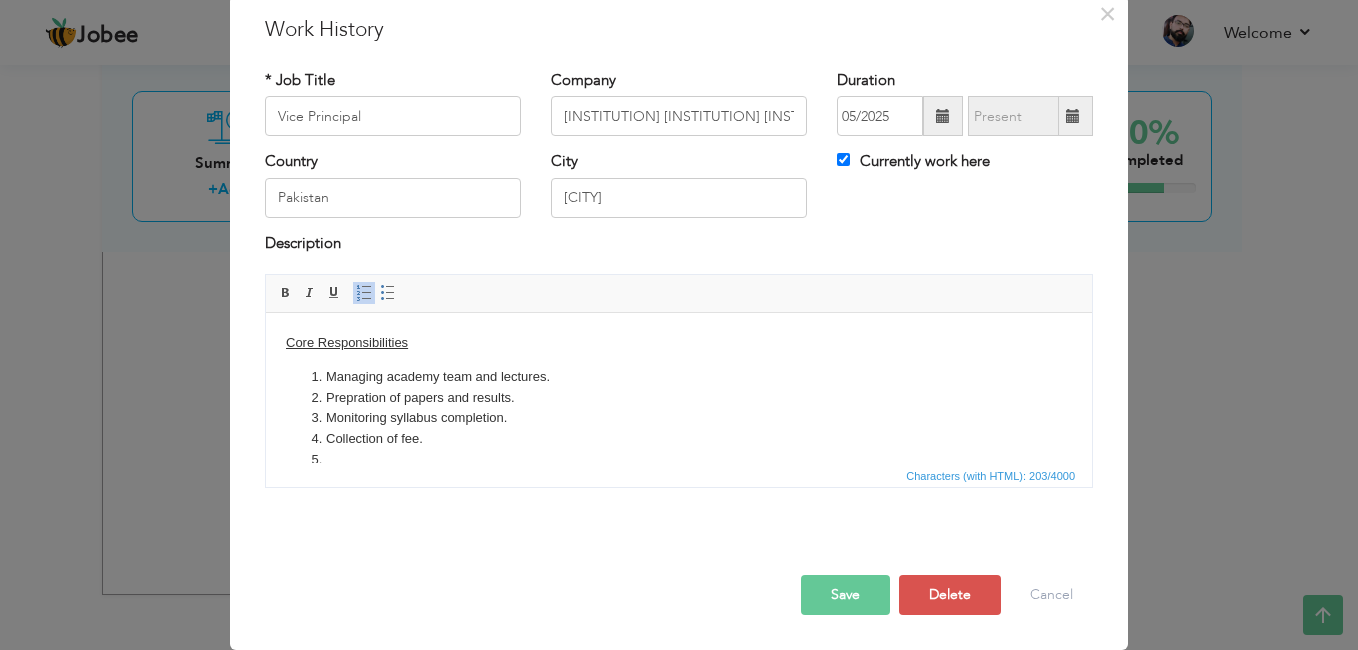 scroll, scrollTop: 4, scrollLeft: 0, axis: vertical 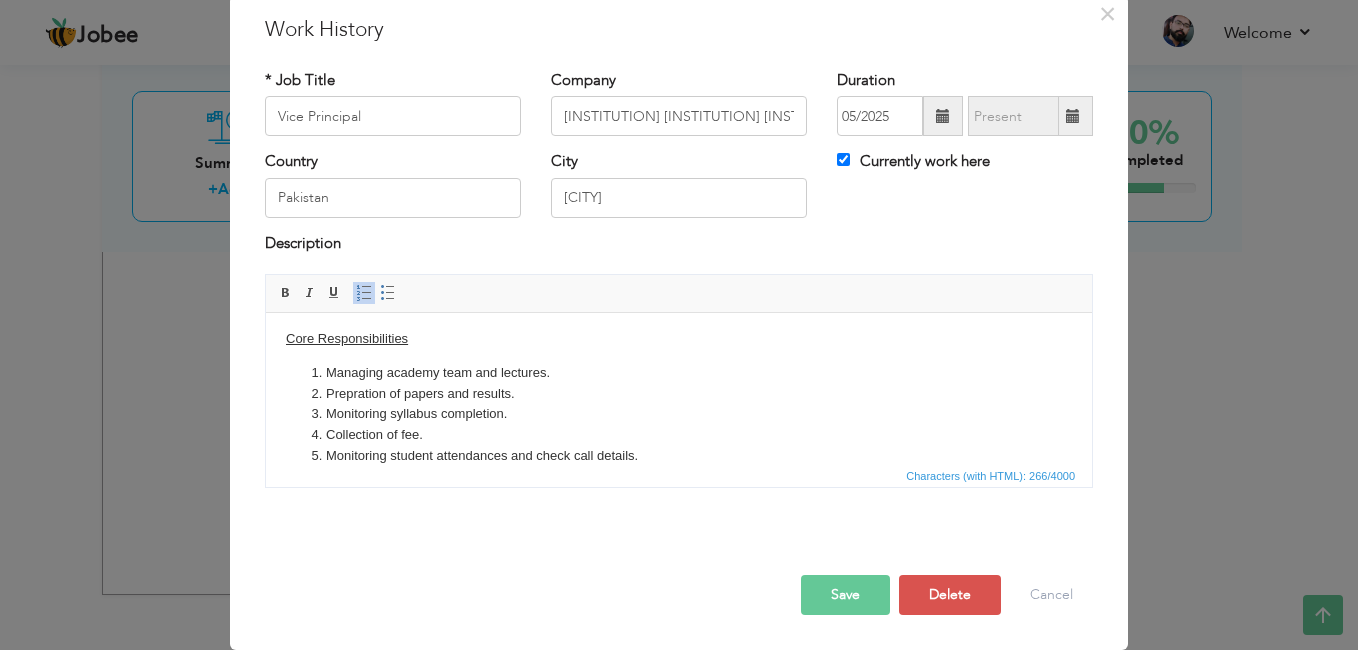 click on "Save" at bounding box center [845, 595] 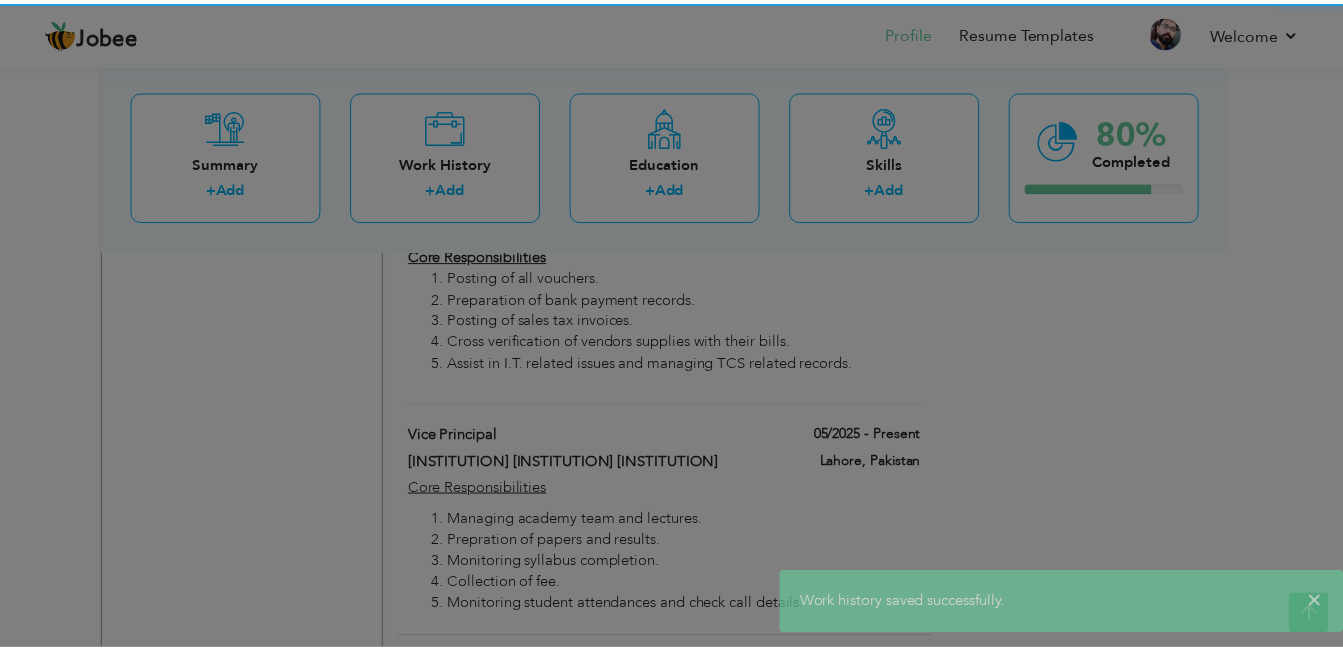 scroll, scrollTop: 0, scrollLeft: 0, axis: both 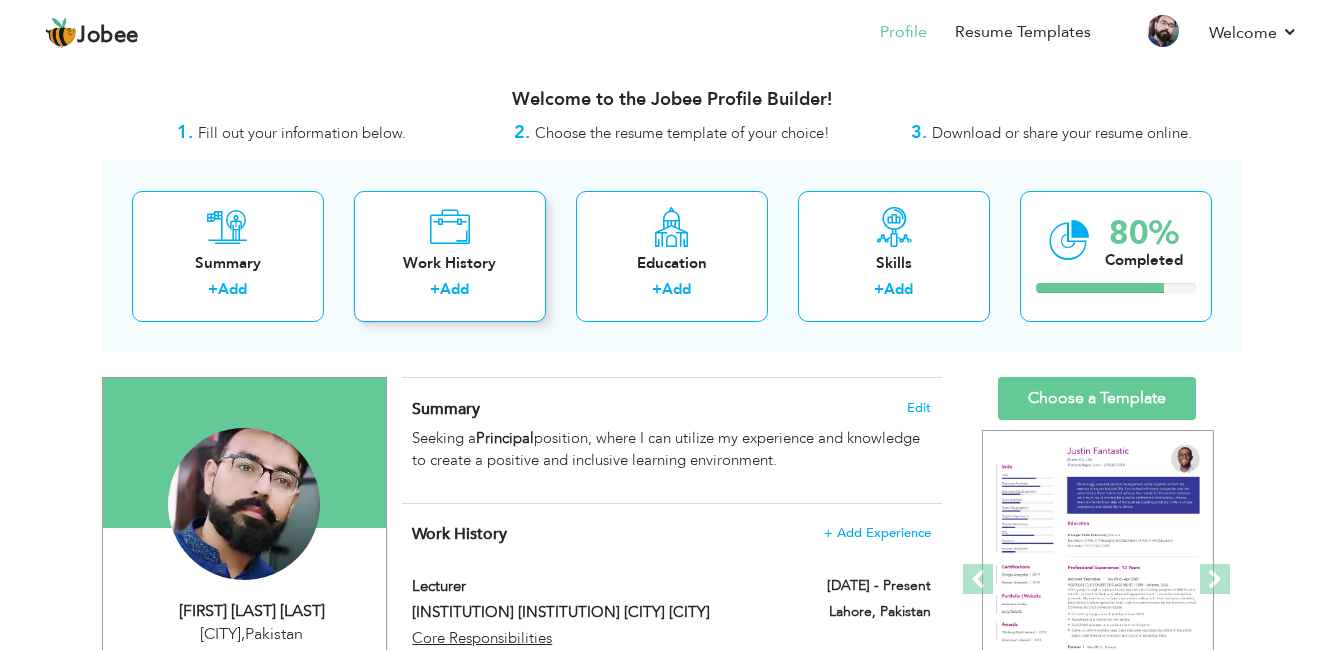 click at bounding box center (449, 227) 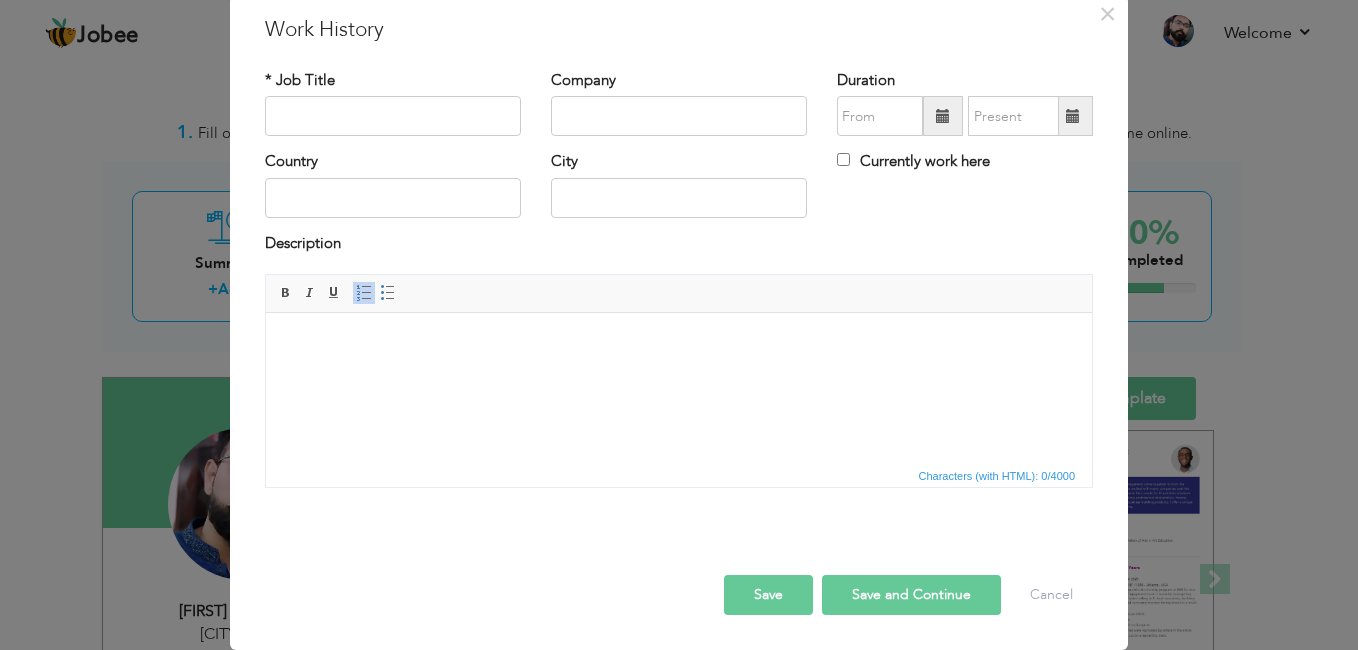 scroll, scrollTop: 0, scrollLeft: 0, axis: both 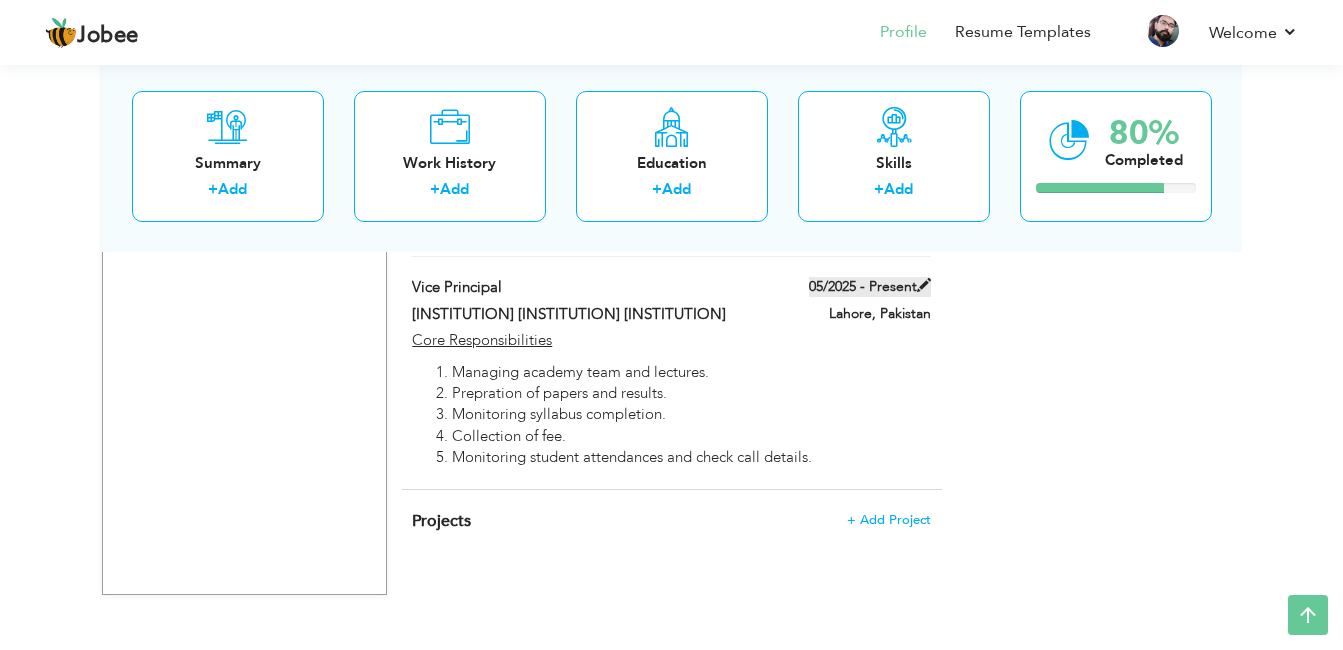 click at bounding box center (924, 285) 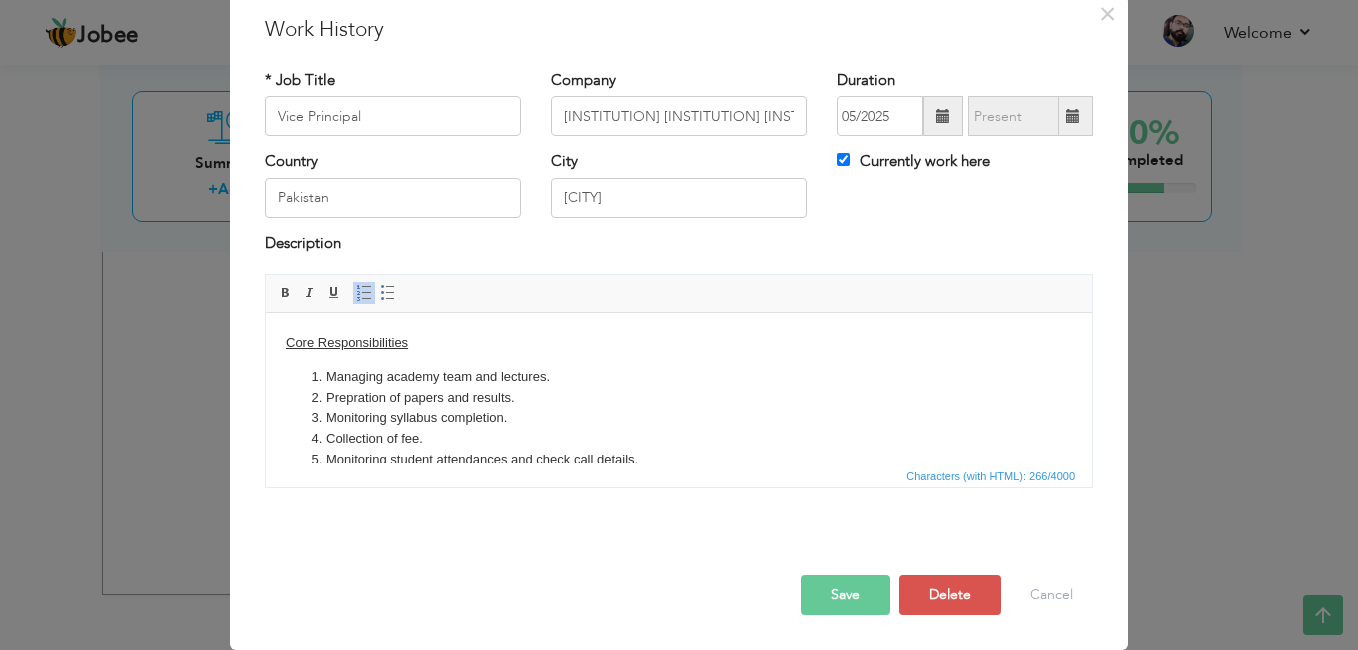 scroll, scrollTop: 0, scrollLeft: 0, axis: both 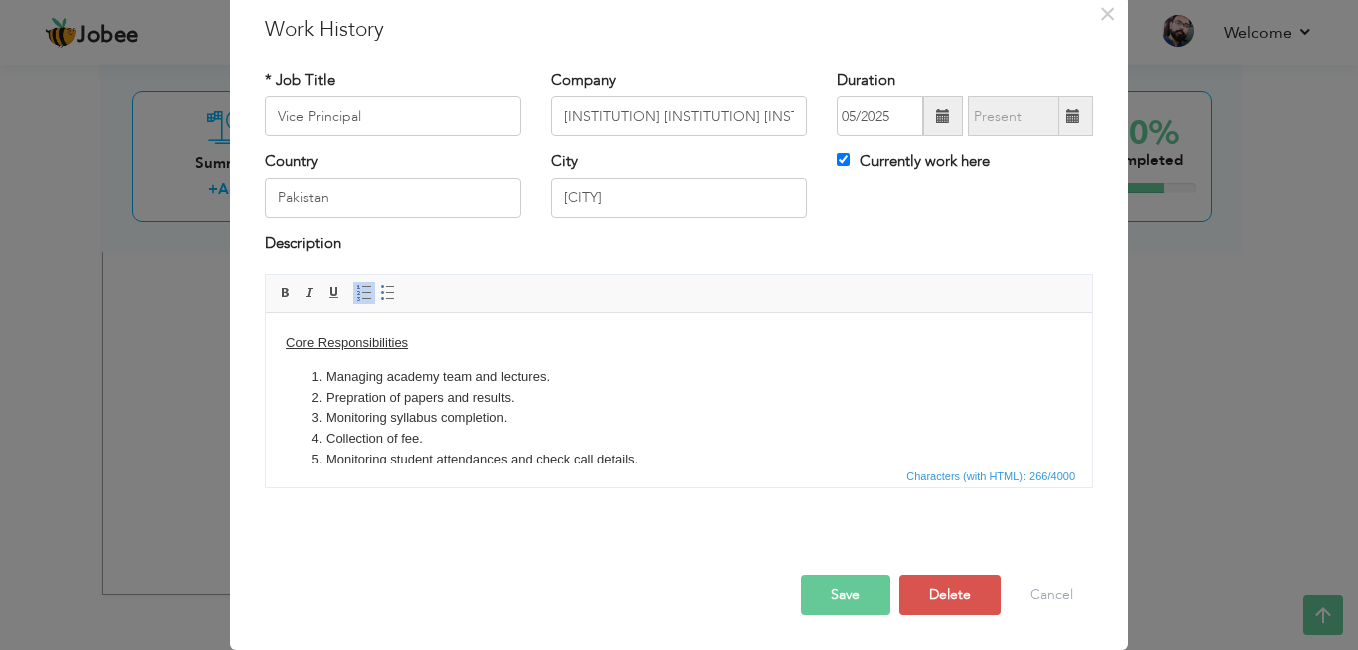 click on "Save" at bounding box center [845, 595] 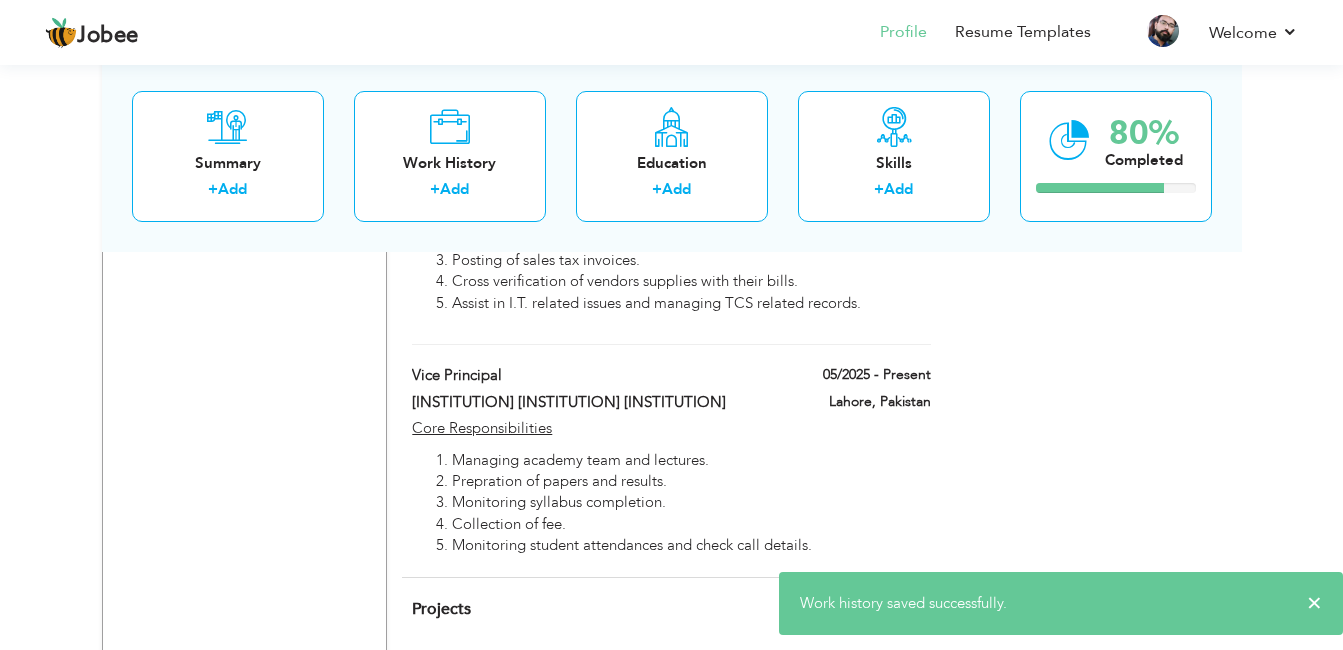 scroll, scrollTop: 2809, scrollLeft: 0, axis: vertical 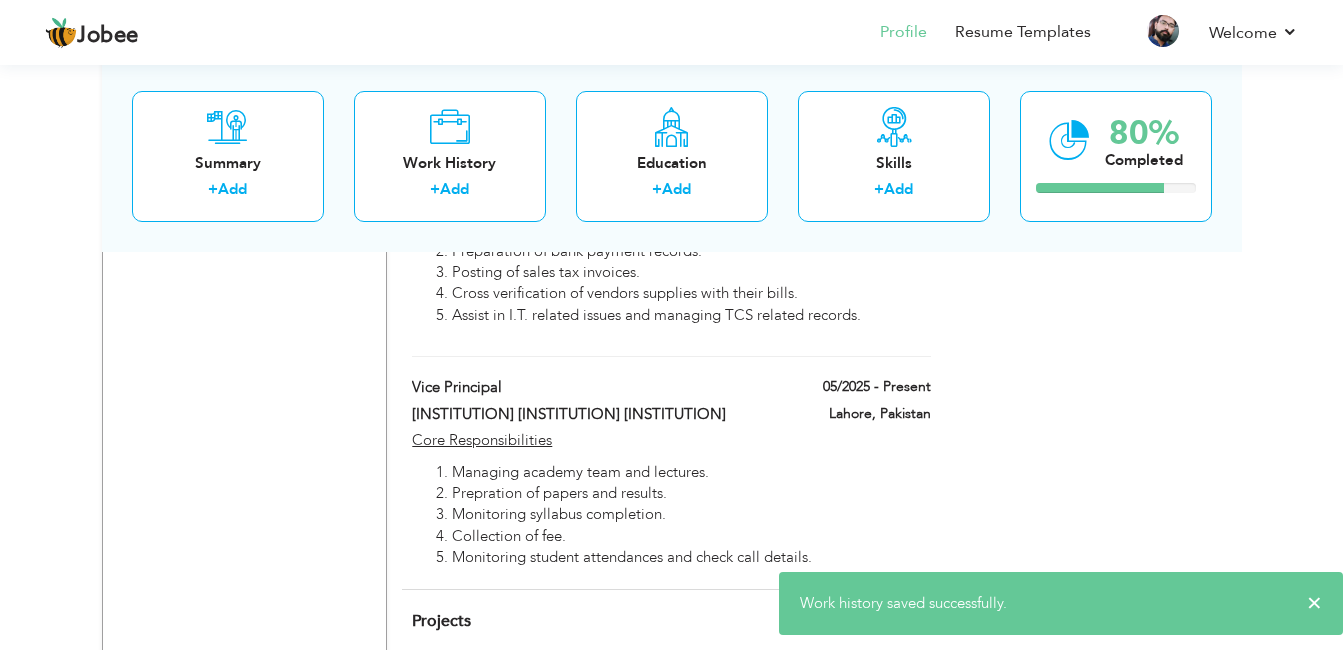 click on "Choose a Template
‹" at bounding box center [1099, -869] 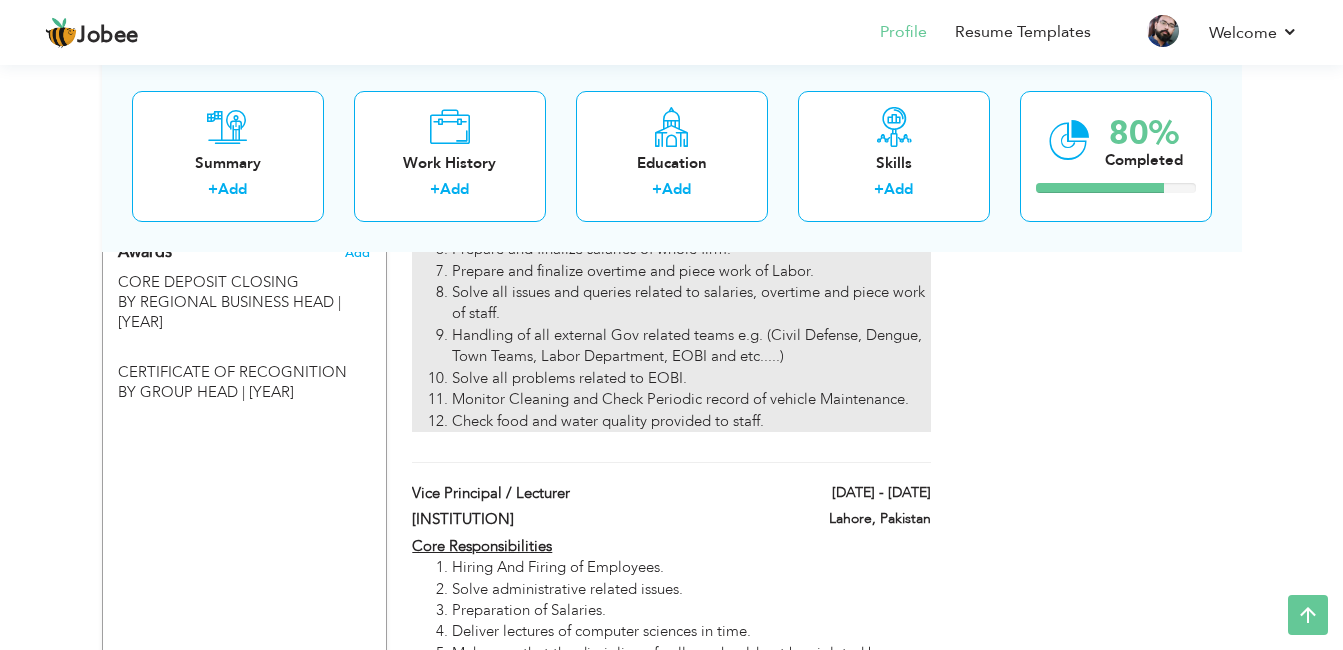 scroll, scrollTop: 1800, scrollLeft: 0, axis: vertical 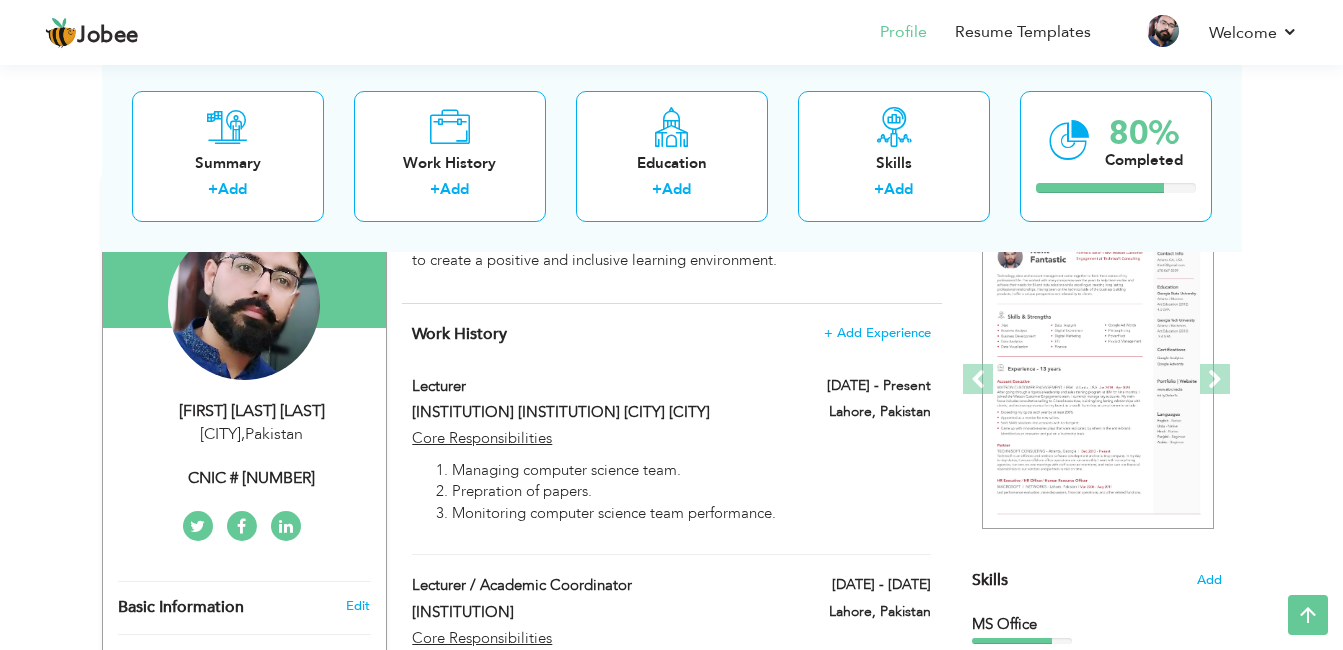 click on "Work History" at bounding box center [459, 334] 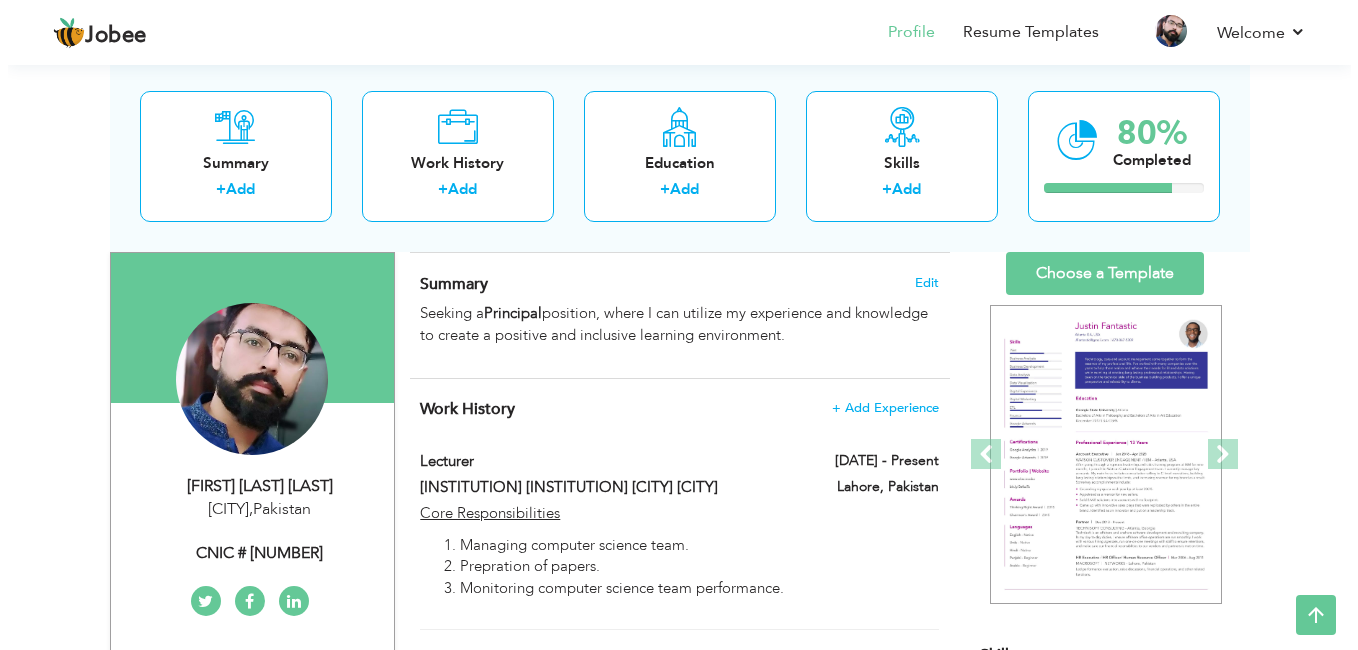 scroll, scrollTop: 0, scrollLeft: 0, axis: both 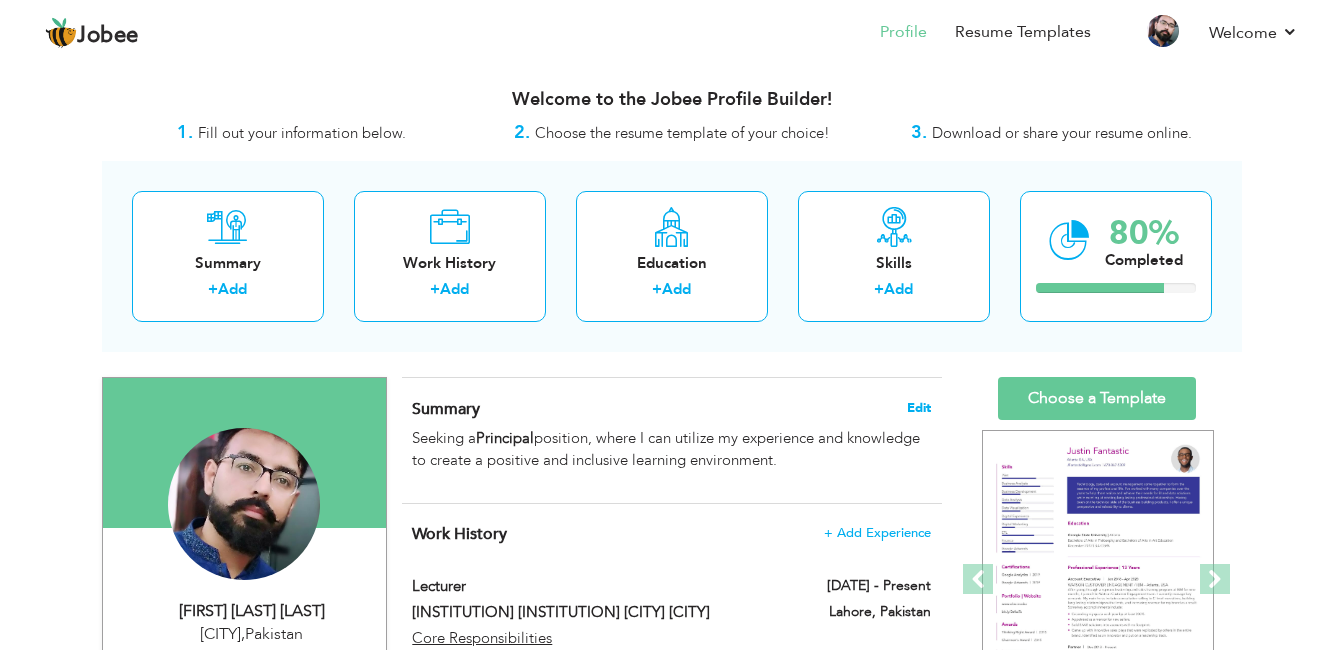 click on "Edit" at bounding box center (919, 408) 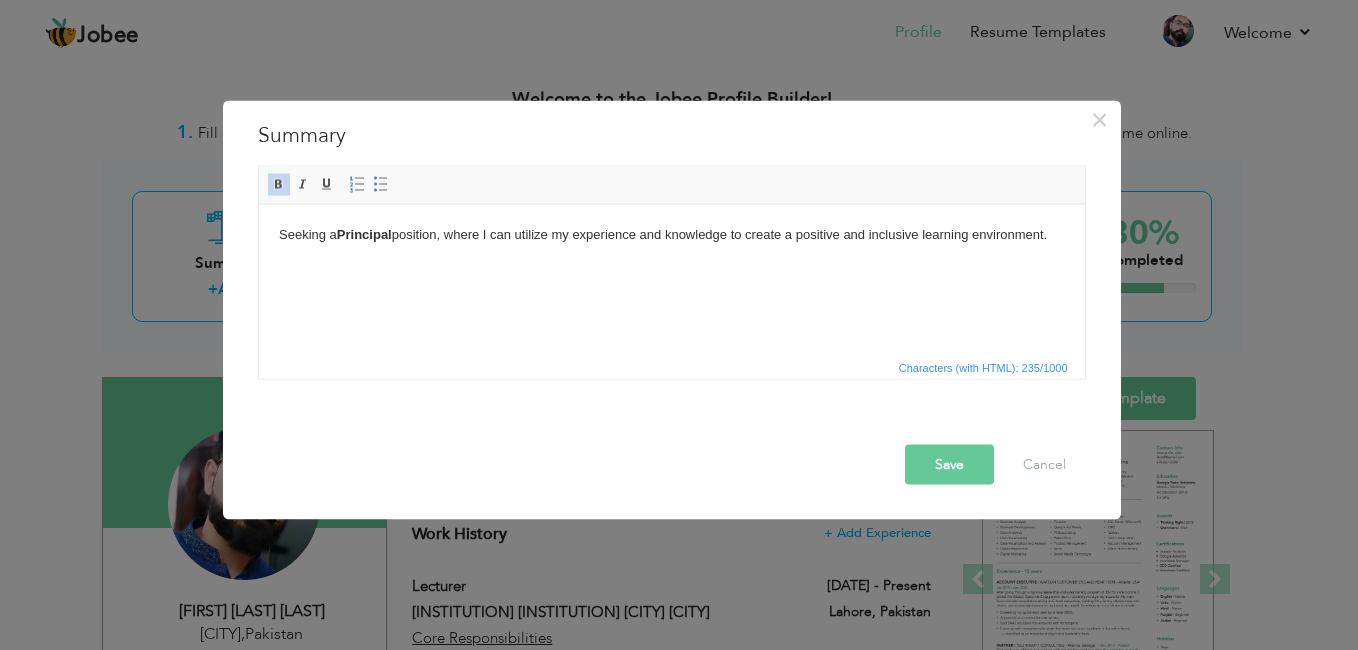 click on "Seeking a  Principal  position, where I can utilize my experience and knowledge to create a positive and inclusive learning environment." at bounding box center (671, 234) 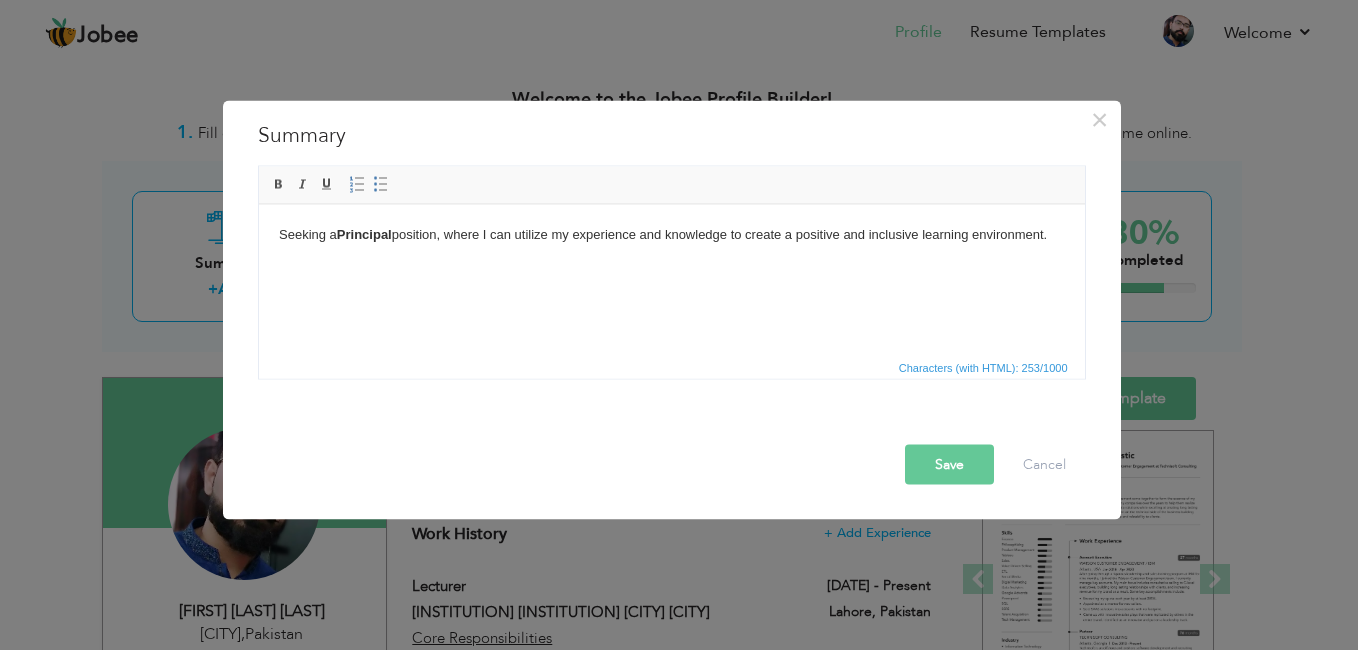 scroll, scrollTop: 33, scrollLeft: 0, axis: vertical 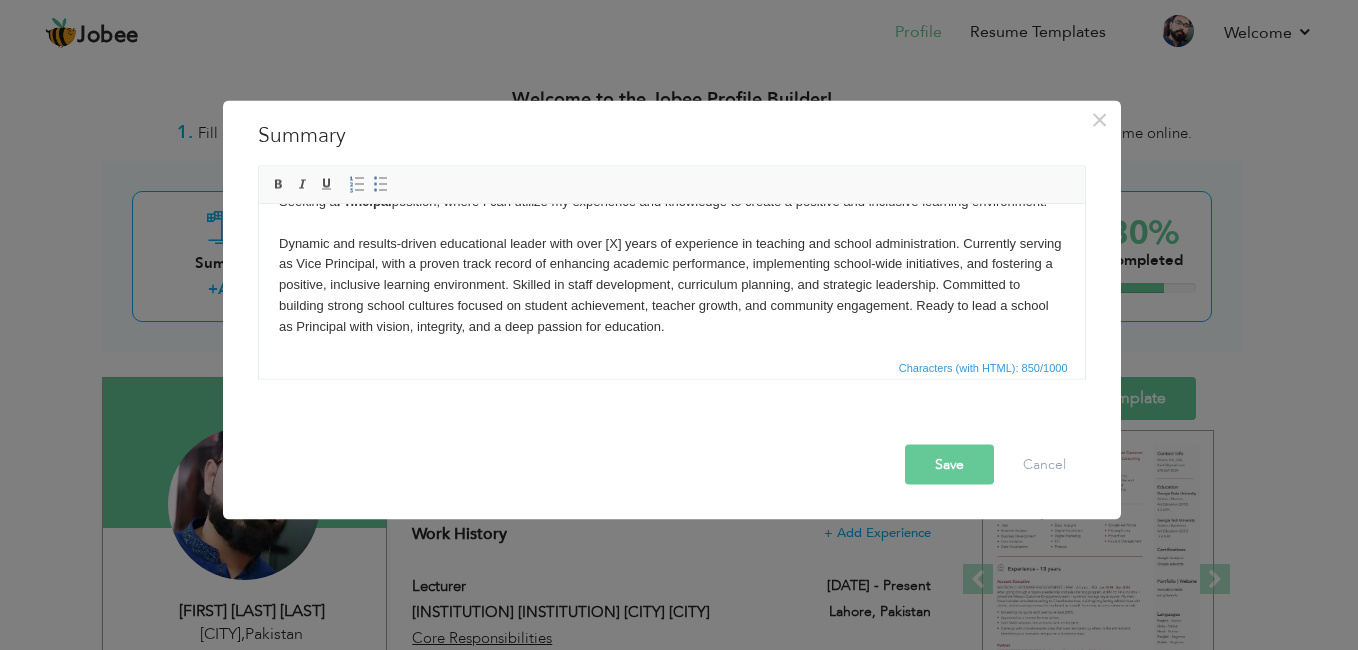 type 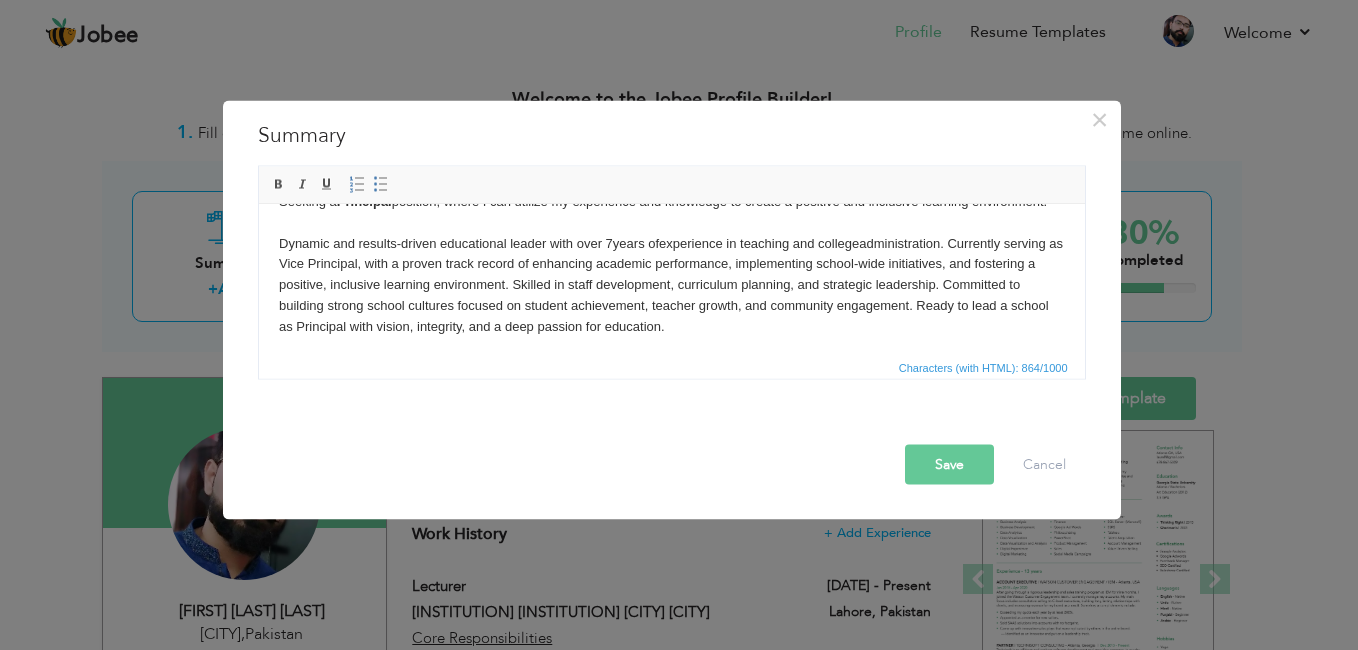 click on "Seeking a  Principal  position, where I can utilize my experience and knowledge to create a positive and inclusive learning environment. Dynamic and results-driven educational leader with over 7  years of  experience in teaching and college  administration. Currently serving as Vice Principal, with a proven track record of enhancing academic performance, implementing school-wide initiatives, and fostering a positive, inclusive learning environment. Skilled in staff development, curriculum planning, and strategic leadership. Committed to building strong school cultures focused on student achievement, teacher growth, and community engagement. Ready to lead a school as Principal with vision, integrity, and a deep passion for education." at bounding box center (671, 264) 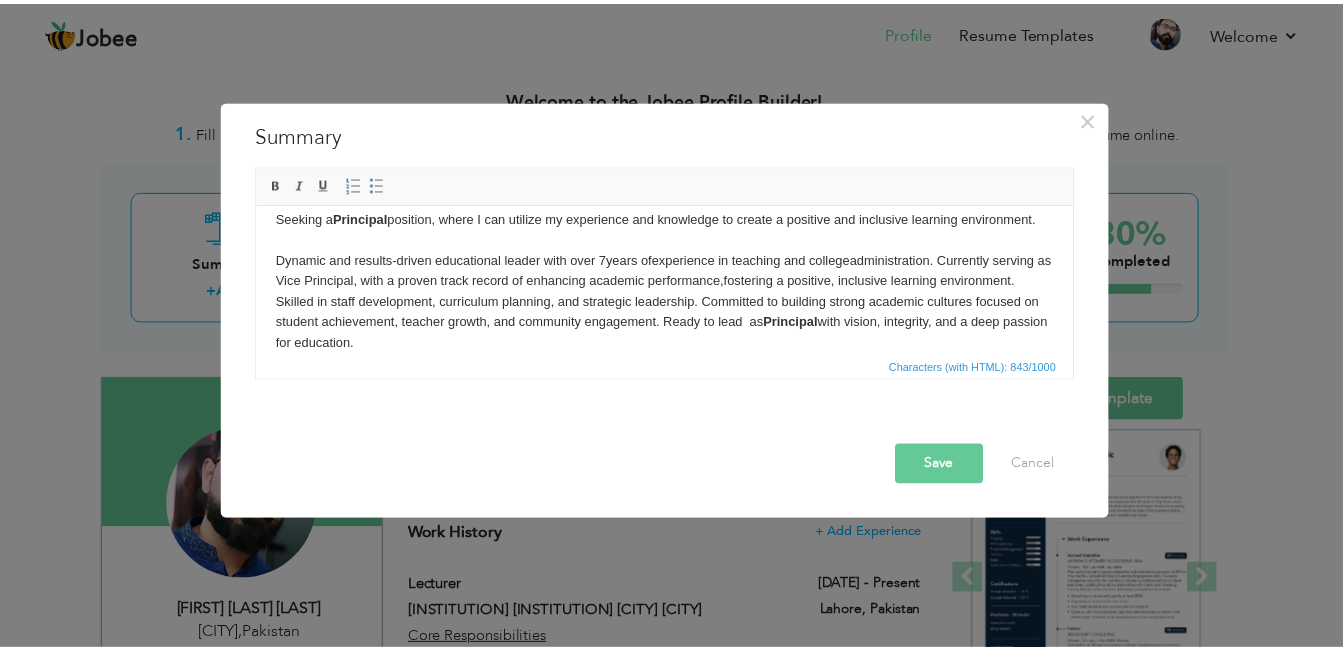 scroll, scrollTop: 0, scrollLeft: 0, axis: both 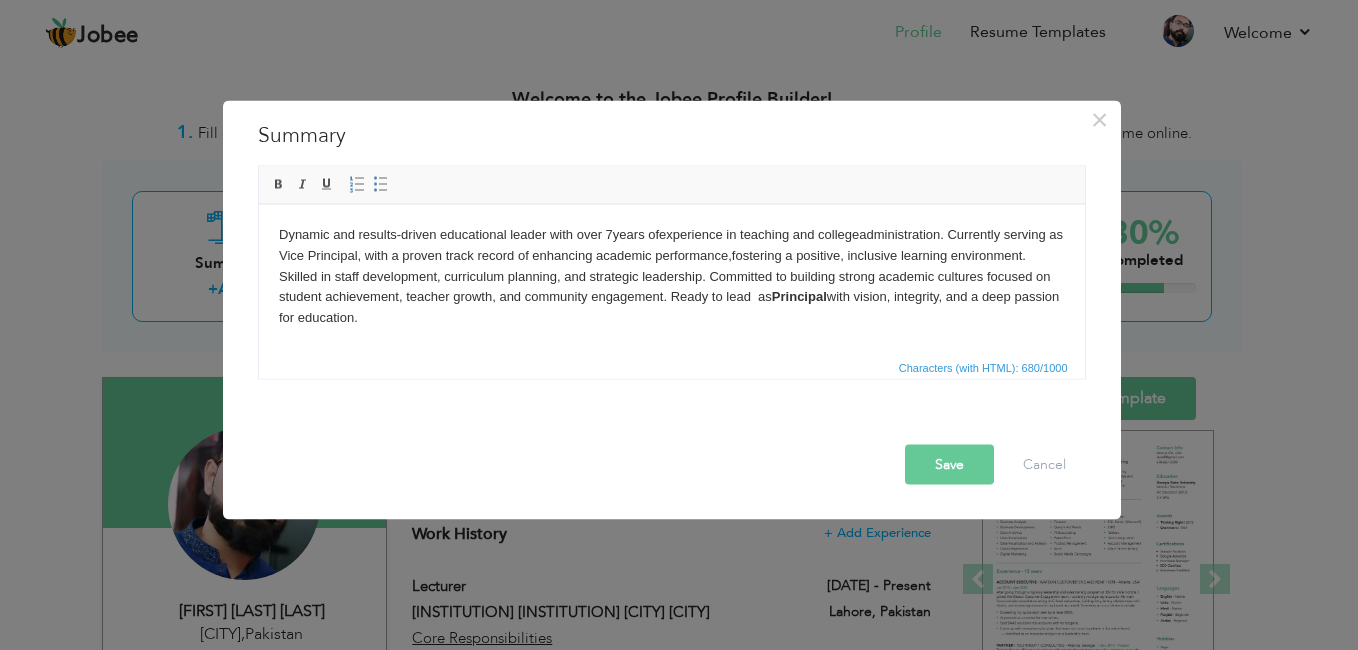 click on "Dynamic and results-driven educational leader with over 7  years of  experience in teaching and college  administration. Currently serving as Vice Principal, with a proven track record of enhancing academic performance,  fostering a positive, inclusive learning environment. Skilled in staff development, curriculum planning, and strategic leadership. Committed to building strong academic cultures focused on student achievement, teacher growth, and community engagement. Ready to lead  as  Principal  with vision, integrity, and a deep passion for education." at bounding box center [671, 276] 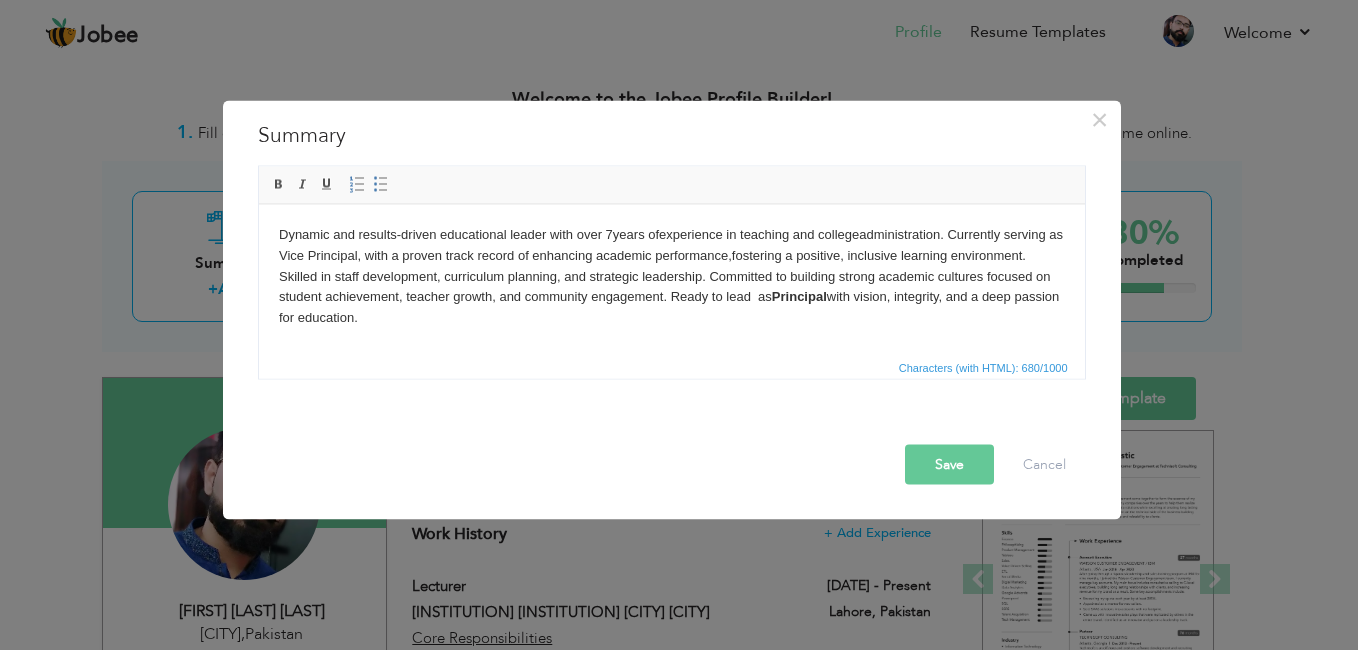 drag, startPoint x: 471, startPoint y: 338, endPoint x: 248, endPoint y: 191, distance: 267.09174 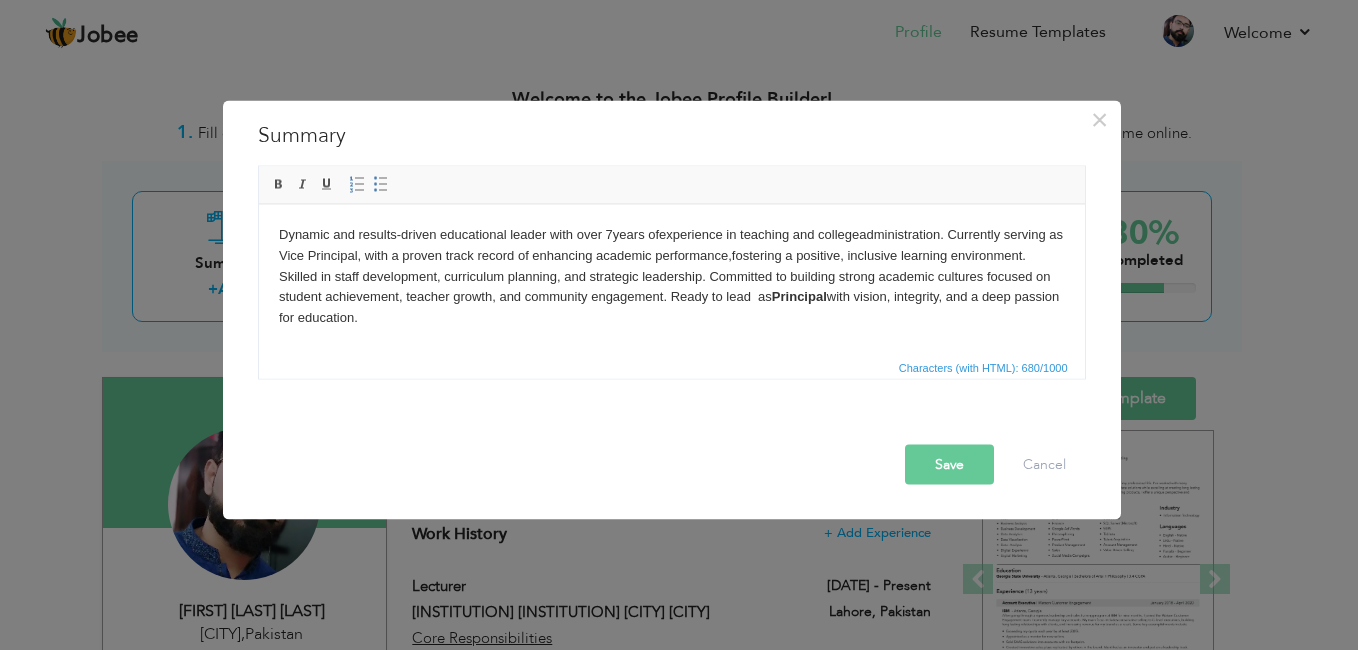 drag, startPoint x: 446, startPoint y: 272, endPoint x: 923, endPoint y: 239, distance: 478.14014 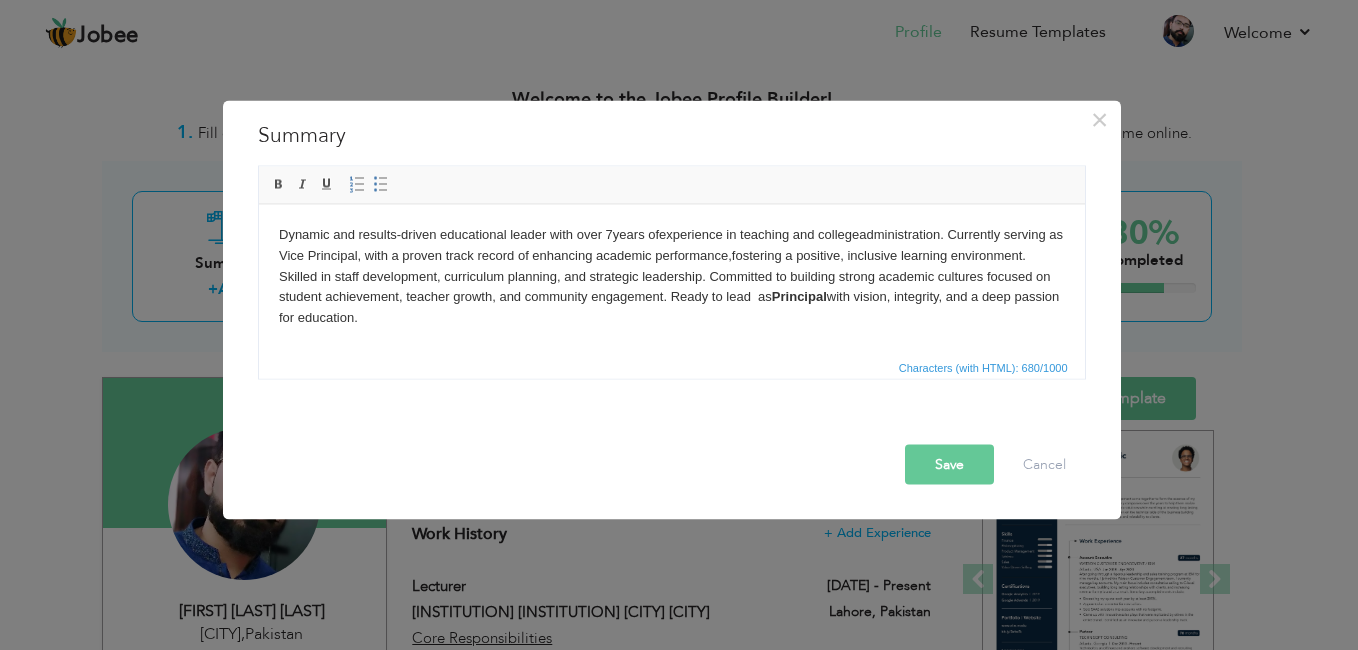click on "Dynamic and results-driven educational leader with over 7  years of  experience in teaching and college  administration. Currently serving as Vice Principal, with a proven track record of enhancing academic performance,  fostering a positive, inclusive learning environment. Skilled in staff development, curriculum planning, and strategic leadership. Committed to building strong academic cultures focused on student achievement, teacher growth, and community engagement. Ready to lead  as  Principal  with vision, integrity, and a deep passion for education." at bounding box center [671, 276] 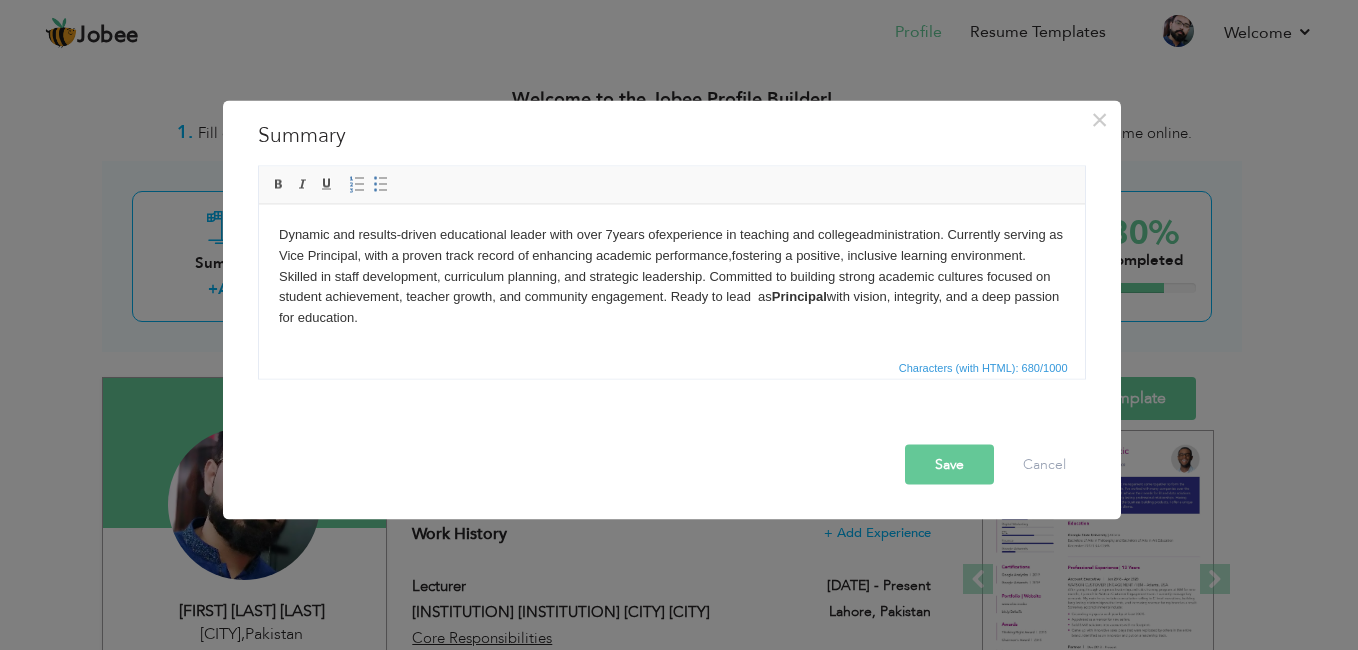 click on "Save" at bounding box center (949, 465) 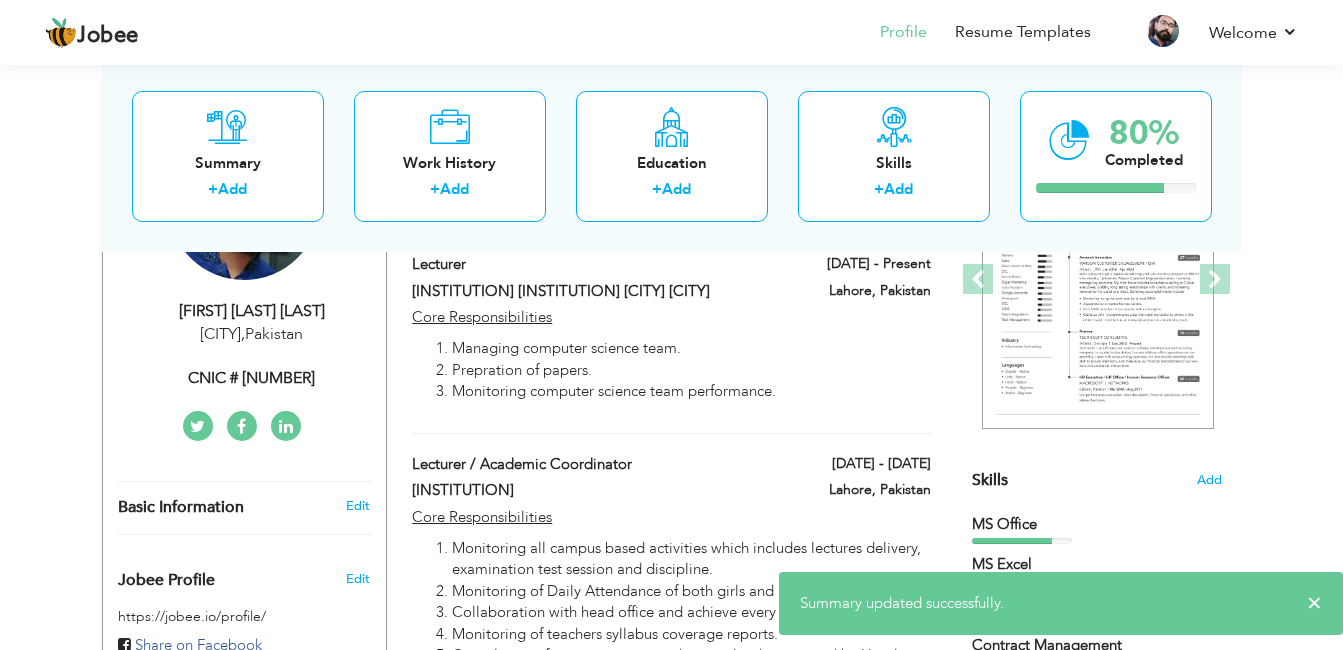 scroll, scrollTop: 100, scrollLeft: 0, axis: vertical 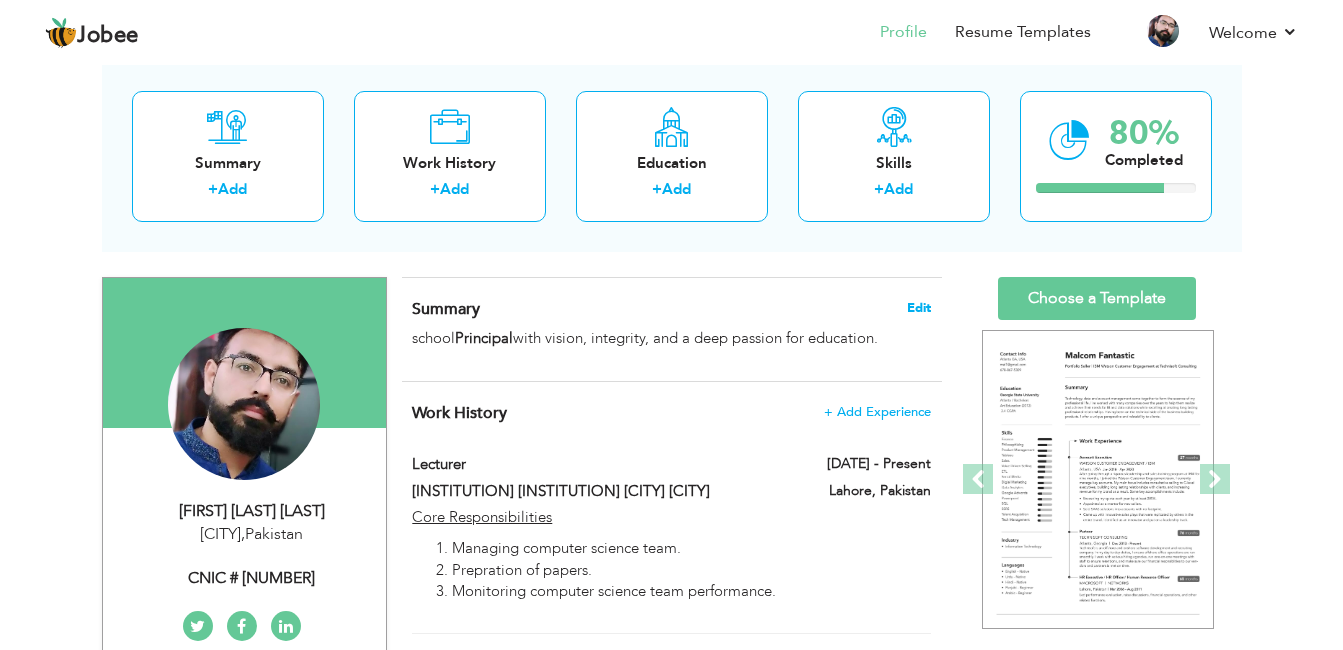 click on "Edit" at bounding box center (919, 308) 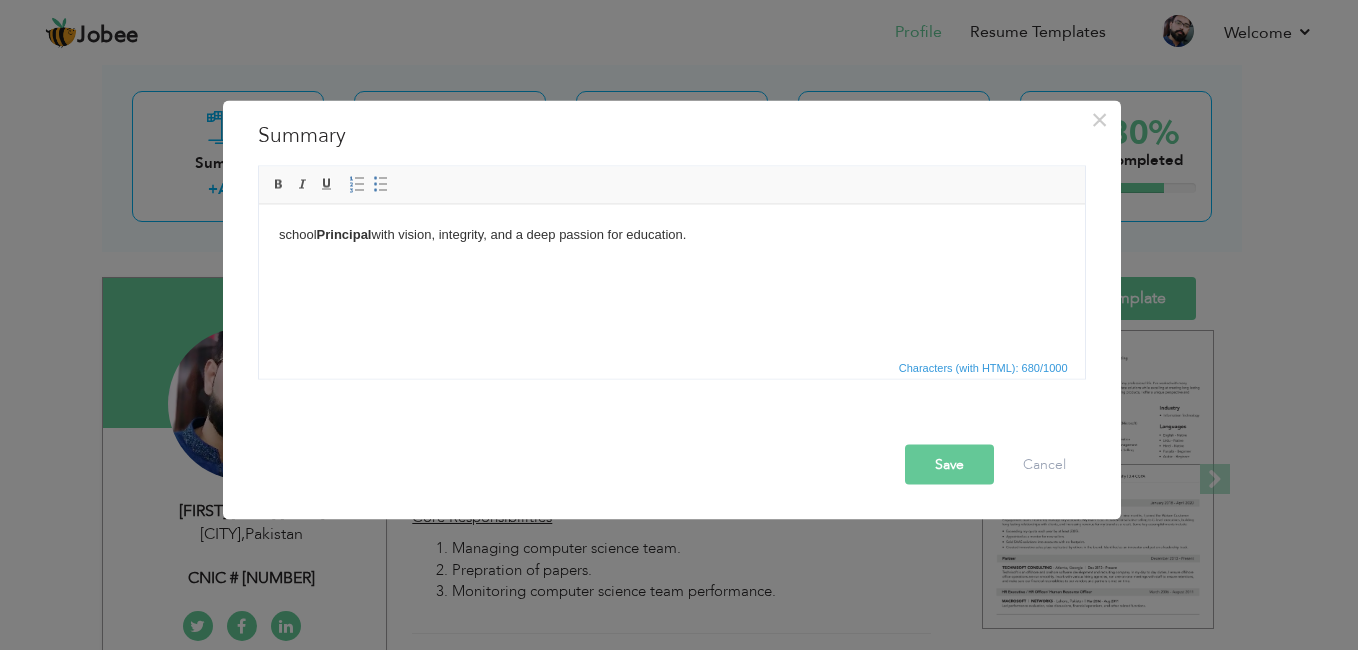 click on "Dynamic and results-driven educational leader with over 7 years of experience in teaching and college administration. Currently serving as Vice Principal, with a proven track record of enhancing academic performance, fostering a positive, inclusive learning environment. Skilled in staff development, curriculum planning, and strategic leadership. Committed to building strong academic cultures focused on student achievement, teacher growth, and community engagement. Ready to lead  as  Principal  with vision, integrity, and a deep passion for education." at bounding box center (671, 234) 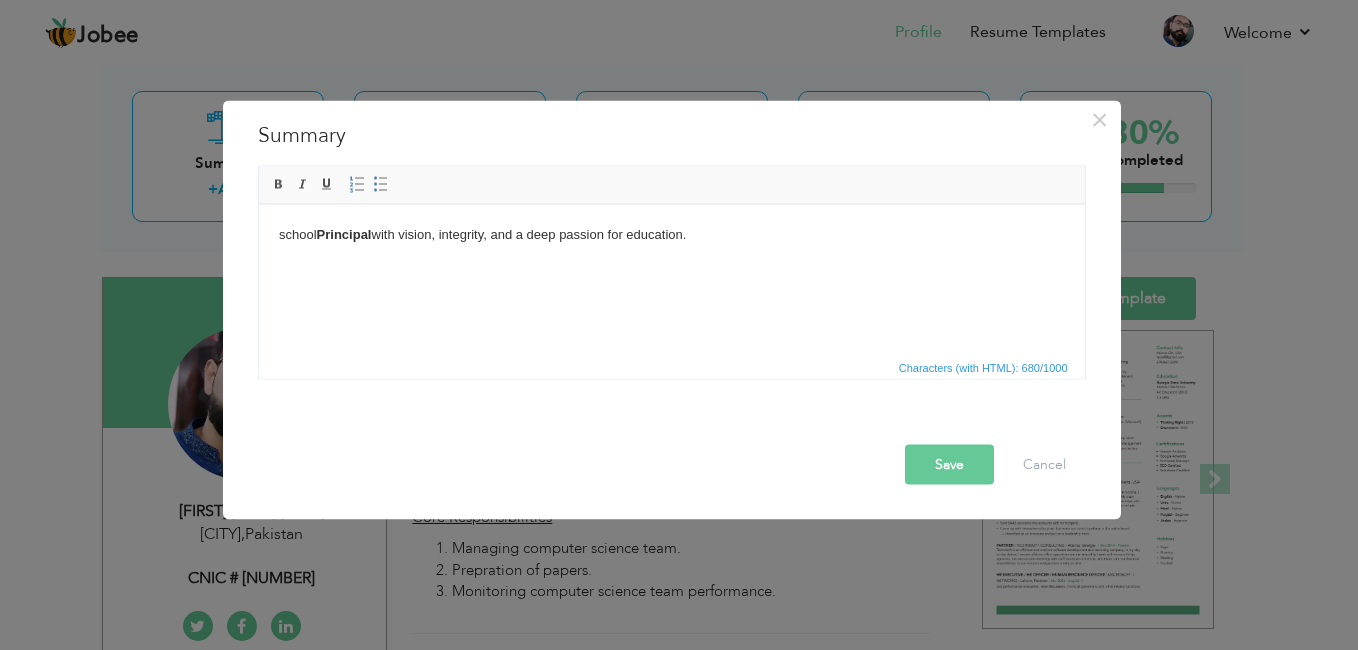click on "Save" at bounding box center (949, 465) 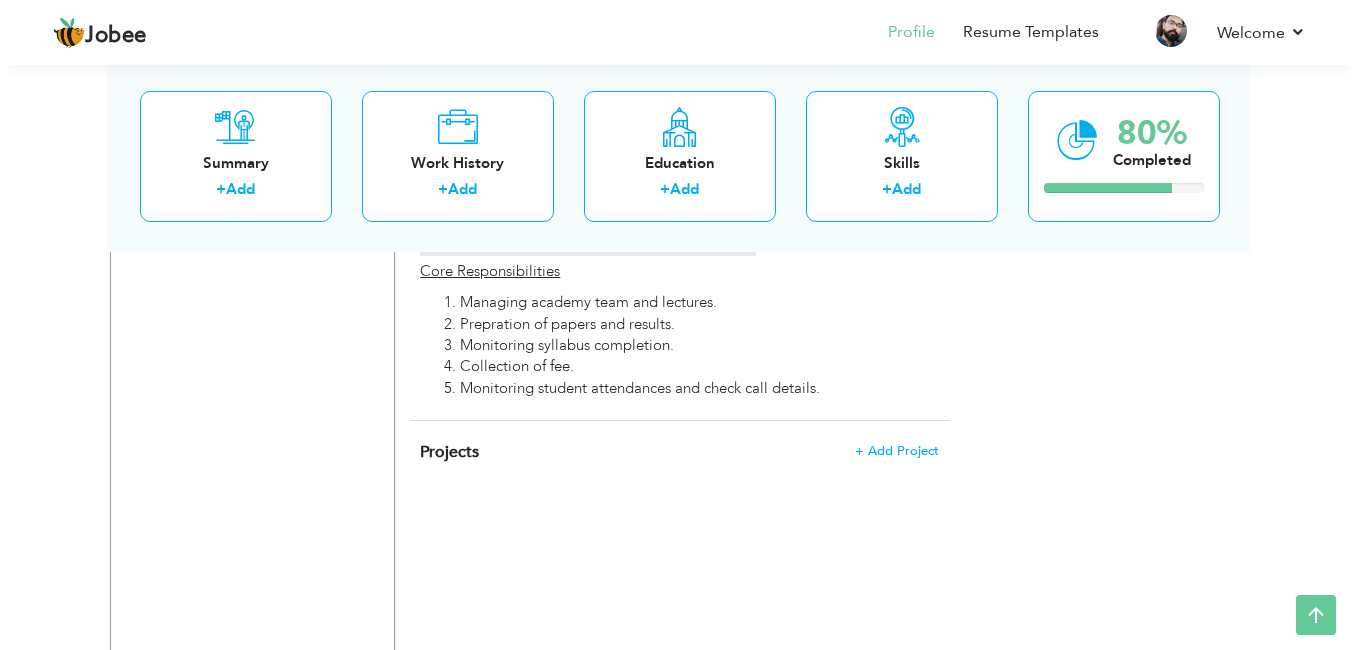 scroll, scrollTop: 2937, scrollLeft: 0, axis: vertical 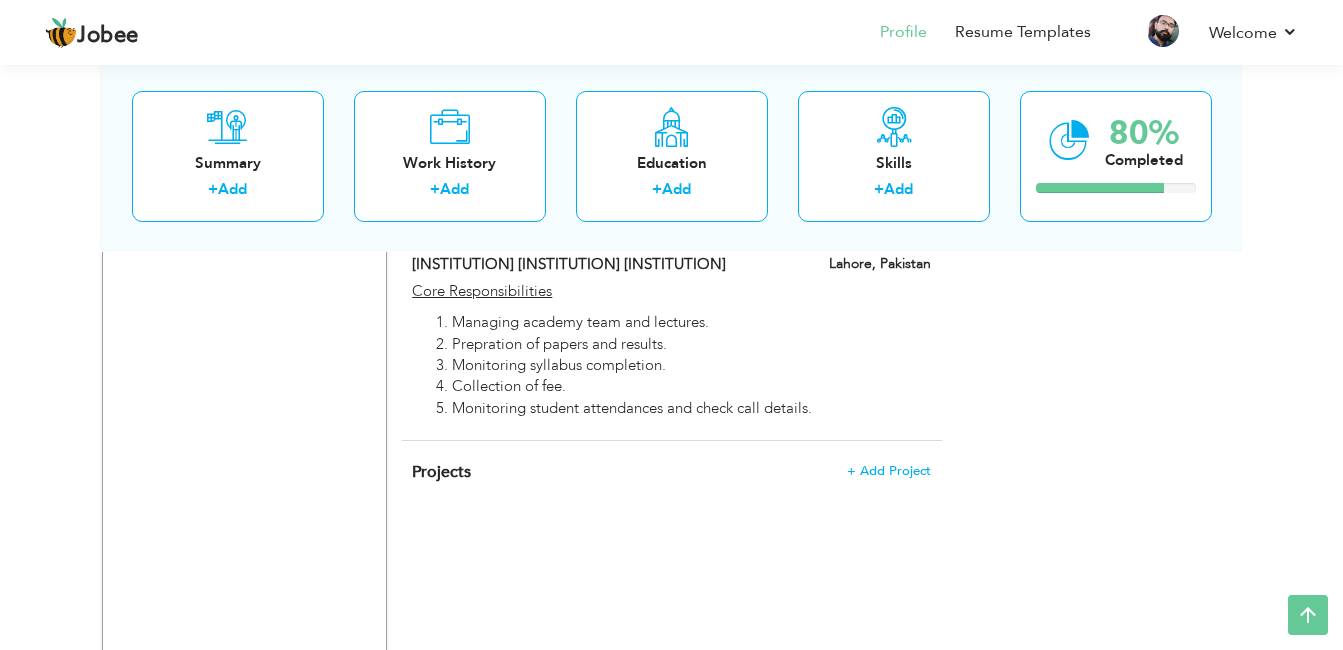 click at bounding box center [671, 207] 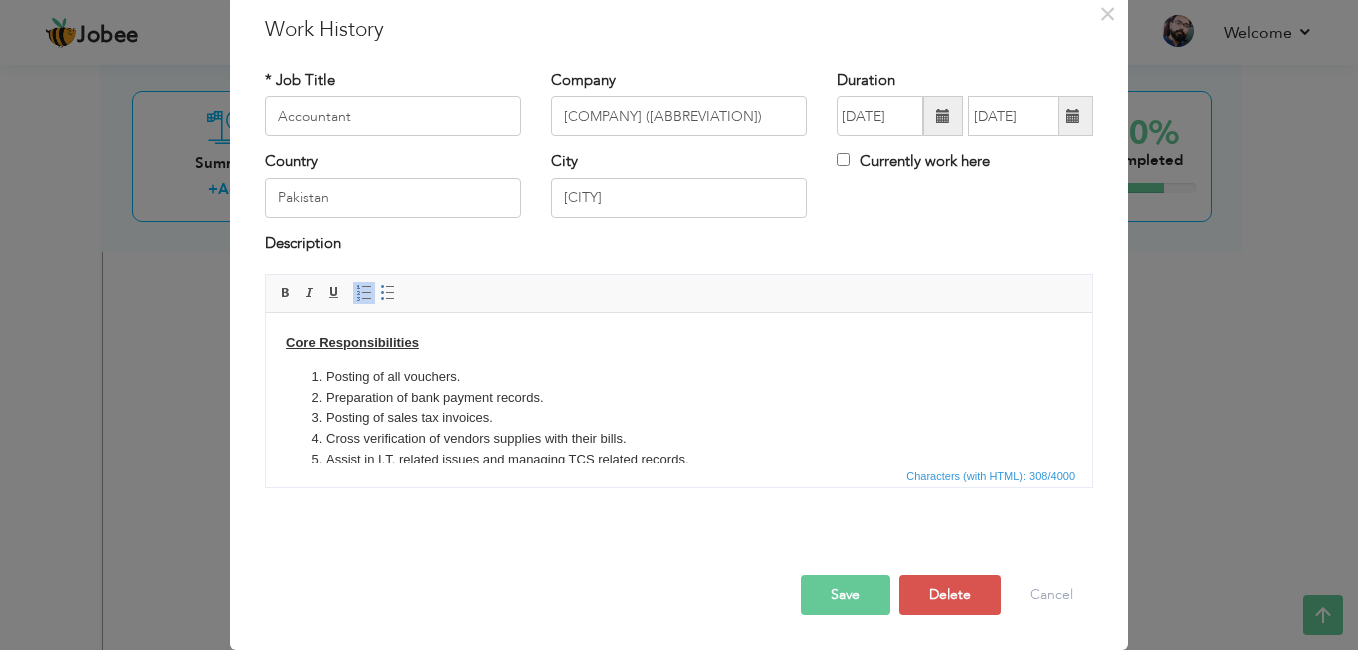 scroll, scrollTop: 0, scrollLeft: 0, axis: both 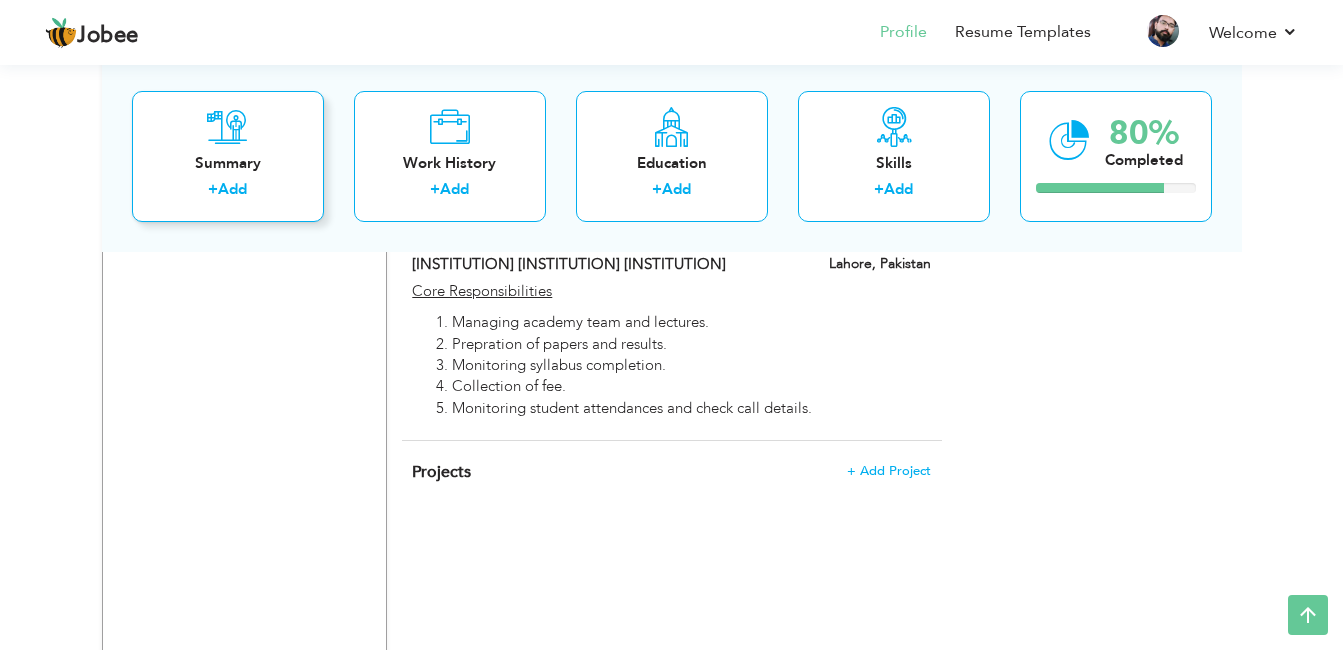 click on "Summary" at bounding box center (228, 162) 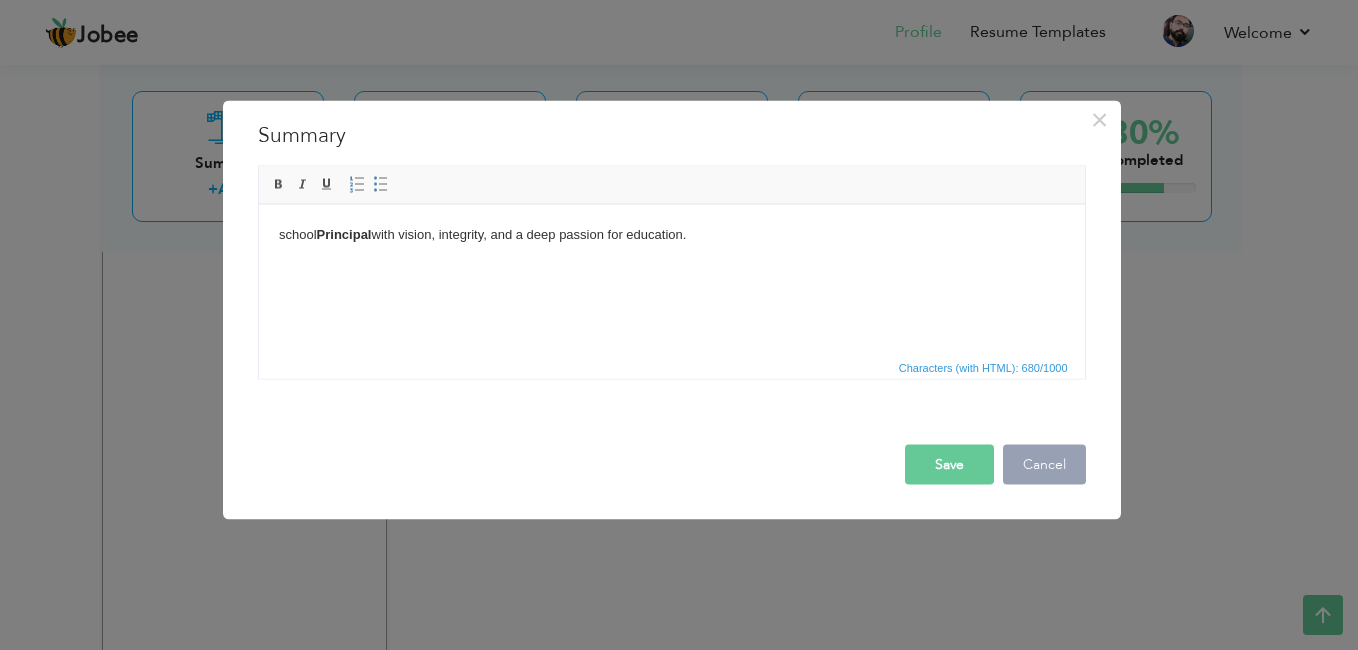 click on "Cancel" at bounding box center [1044, 465] 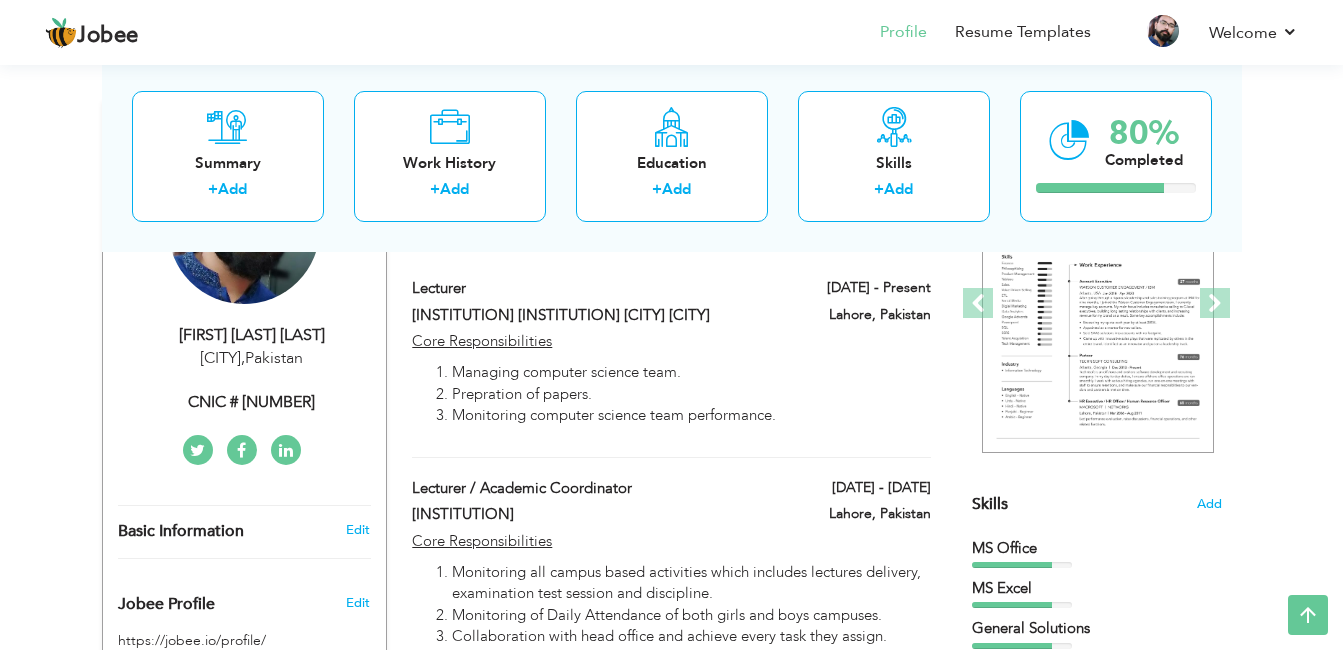 scroll, scrollTop: 237, scrollLeft: 0, axis: vertical 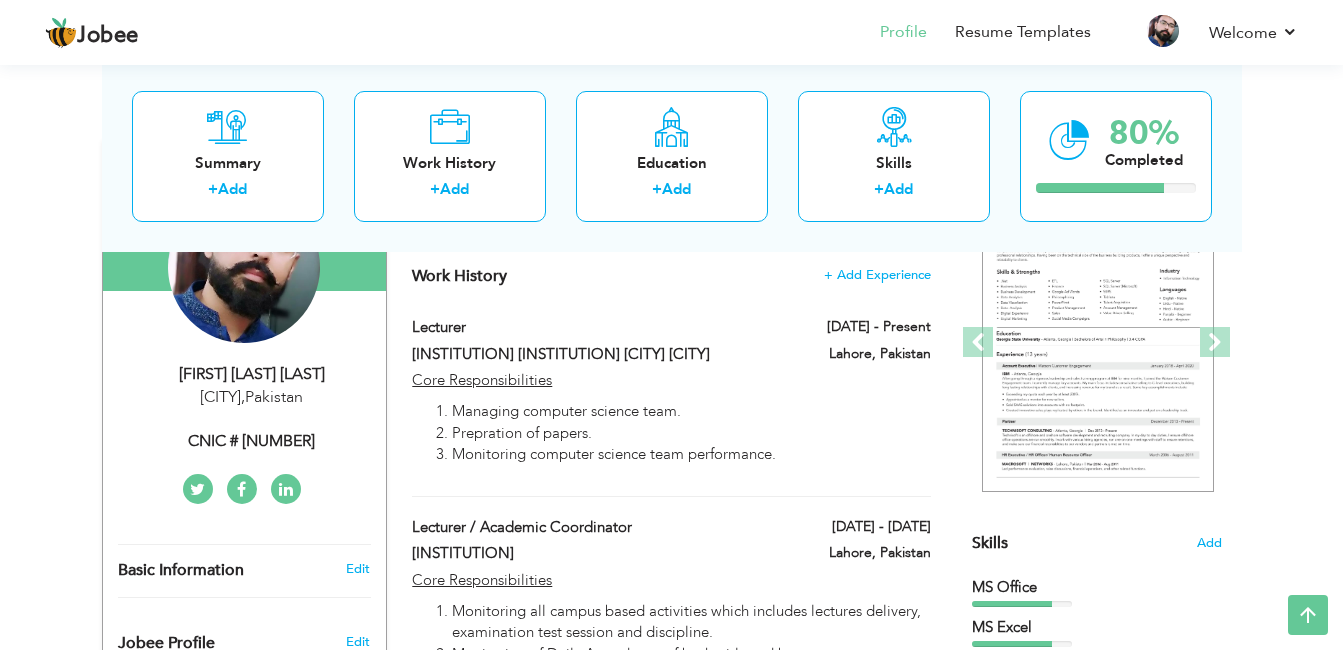 click on "Work History" at bounding box center [459, 276] 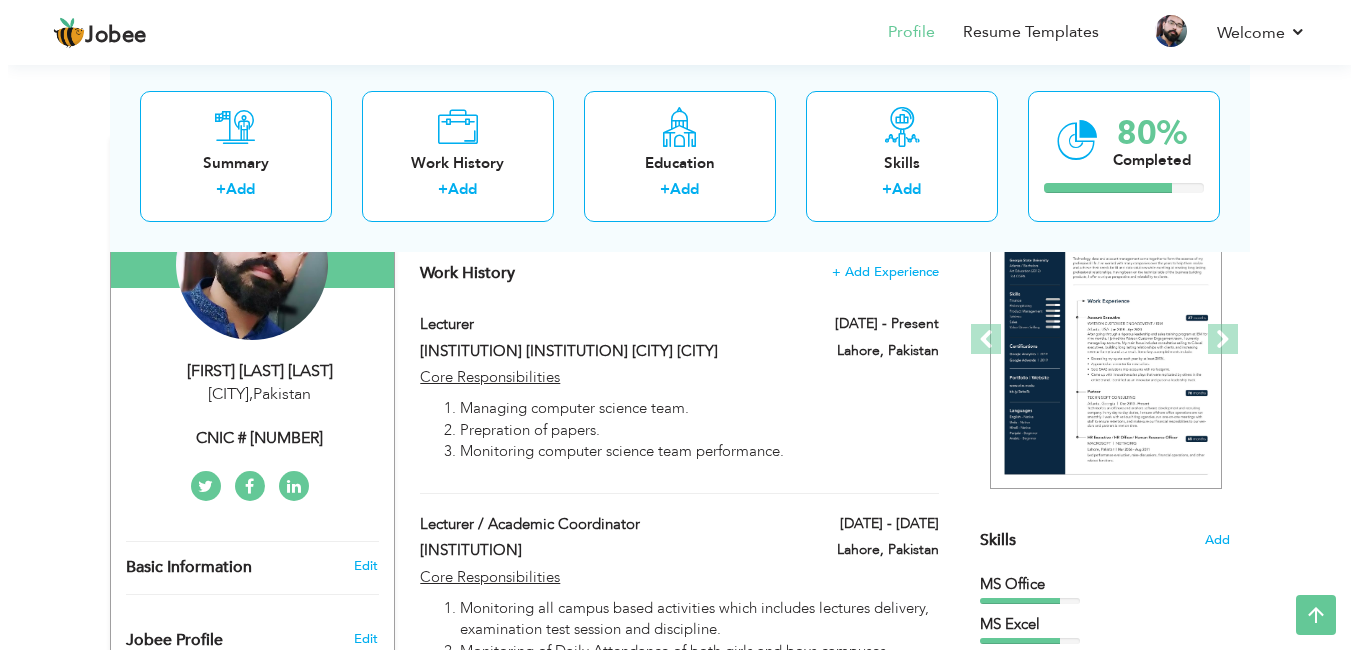 scroll, scrollTop: 237, scrollLeft: 0, axis: vertical 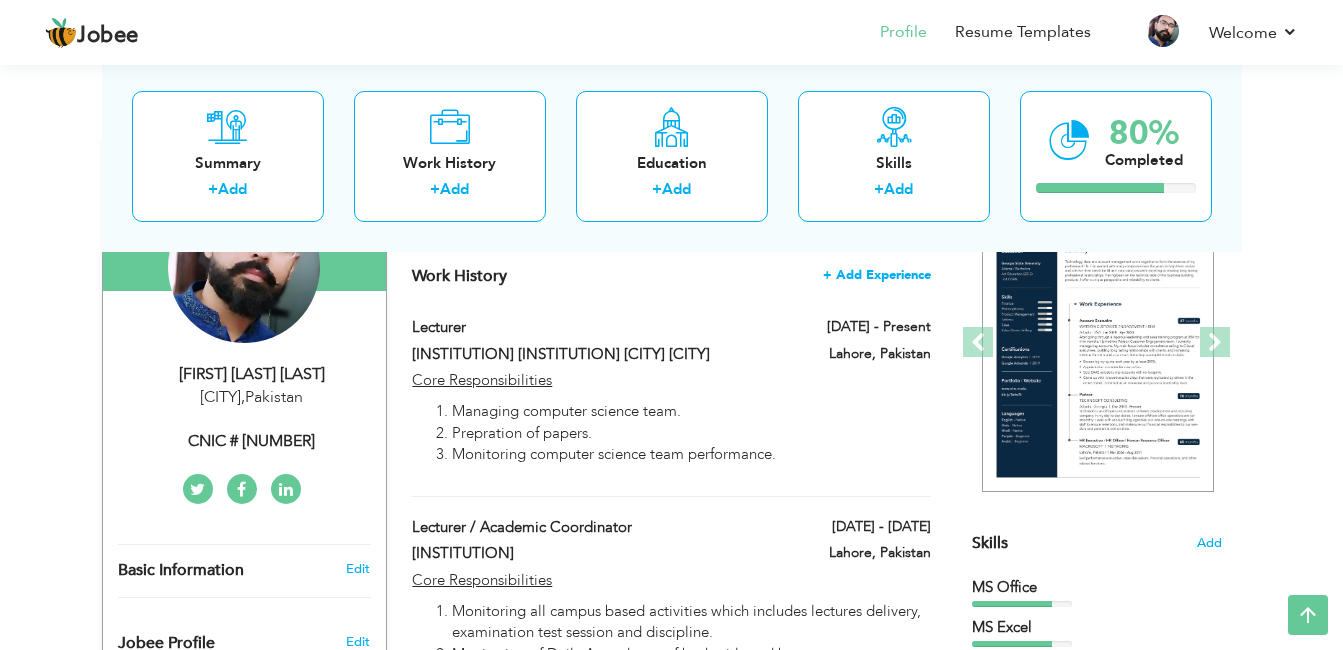 click on "+ Add Experience" at bounding box center [877, 275] 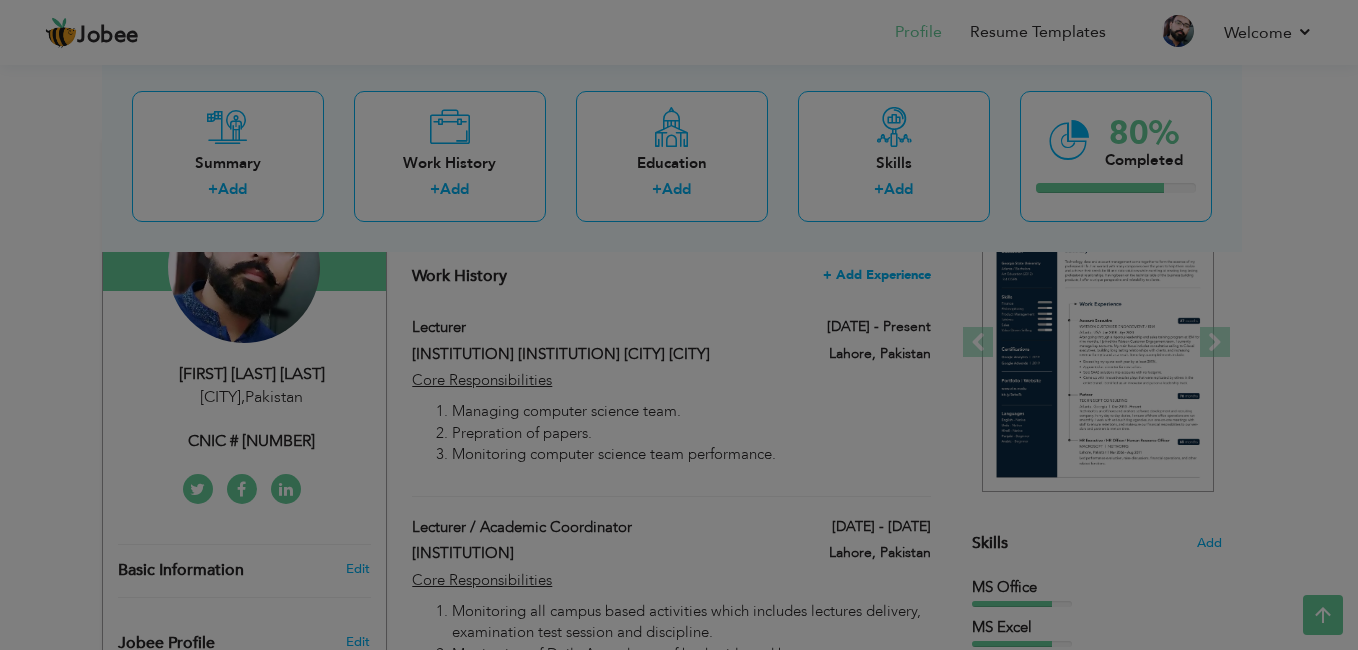 scroll, scrollTop: 0, scrollLeft: 0, axis: both 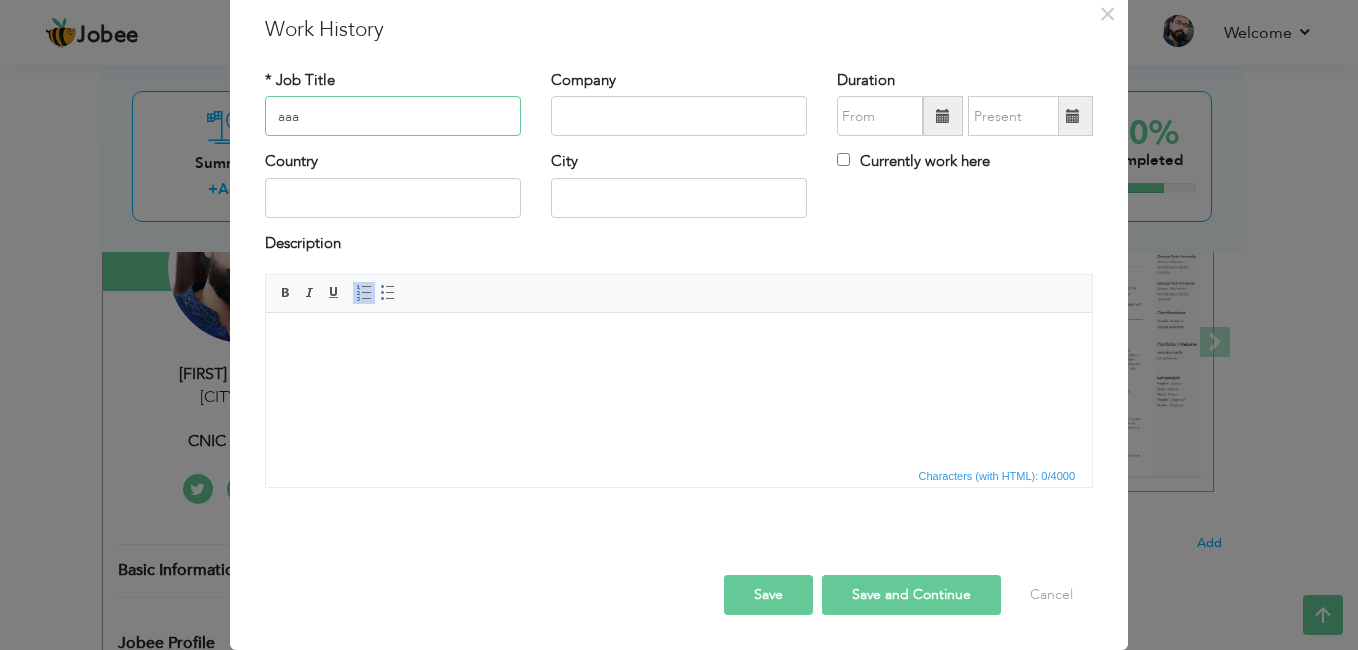 type on "aaa" 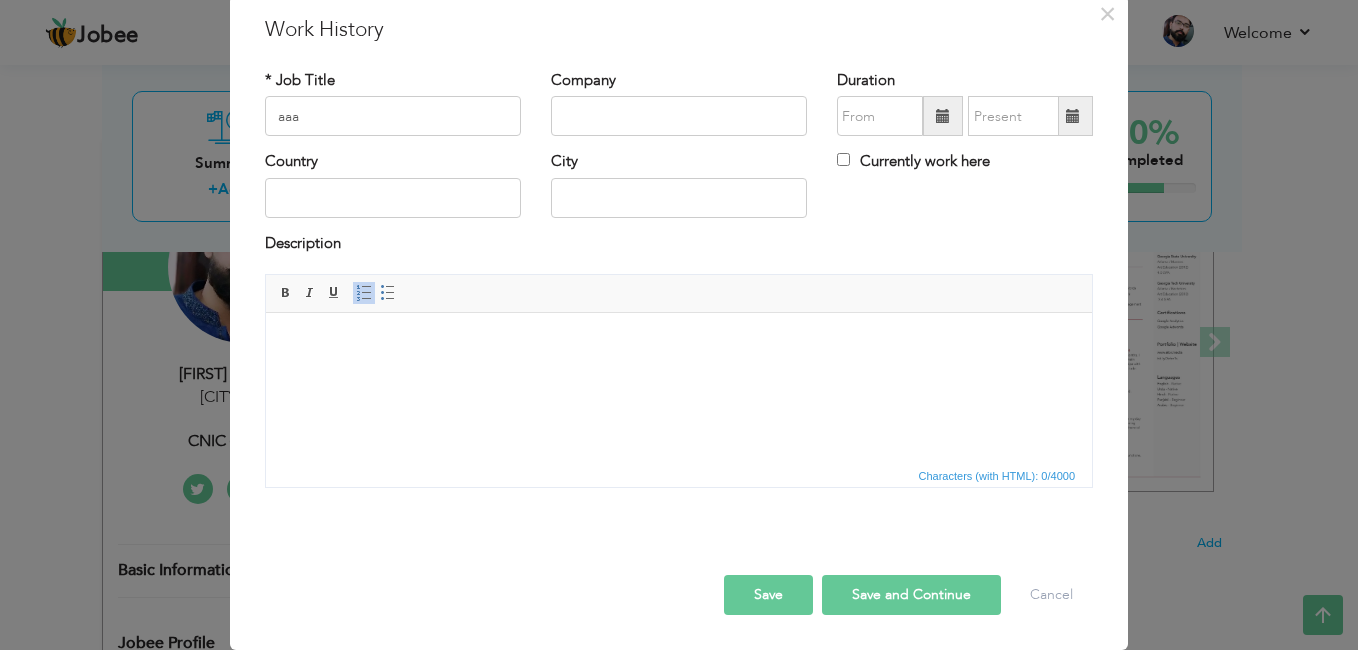click on "Save" at bounding box center (768, 595) 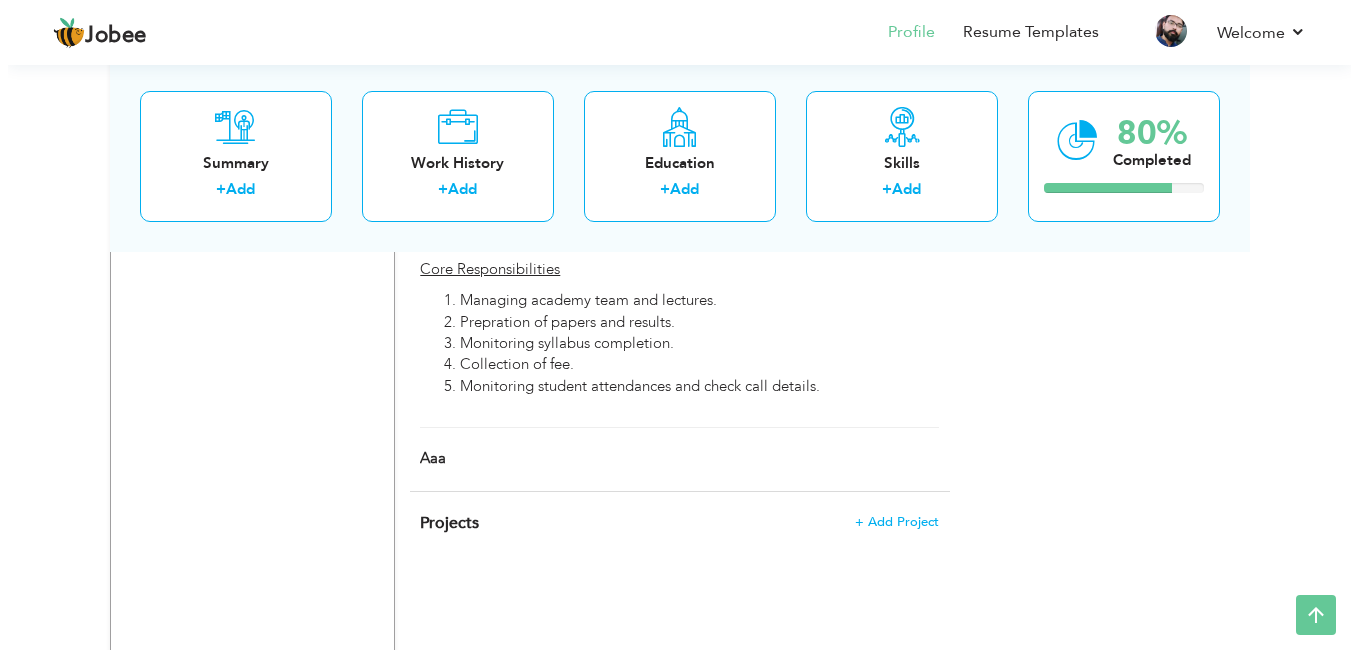 scroll, scrollTop: 3111, scrollLeft: 0, axis: vertical 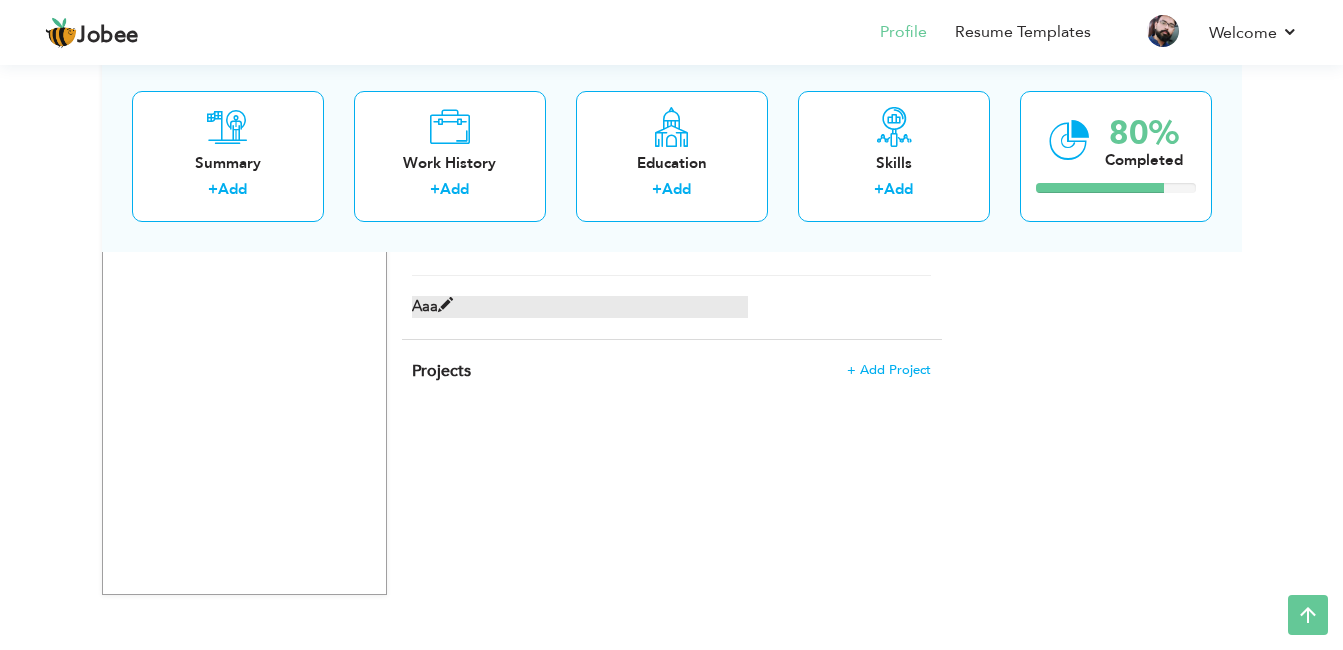 click at bounding box center [445, 305] 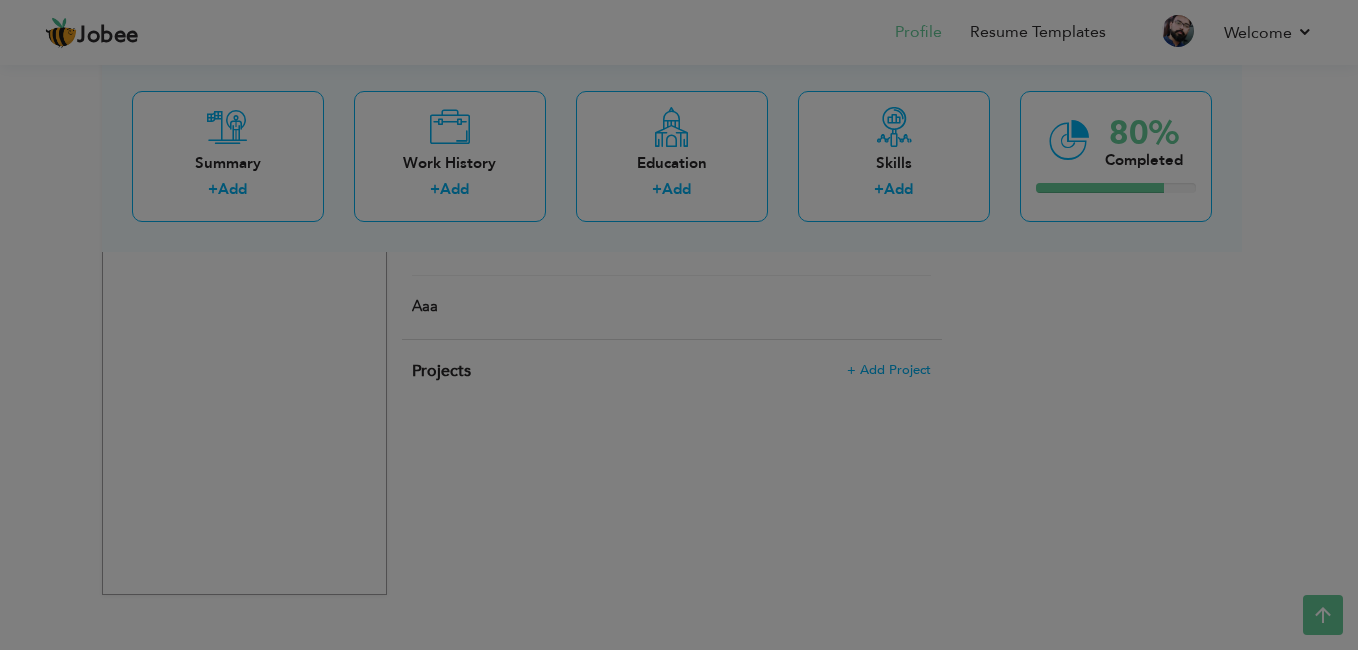 scroll, scrollTop: 0, scrollLeft: 0, axis: both 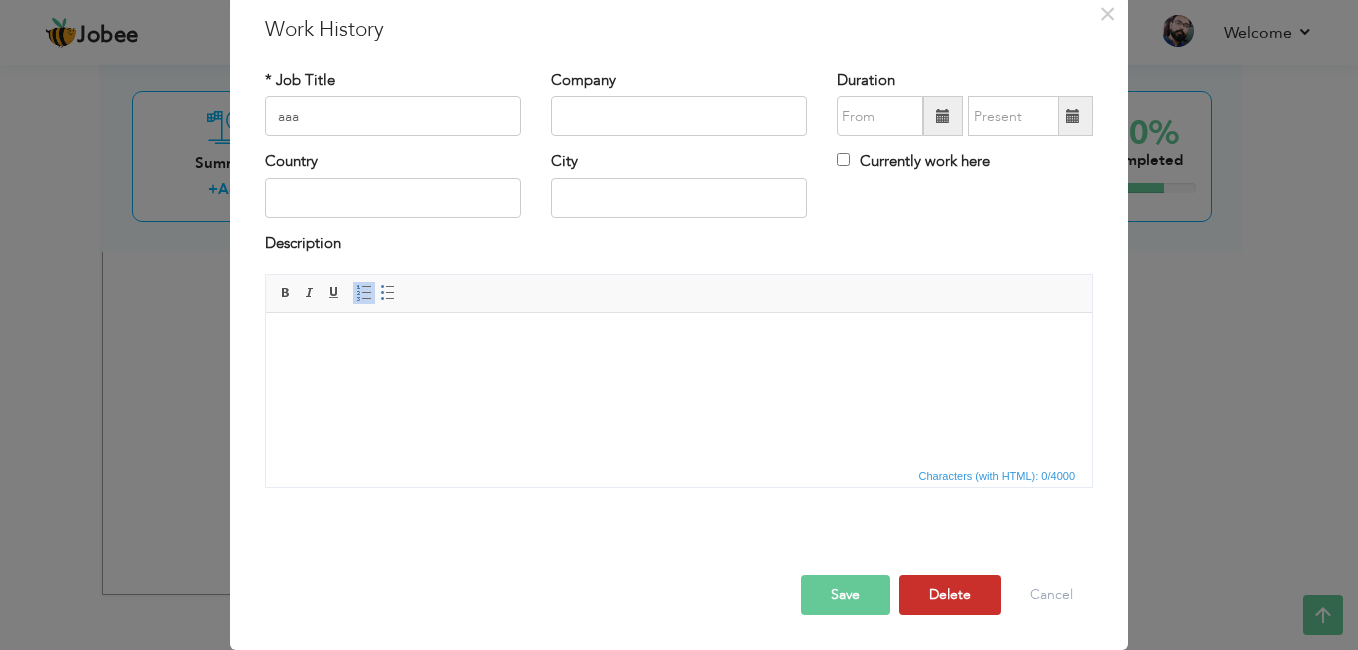 click on "Delete" at bounding box center [950, 595] 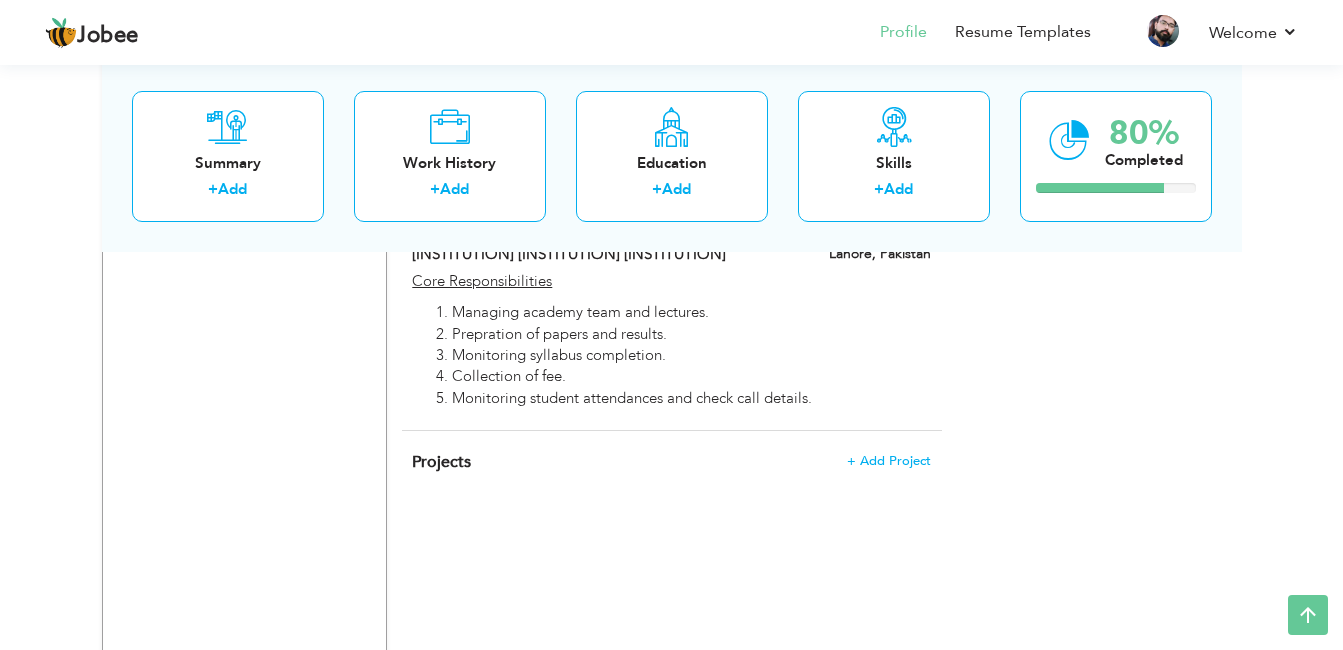 scroll, scrollTop: 2811, scrollLeft: 0, axis: vertical 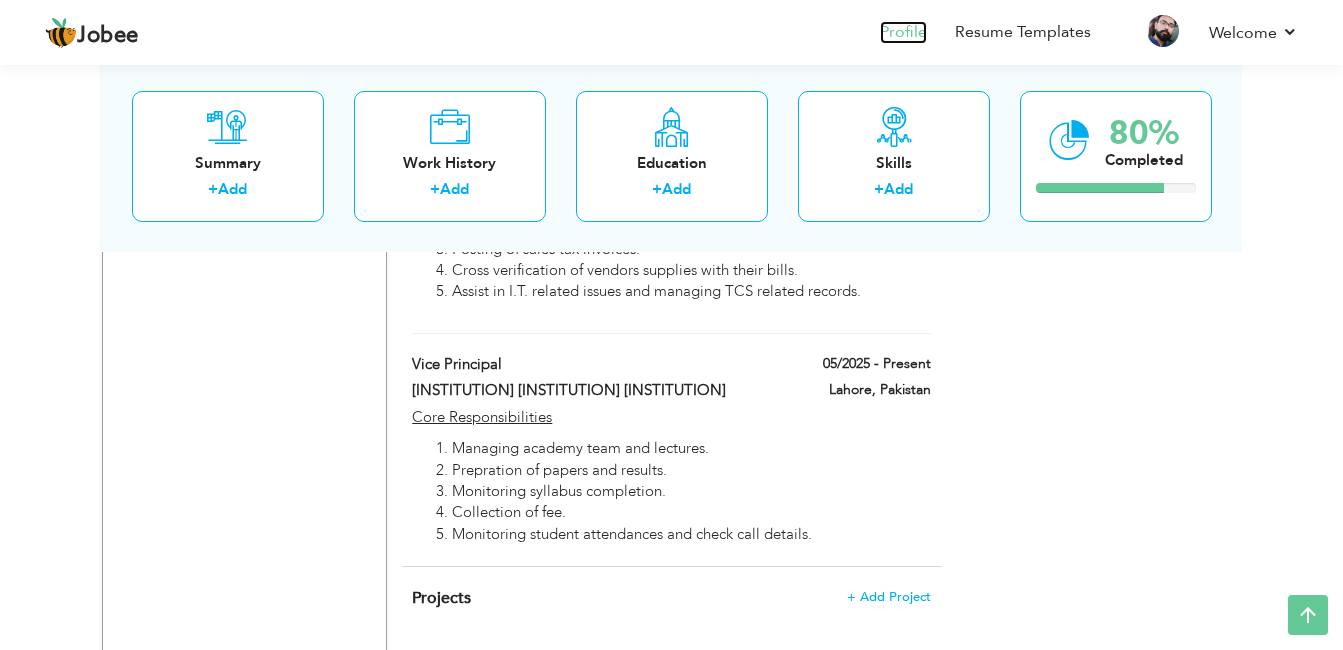 click on "Profile" at bounding box center (903, 32) 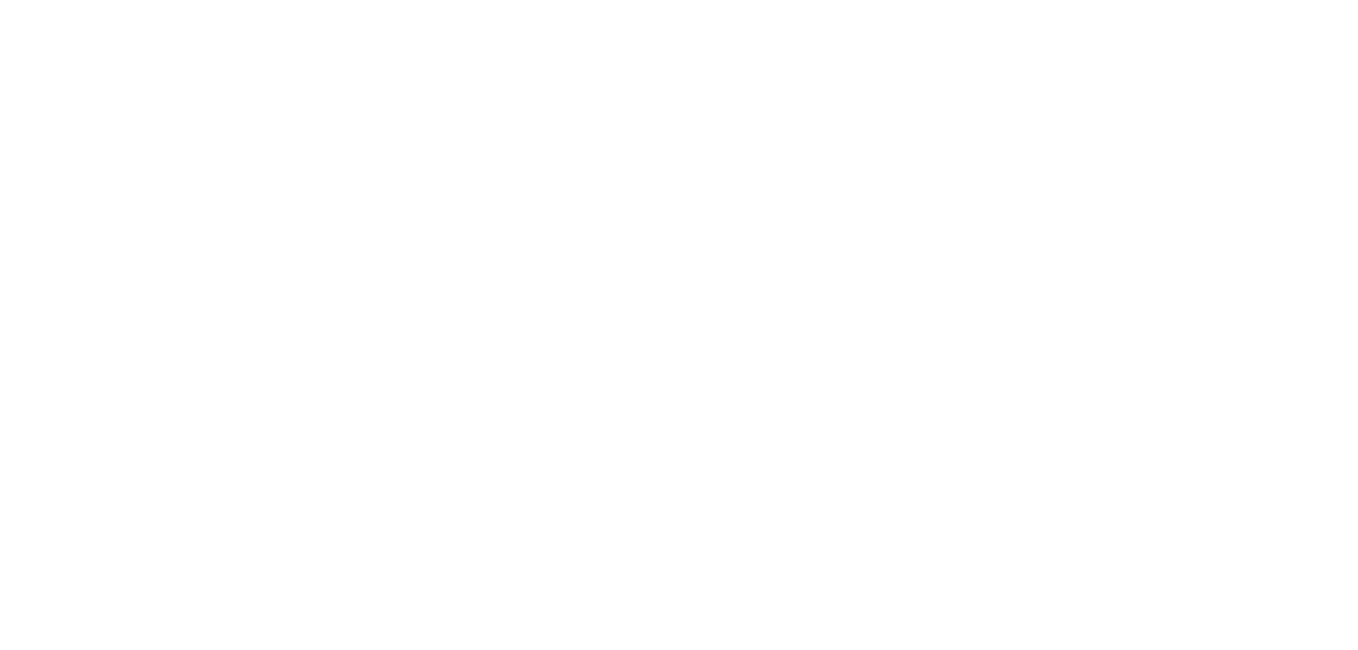 scroll, scrollTop: 0, scrollLeft: 0, axis: both 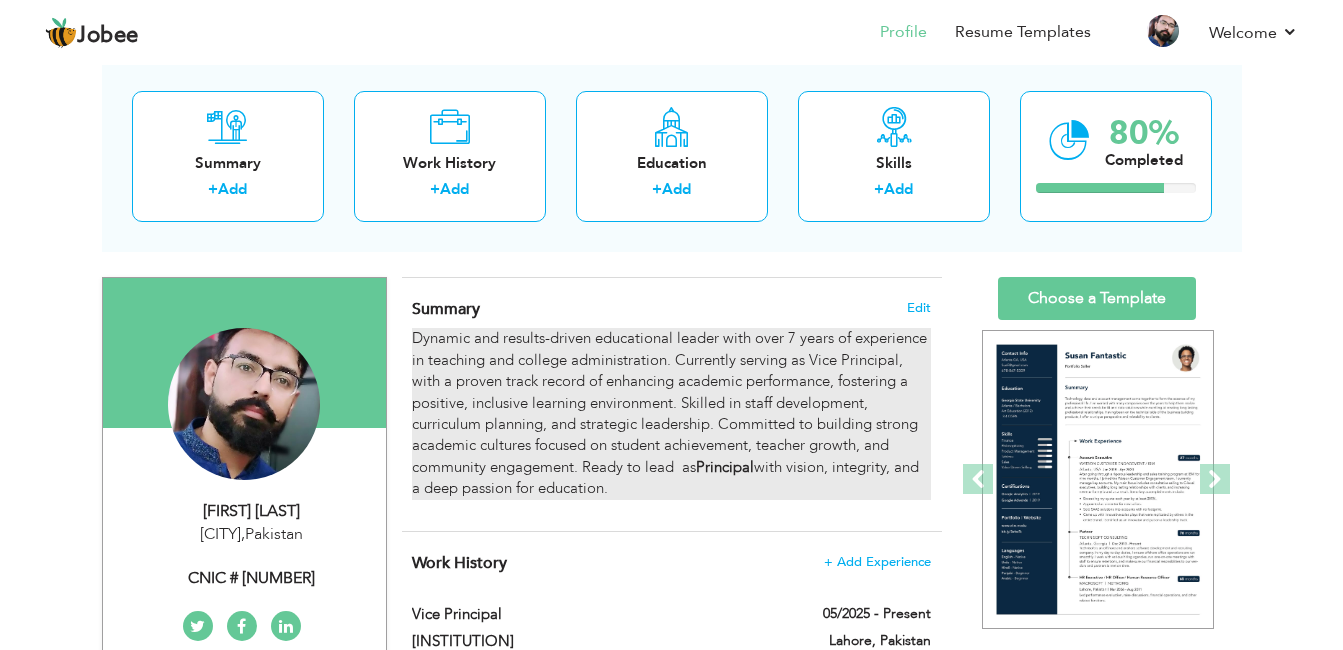 click on "Dynamic and results-driven educational leader with over 7 years of experience in teaching and college administration. Currently serving as Vice Principal, with a proven track record of enhancing academic performance, fostering a positive, inclusive learning environment. Skilled in staff development, curriculum planning, and strategic leadership. Committed to building strong academic cultures focused on student achievement, teacher growth, and community engagement. Ready to lead  as  Principal  with vision, integrity, and a deep passion for education." at bounding box center [671, 413] 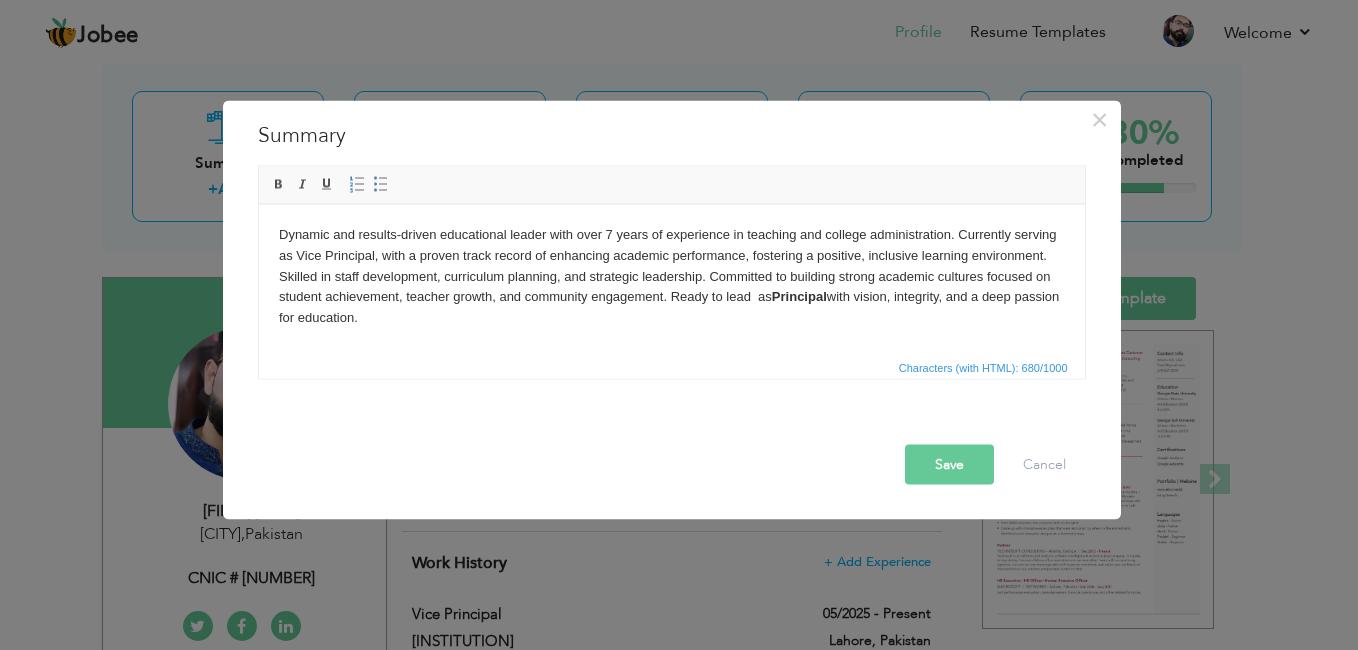 click on "Dynamic and results-driven educational leader with over 7 years of experience in teaching and college administration. Currently serving as Vice Principal, with a proven track record of enhancing academic performance, fostering a positive, inclusive learning environment. Skilled in staff development, curriculum planning, and strategic leadership. Committed to building strong academic cultures focused on student achievement, teacher growth, and community engagement. Ready to lead  as  Principal  with vision, integrity, and a deep passion for education." at bounding box center [671, 276] 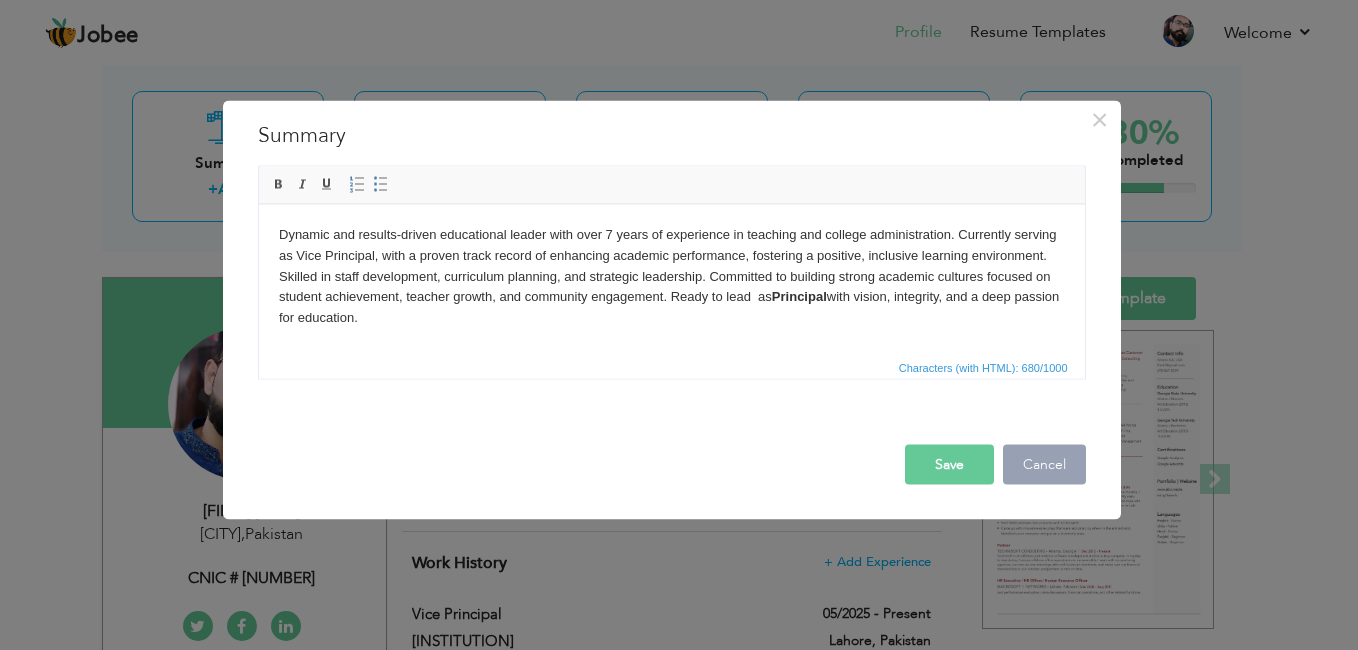 click on "Cancel" at bounding box center (1044, 465) 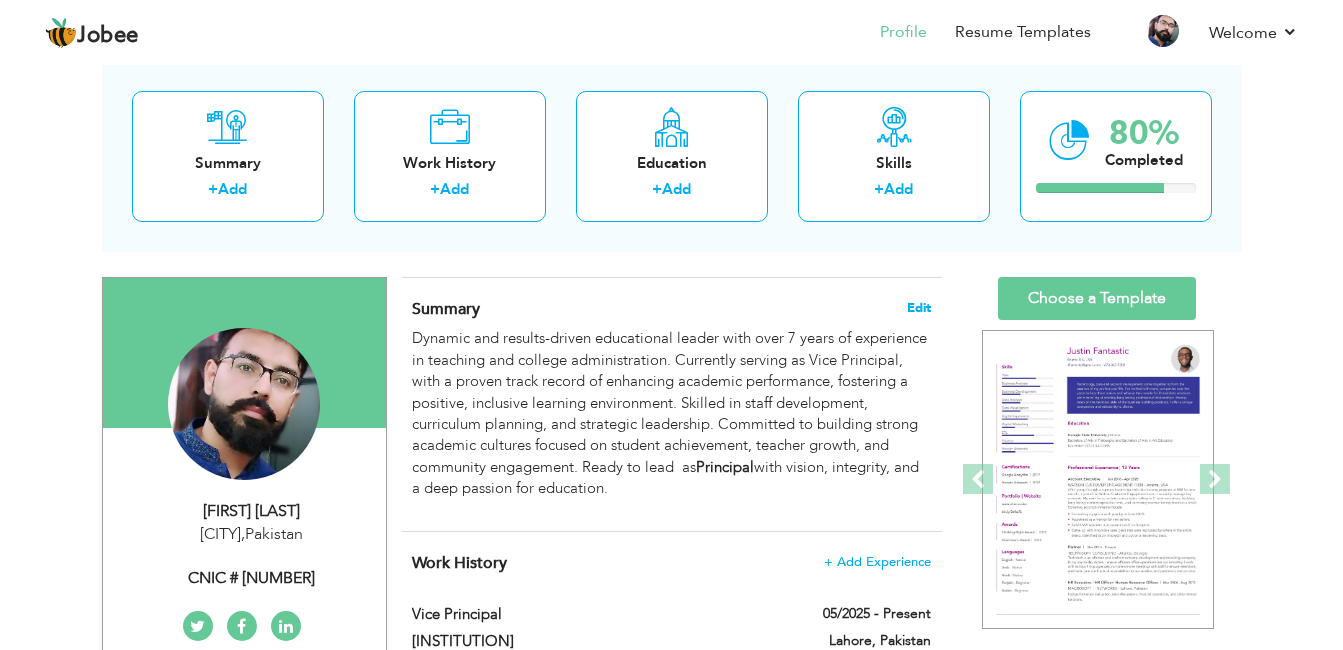 click on "Edit" at bounding box center (919, 308) 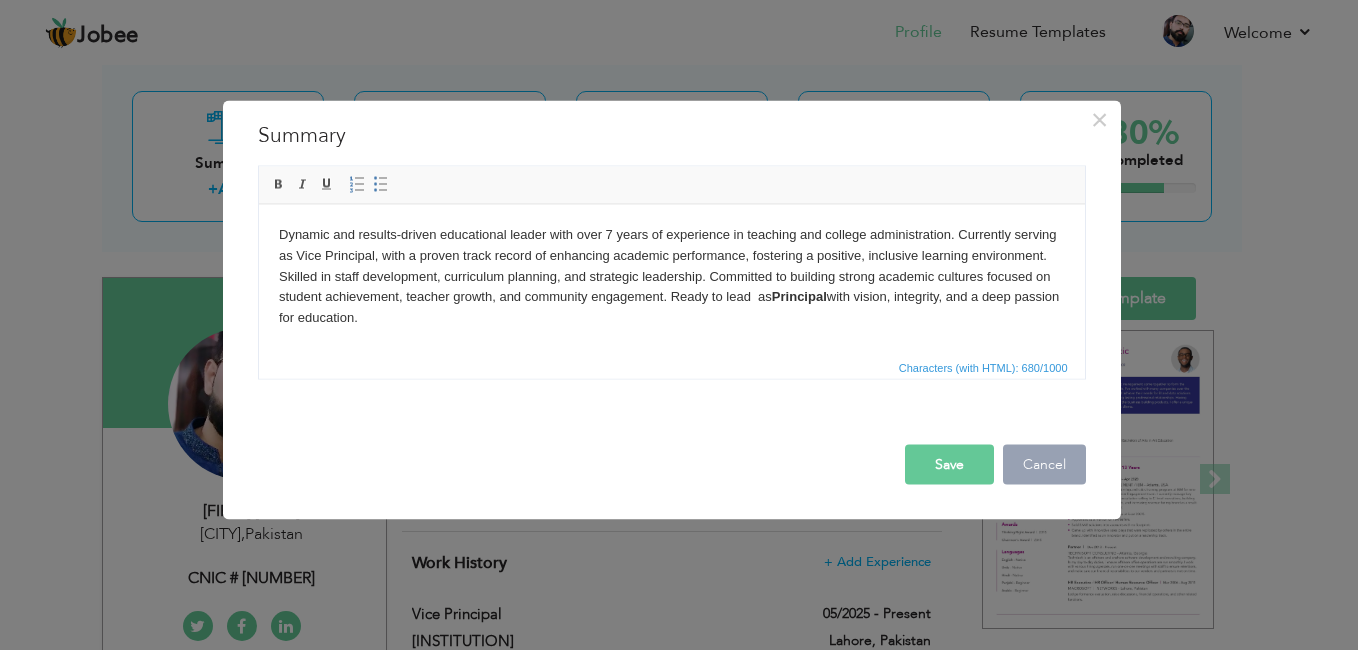 click on "Cancel" at bounding box center (1044, 465) 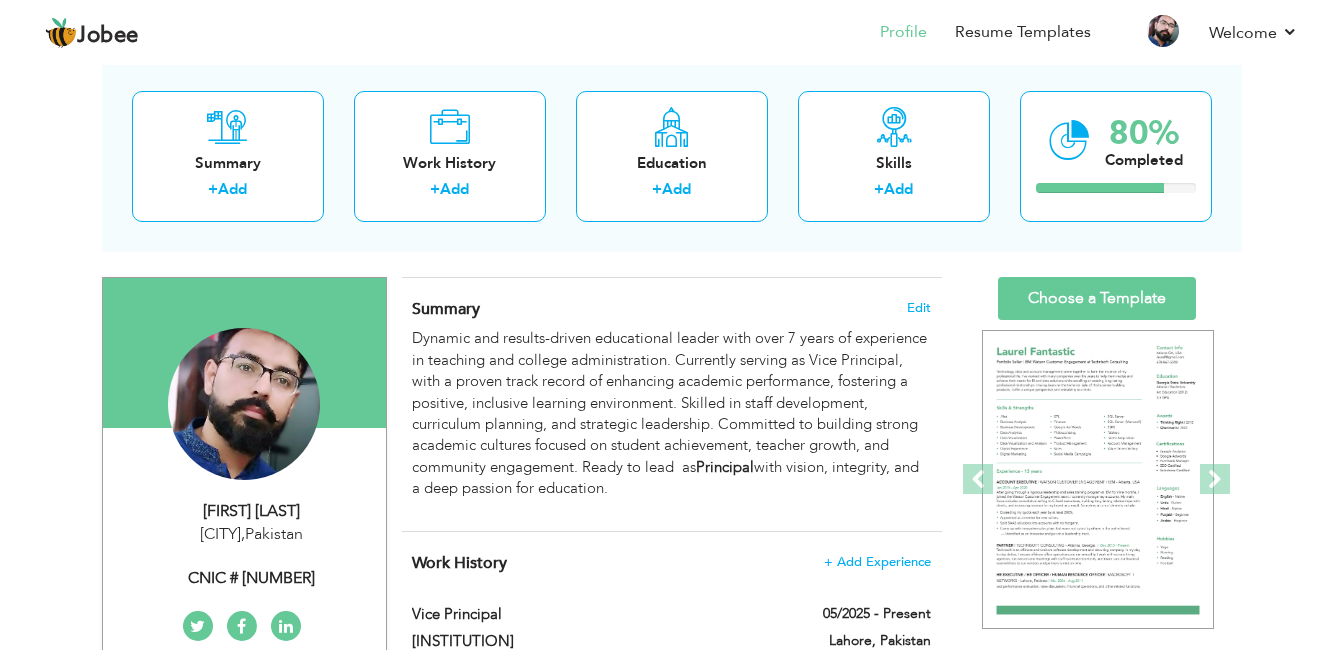 scroll, scrollTop: 0, scrollLeft: 0, axis: both 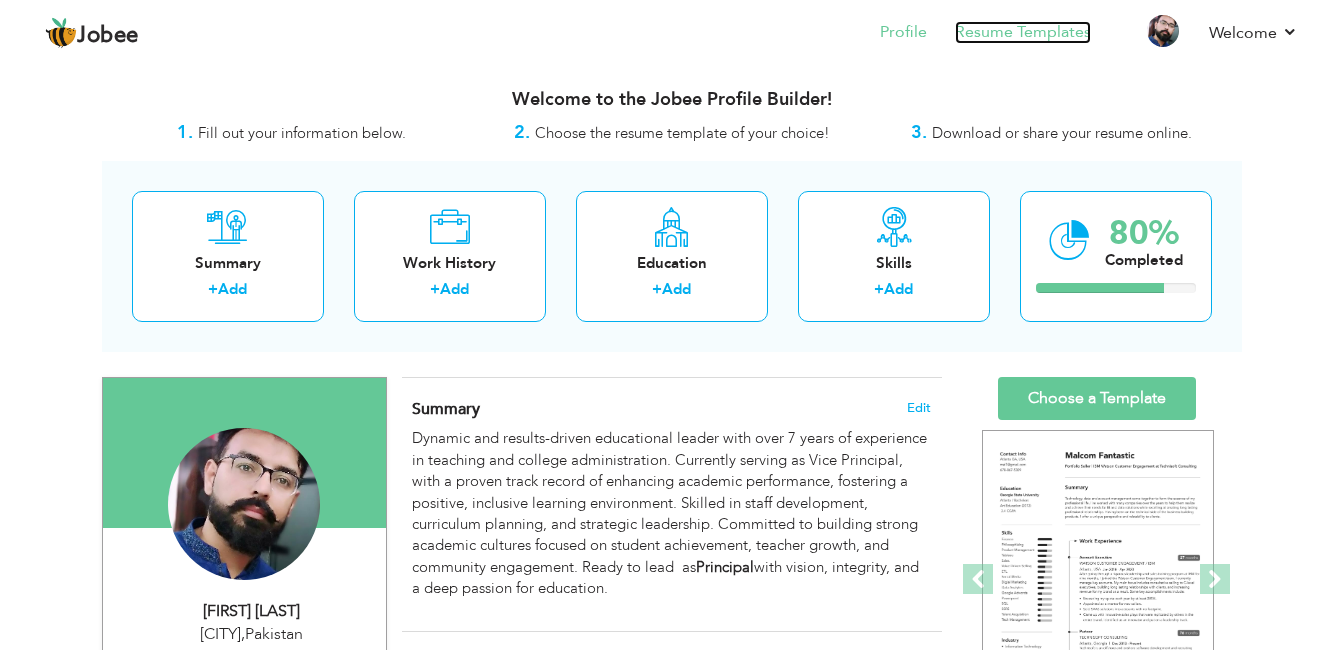 click on "Resume Templates" at bounding box center [1023, 32] 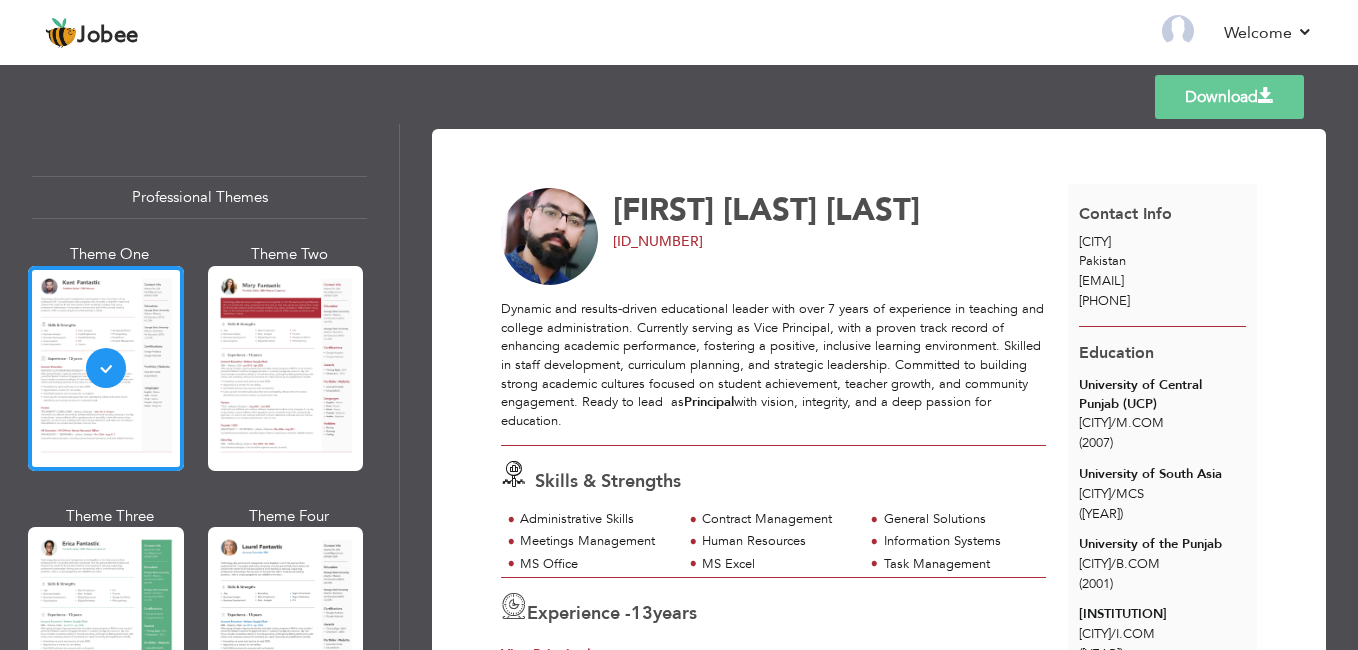 scroll, scrollTop: 0, scrollLeft: 0, axis: both 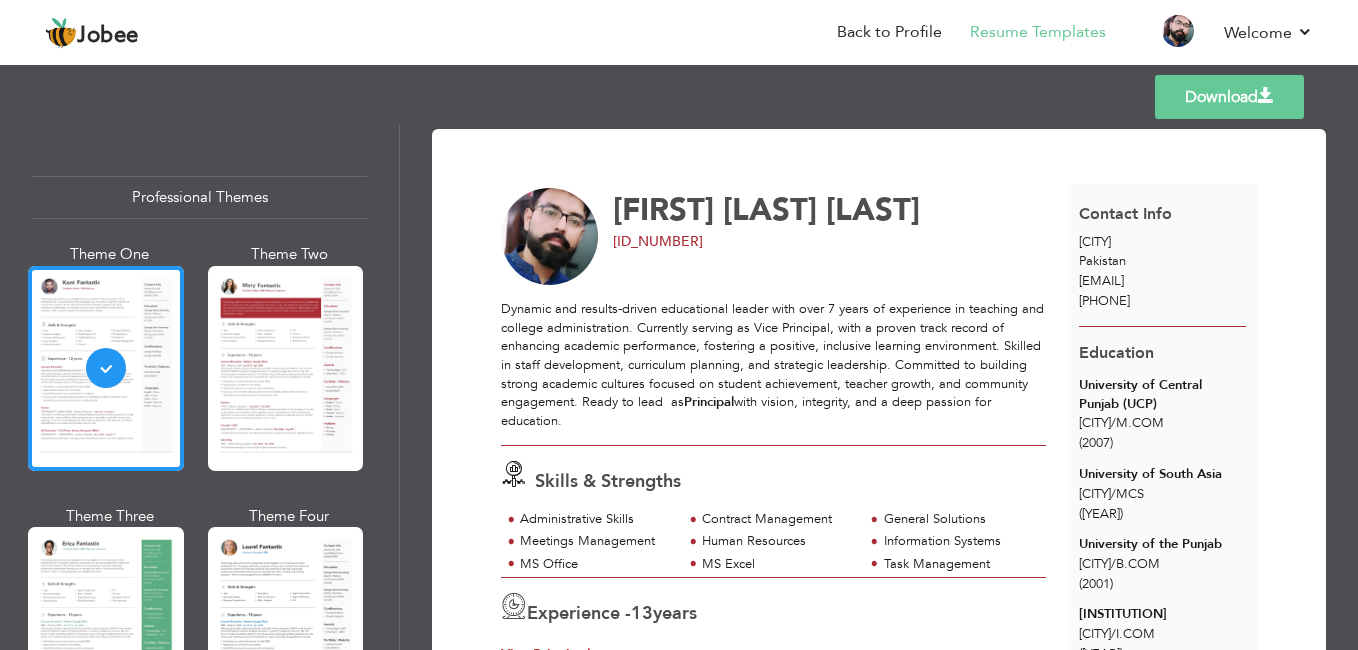 click on "Dynamic and results-driven educational leader with over 7 years of experience in teaching and college administration. Currently serving as Vice Principal, with a proven track record of enhancing academic performance, fostering a positive, inclusive learning environment. Skilled in staff development, curriculum planning, and strategic leadership. Committed to building strong academic cultures focused on student achievement, teacher growth, and community engagement. Ready to lead  as  Principal  with vision, integrity, and a deep passion for education." at bounding box center (773, 365) 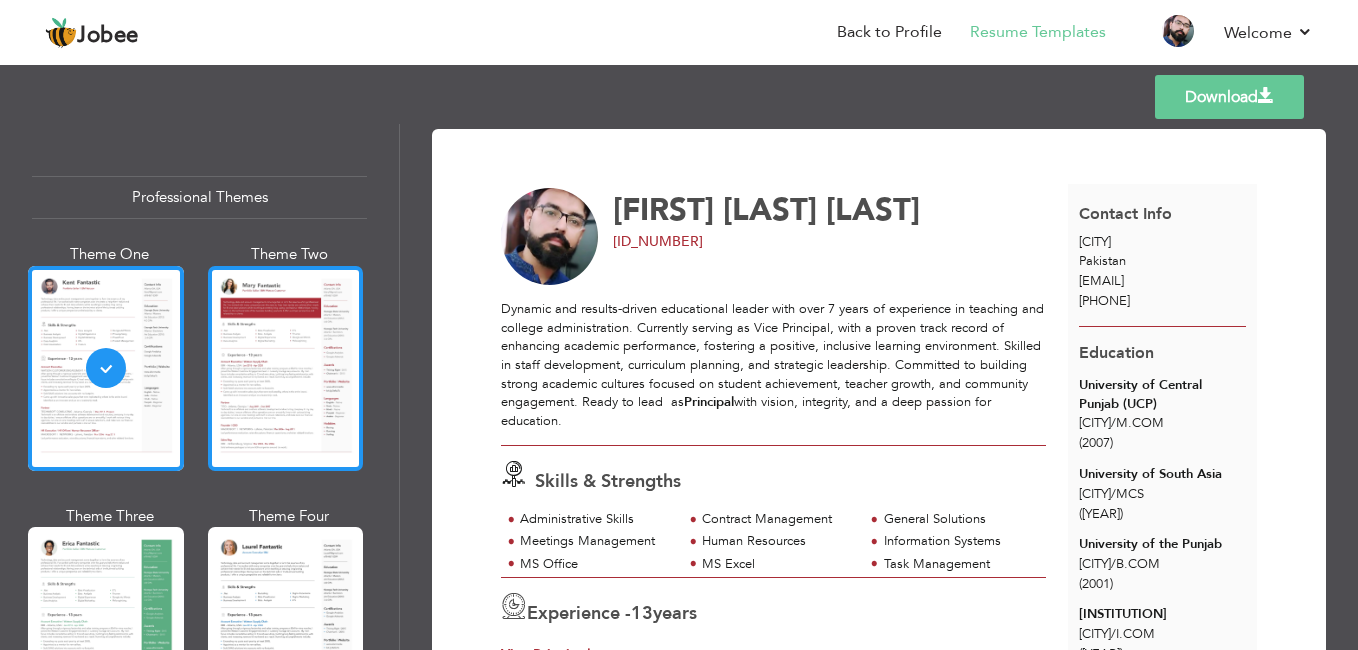 click at bounding box center [286, 368] 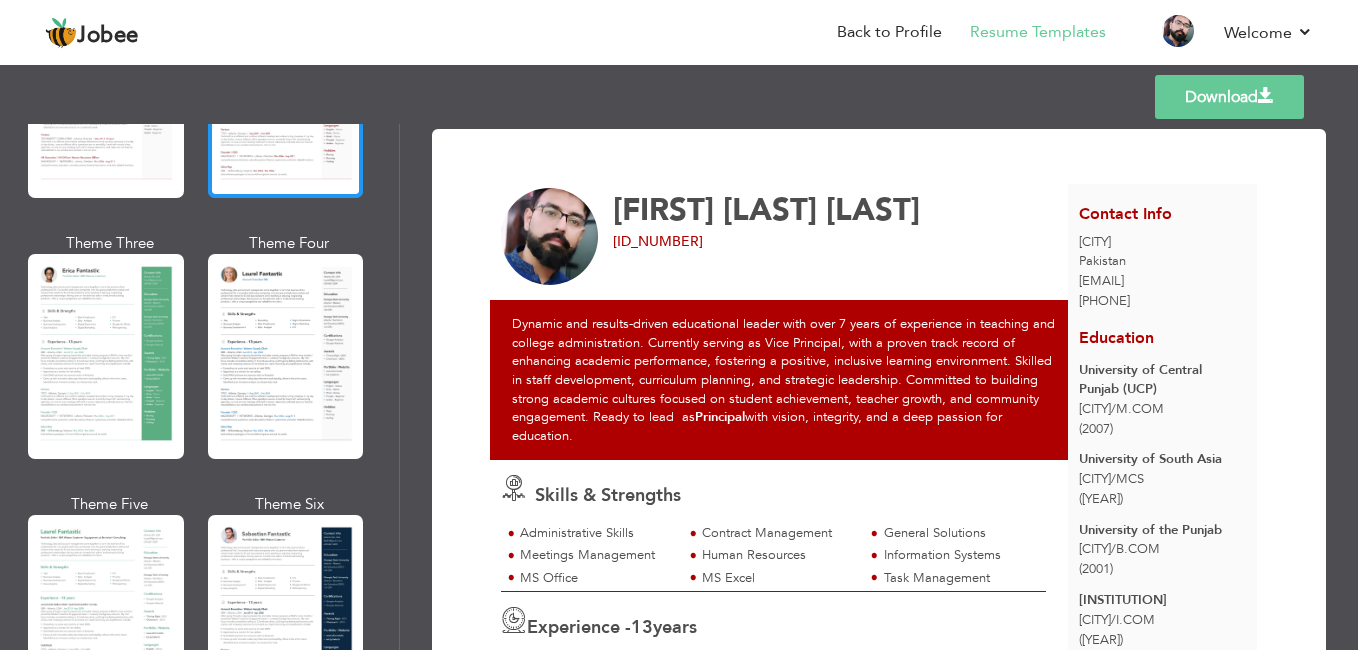 scroll, scrollTop: 300, scrollLeft: 0, axis: vertical 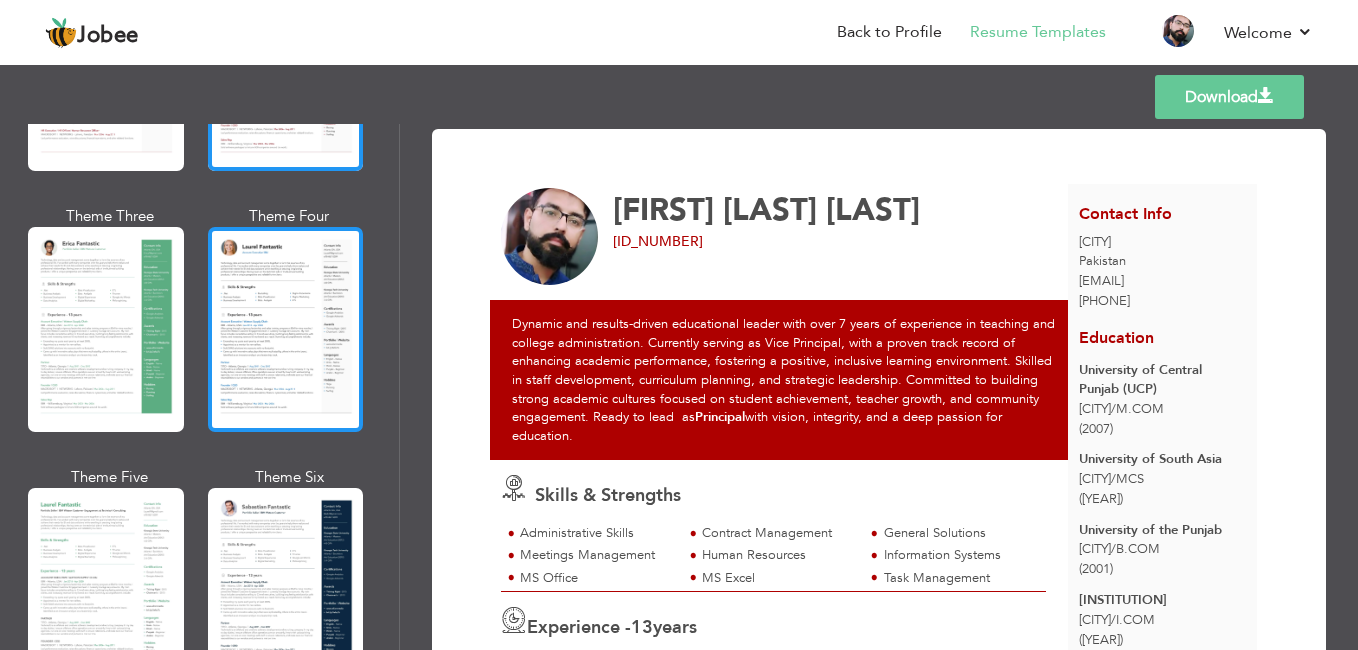 click at bounding box center [286, 329] 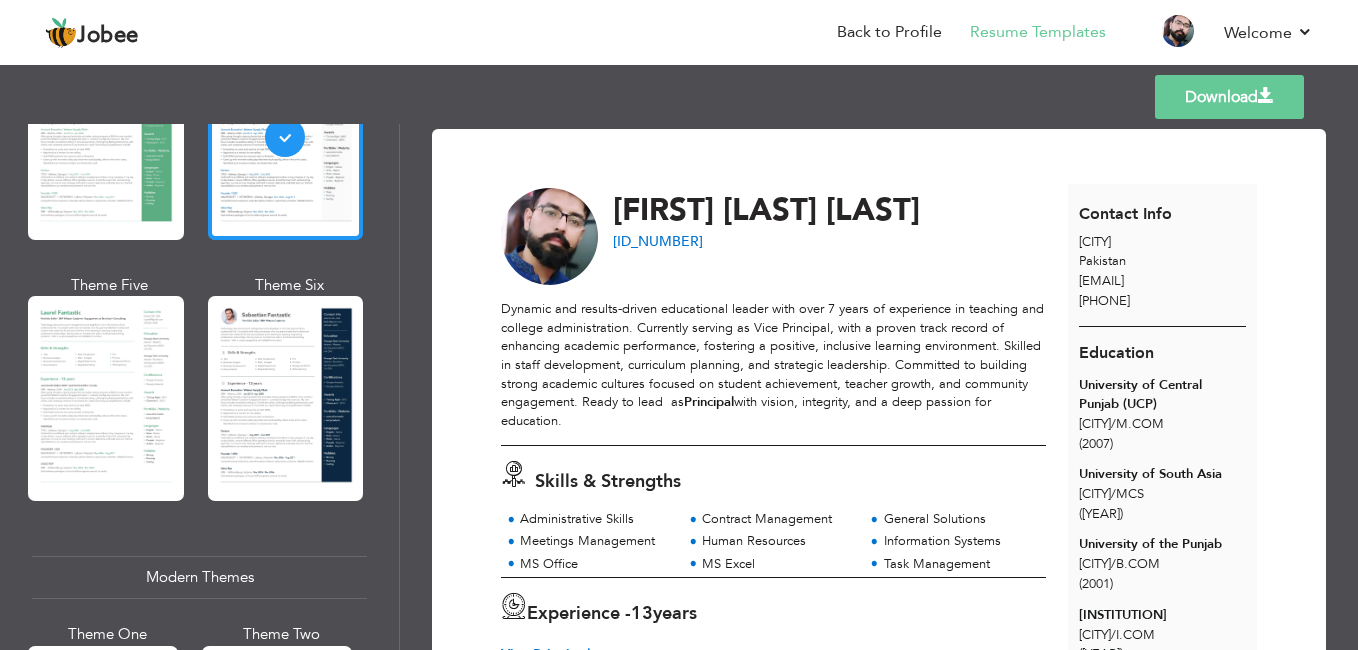 scroll, scrollTop: 500, scrollLeft: 0, axis: vertical 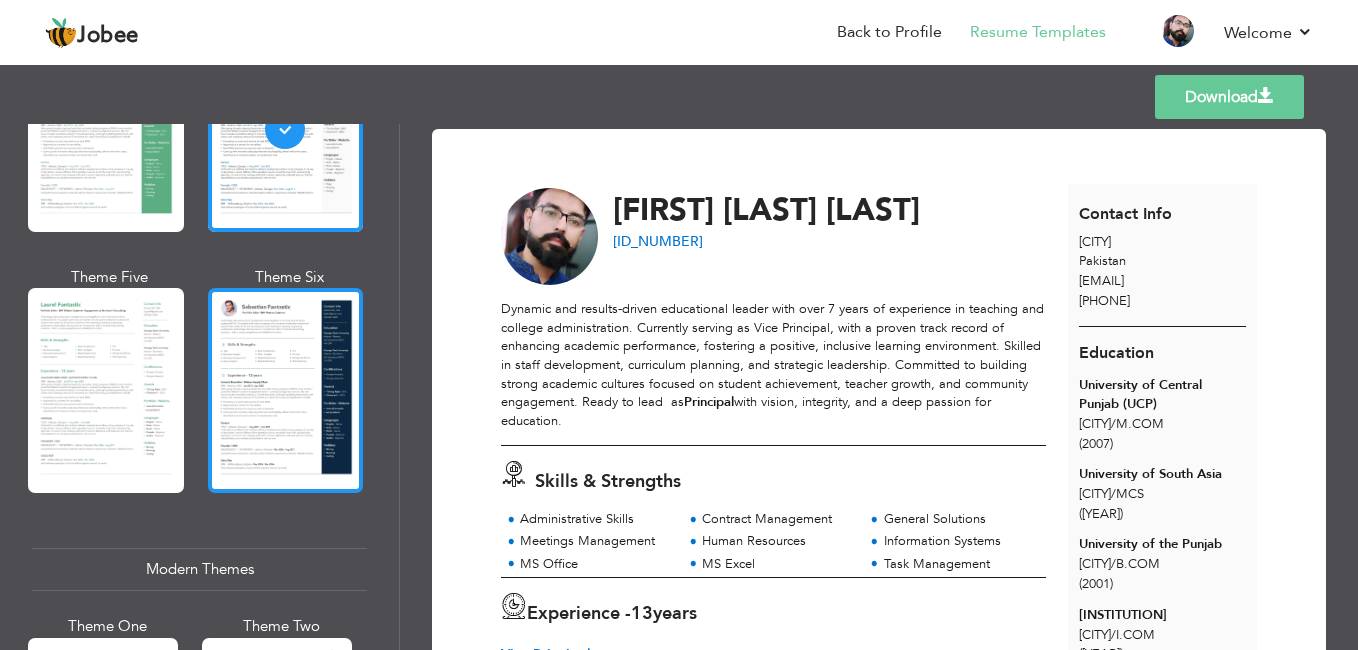 click at bounding box center [286, 390] 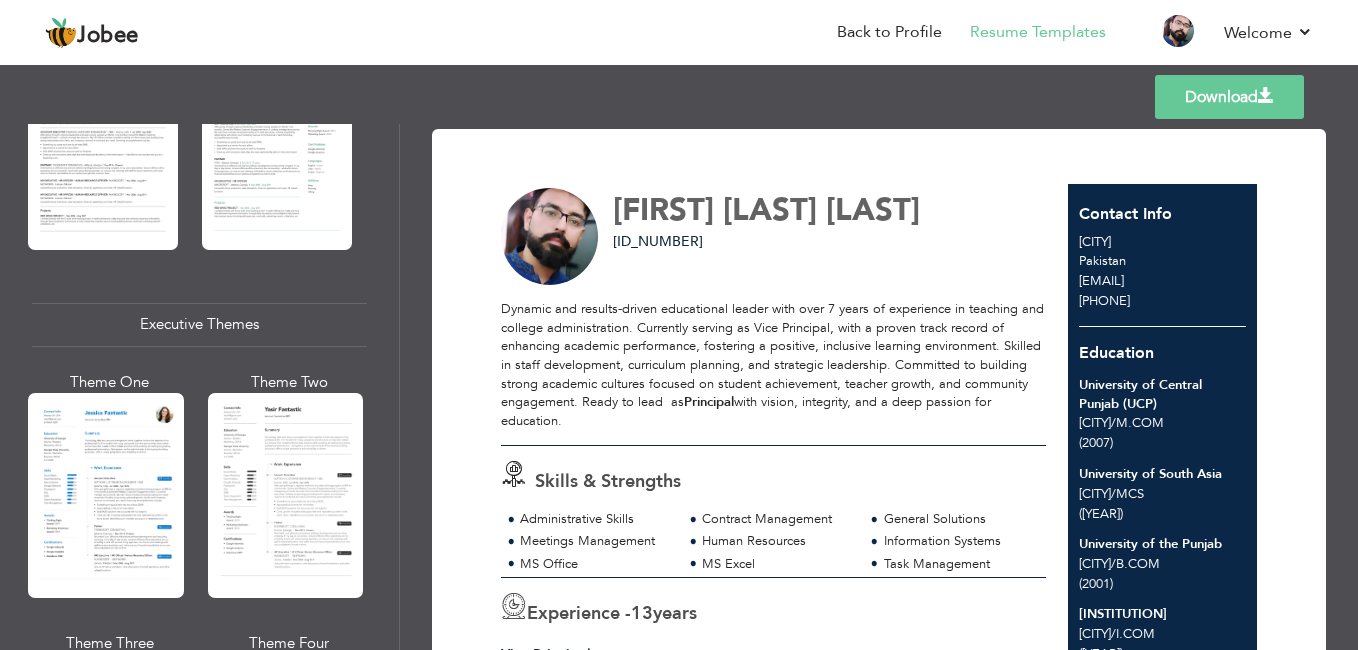 scroll, scrollTop: 1400, scrollLeft: 0, axis: vertical 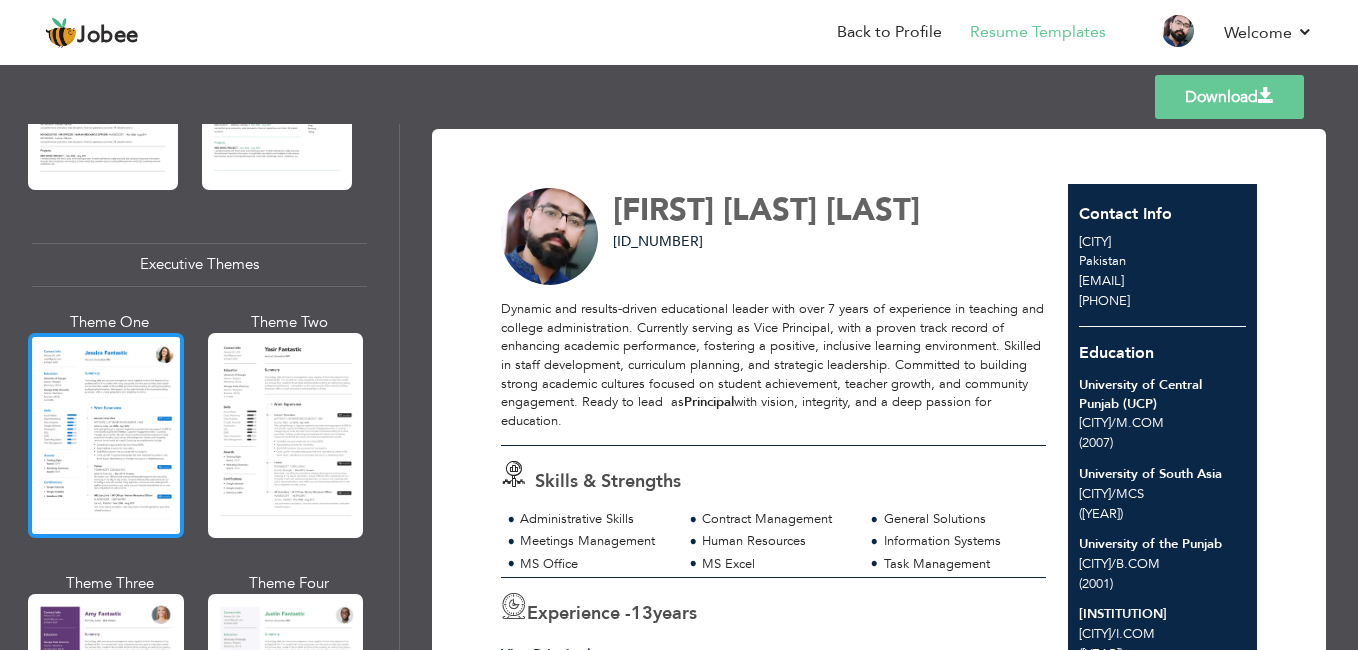 click at bounding box center [106, 435] 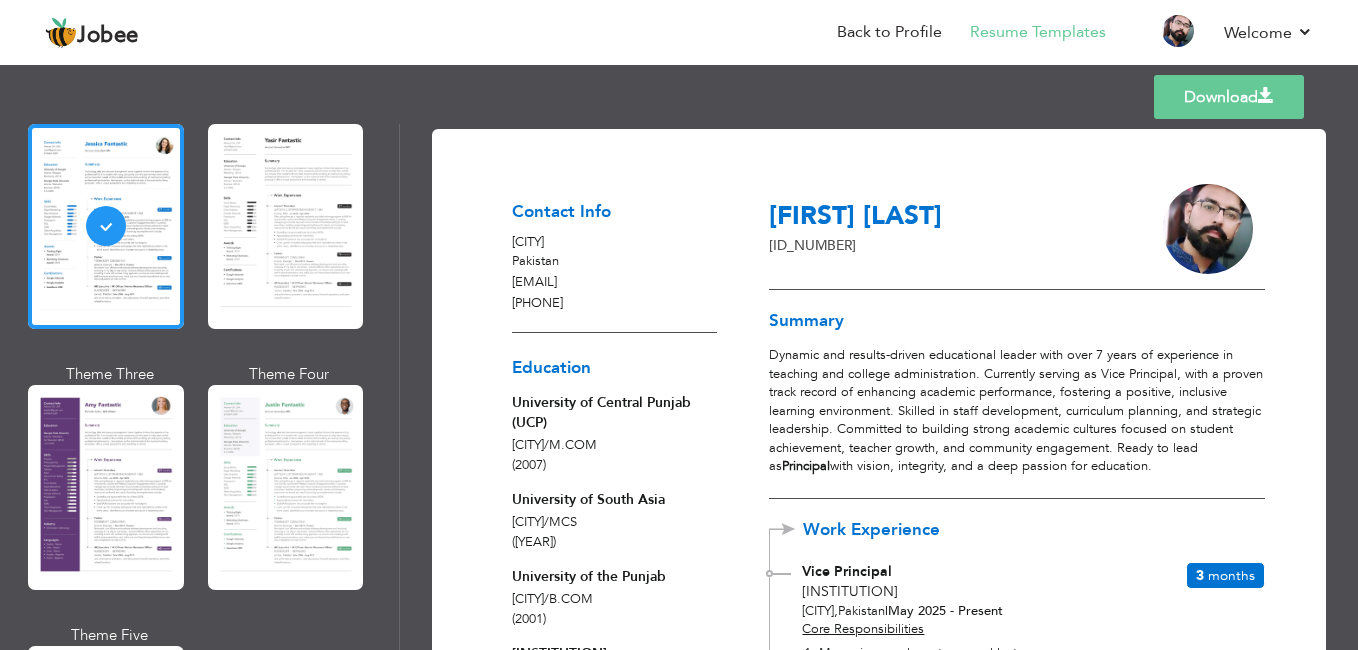 scroll, scrollTop: 1699, scrollLeft: 0, axis: vertical 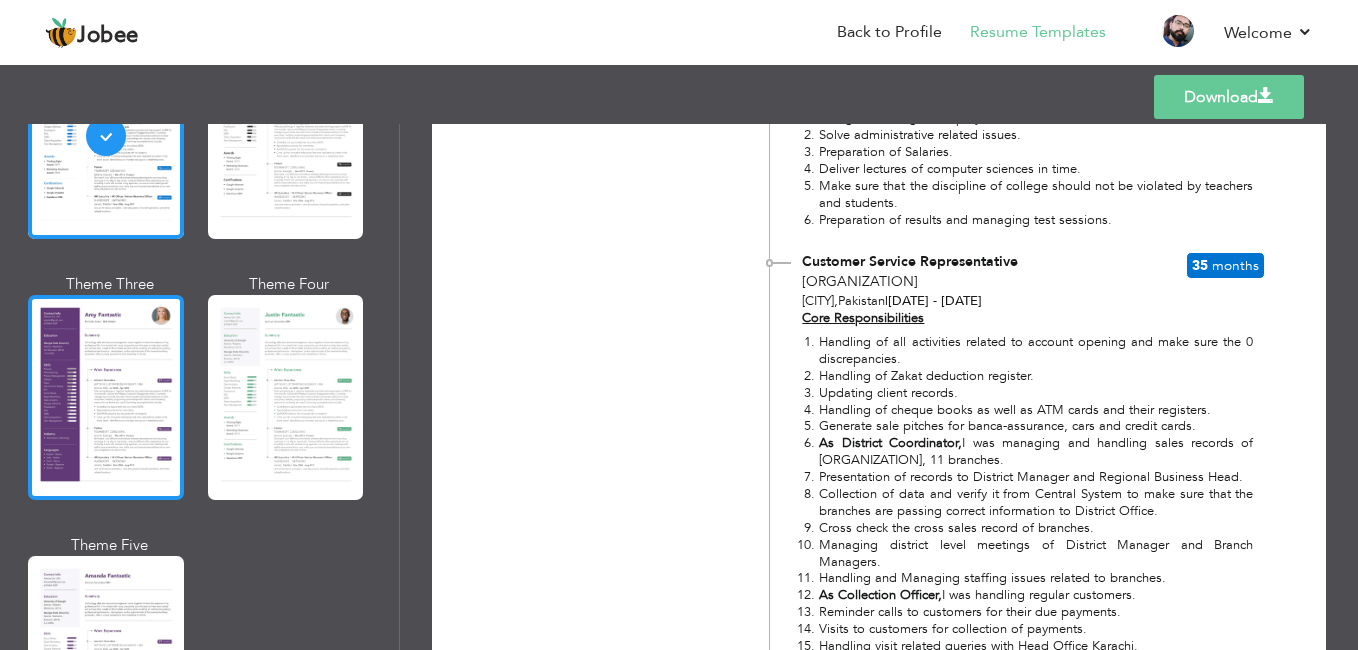 click at bounding box center (106, 397) 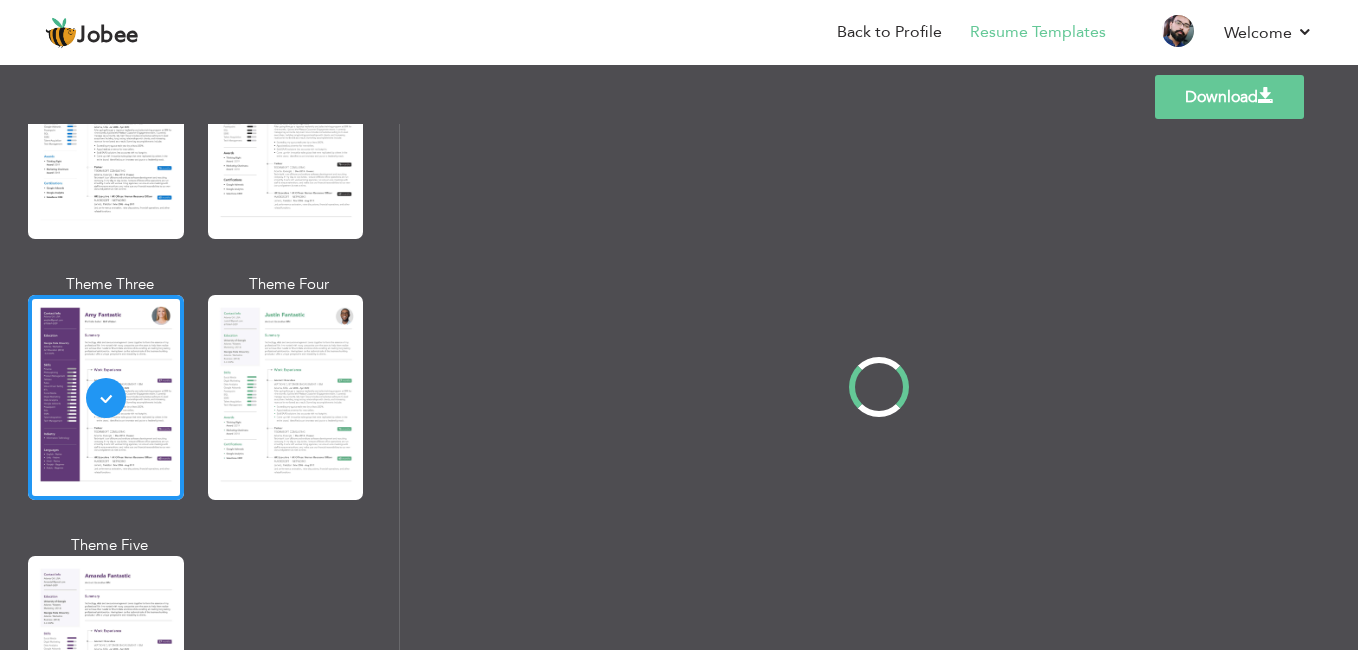 scroll, scrollTop: 0, scrollLeft: 0, axis: both 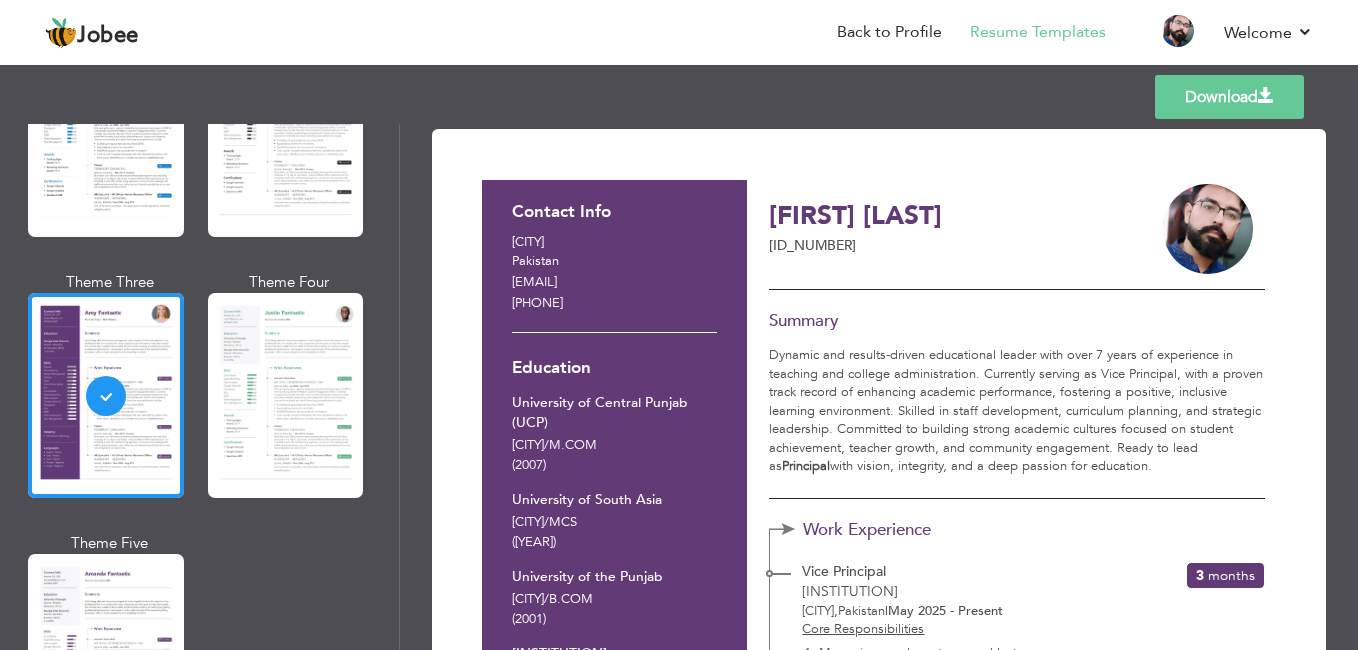 click on "Dynamic and results-driven educational leader with over 7 years of experience in teaching and college administration. Currently serving as Vice Principal, with a proven track record of enhancing academic performance, fostering a positive, inclusive learning environment. Skilled in staff development, curriculum planning, and strategic leadership. Committed to building strong academic cultures focused on student achievement, teacher growth, and community engagement. Ready to lead  as  Principal  with vision, integrity, and a deep passion for education." at bounding box center (1017, 411) 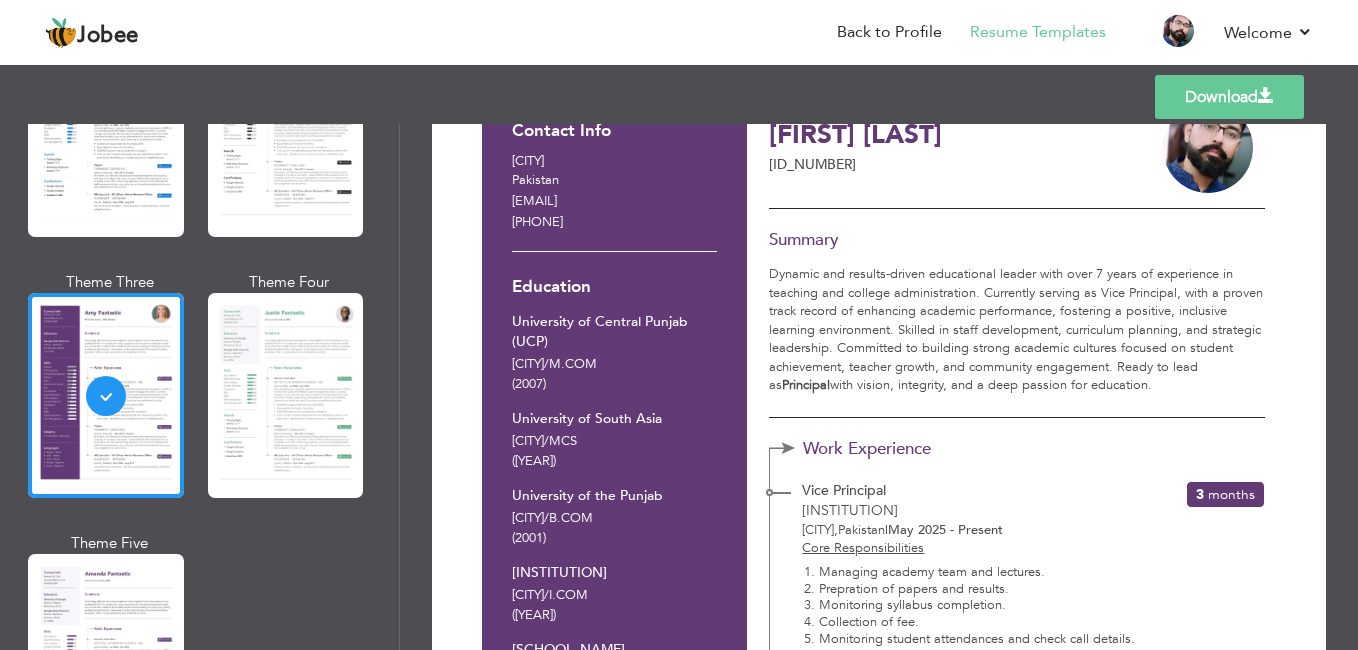 scroll, scrollTop: 0, scrollLeft: 0, axis: both 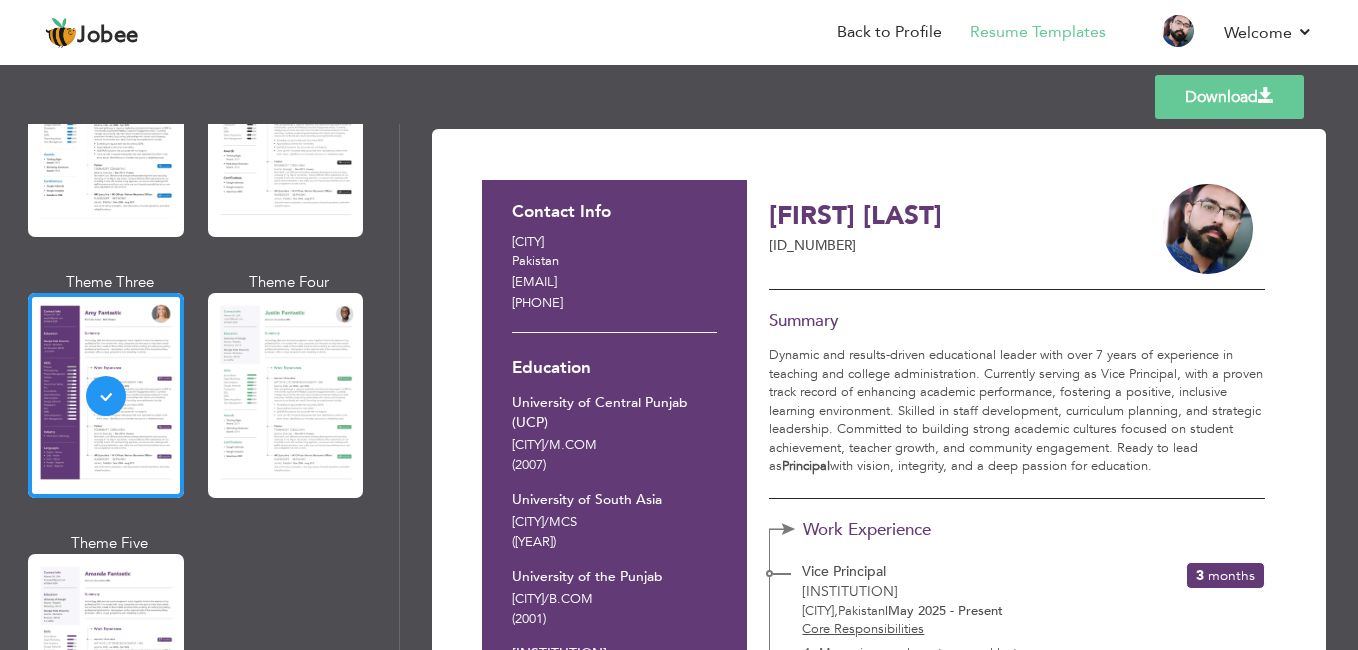 click on "Download" at bounding box center (1229, 97) 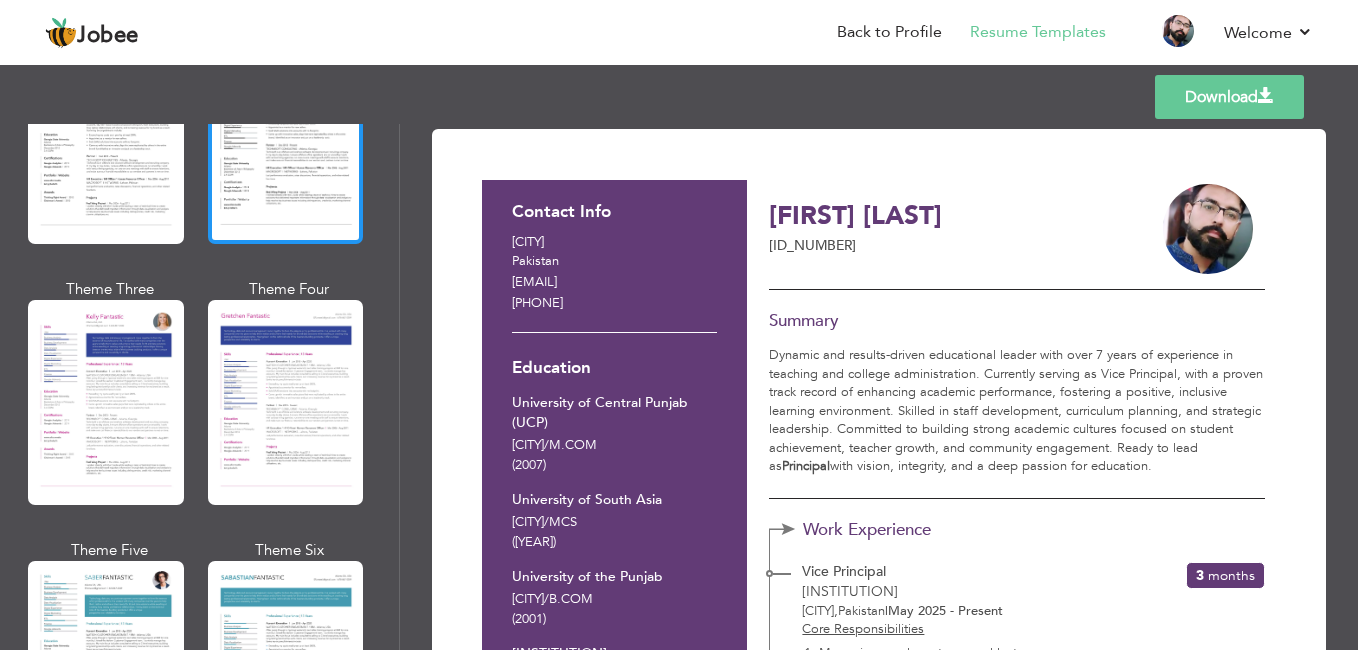scroll, scrollTop: 2601, scrollLeft: 0, axis: vertical 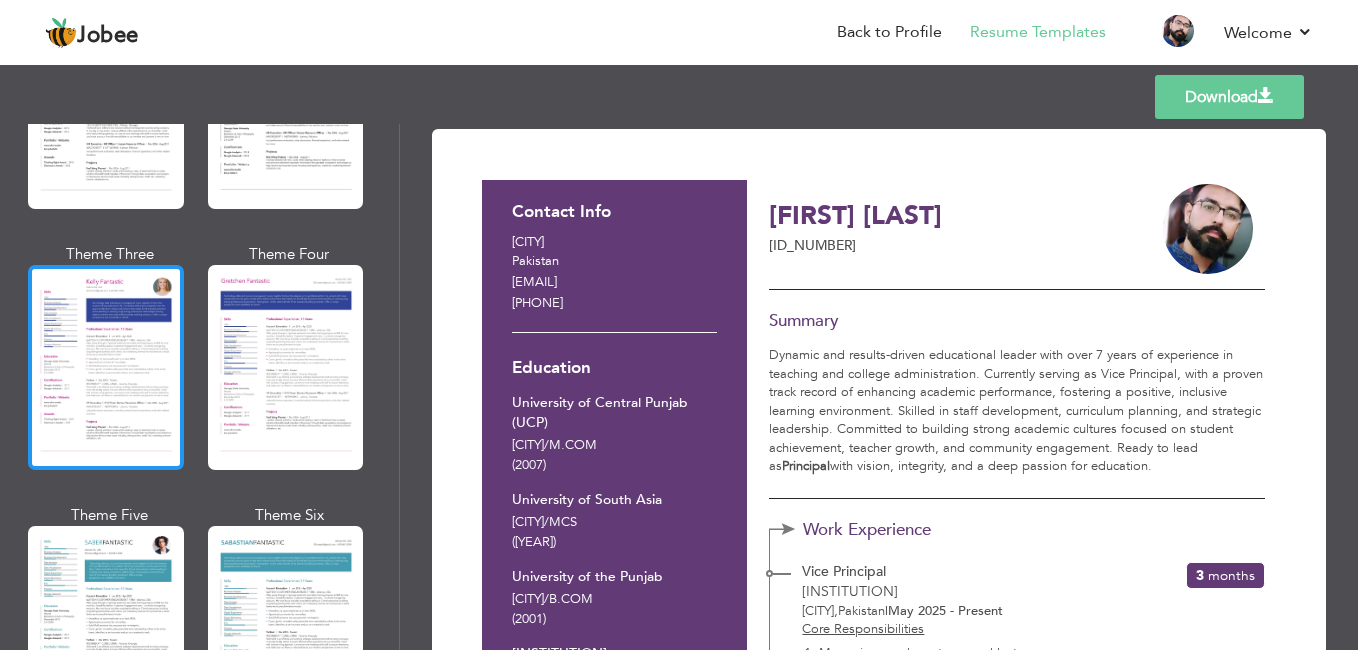 click at bounding box center [106, 367] 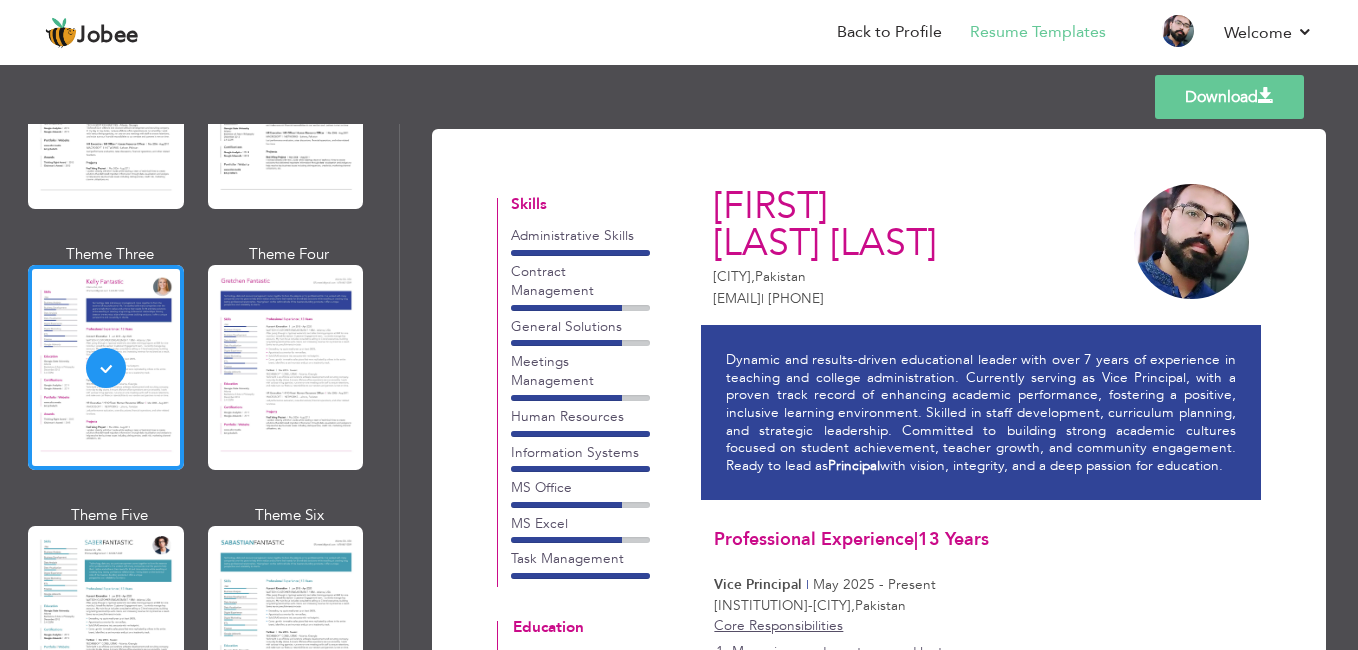 click on "Mirza" at bounding box center [883, 243] 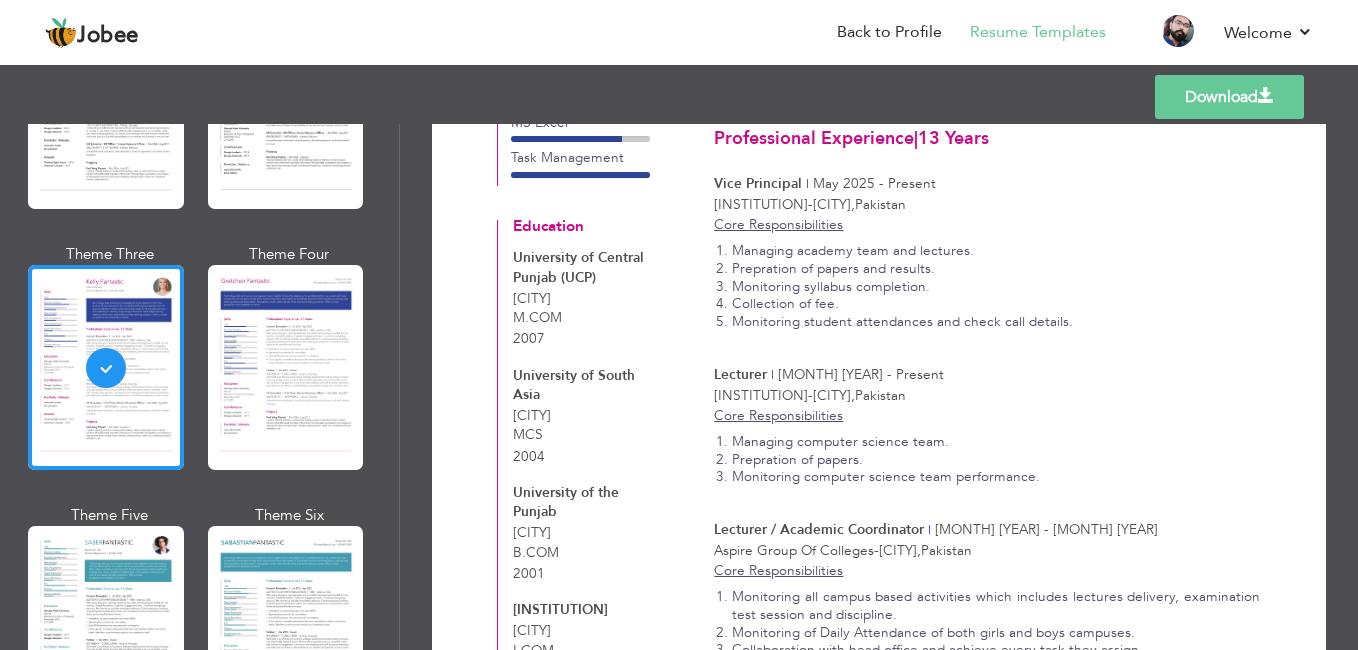 scroll, scrollTop: 500, scrollLeft: 0, axis: vertical 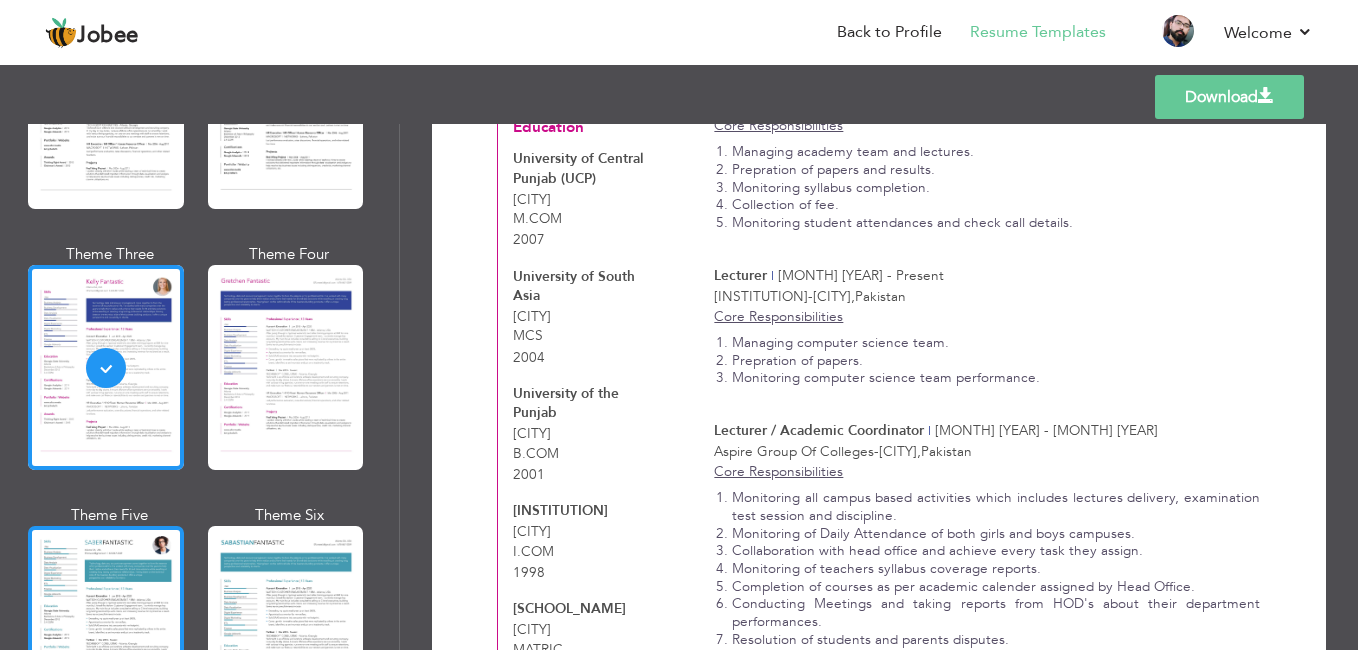 click at bounding box center [106, 628] 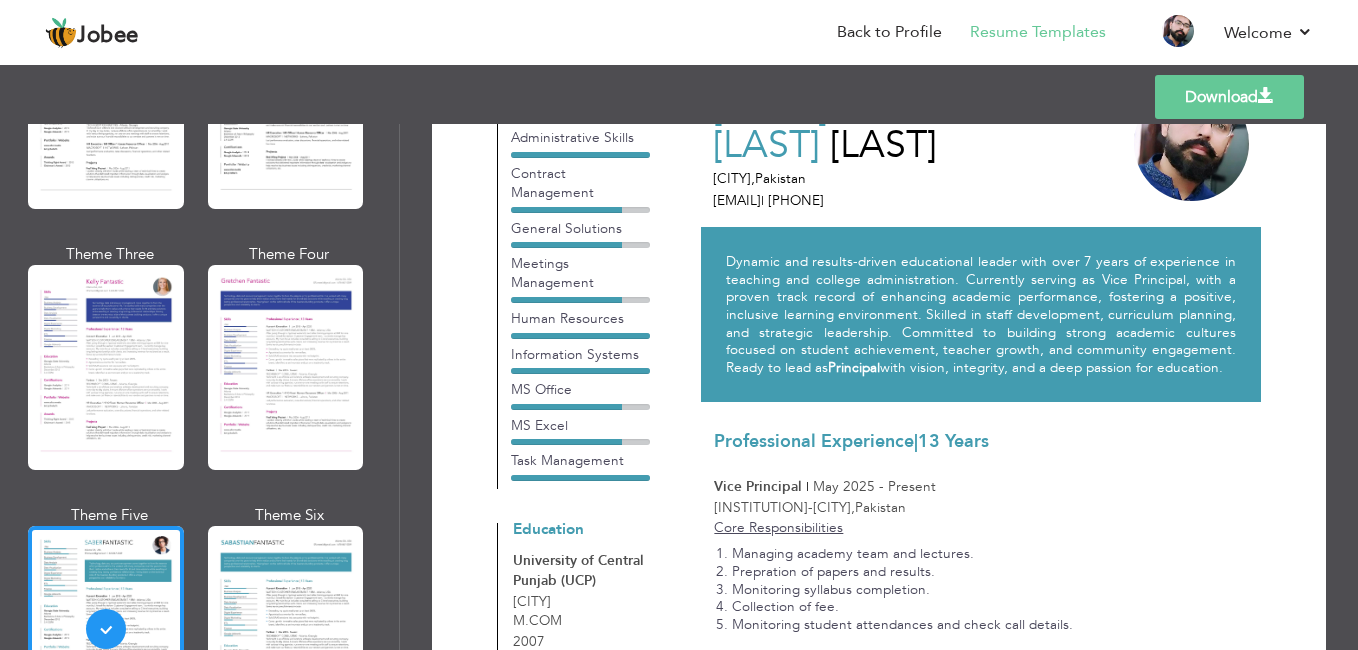 scroll, scrollTop: 0, scrollLeft: 0, axis: both 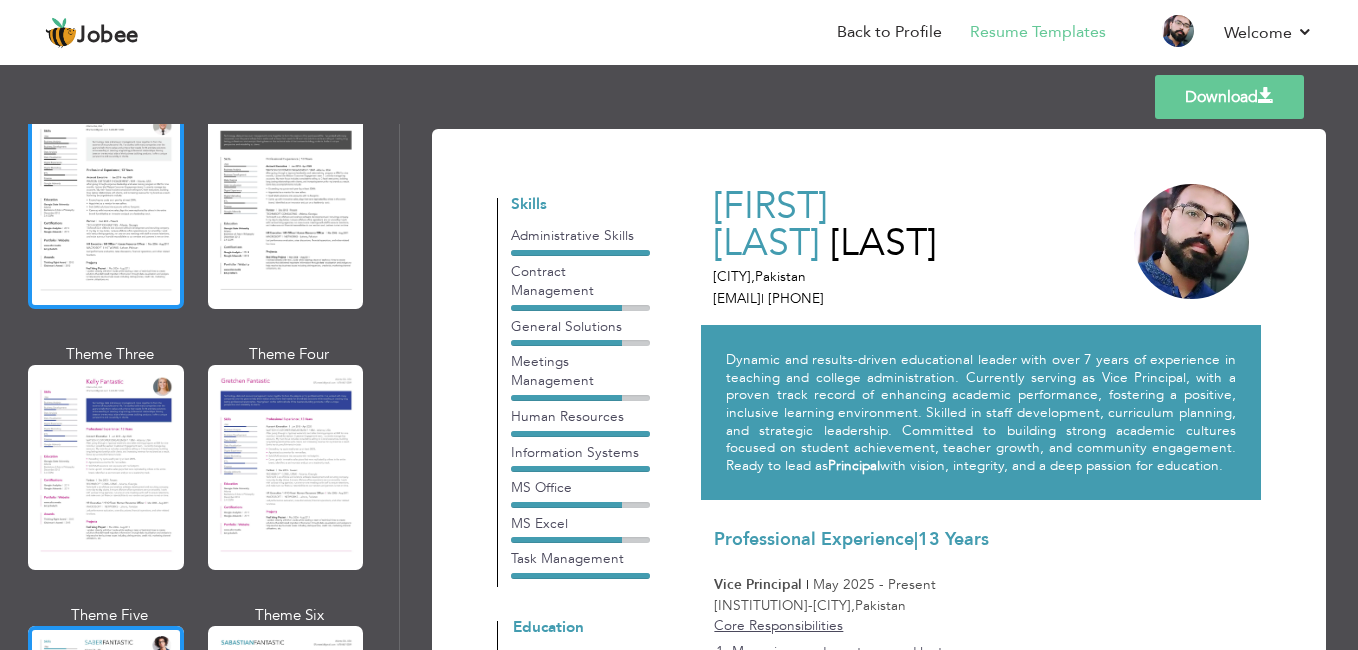 click at bounding box center (106, 206) 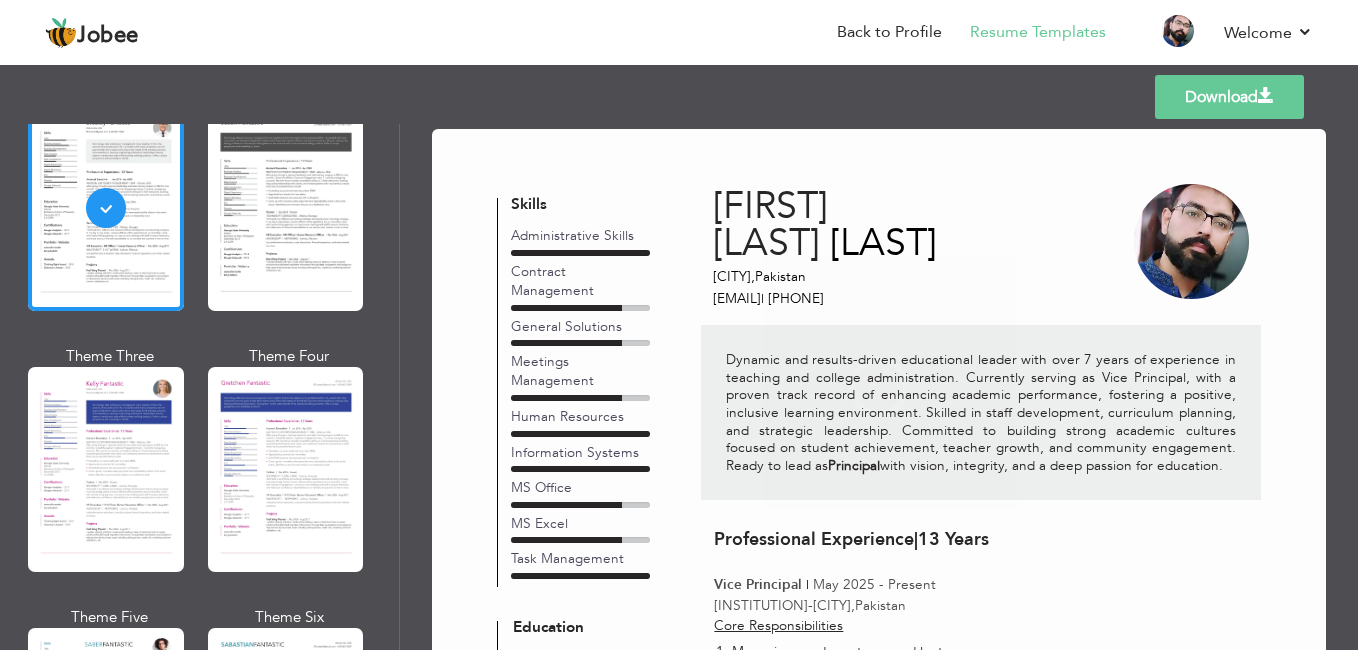scroll, scrollTop: 2501, scrollLeft: 0, axis: vertical 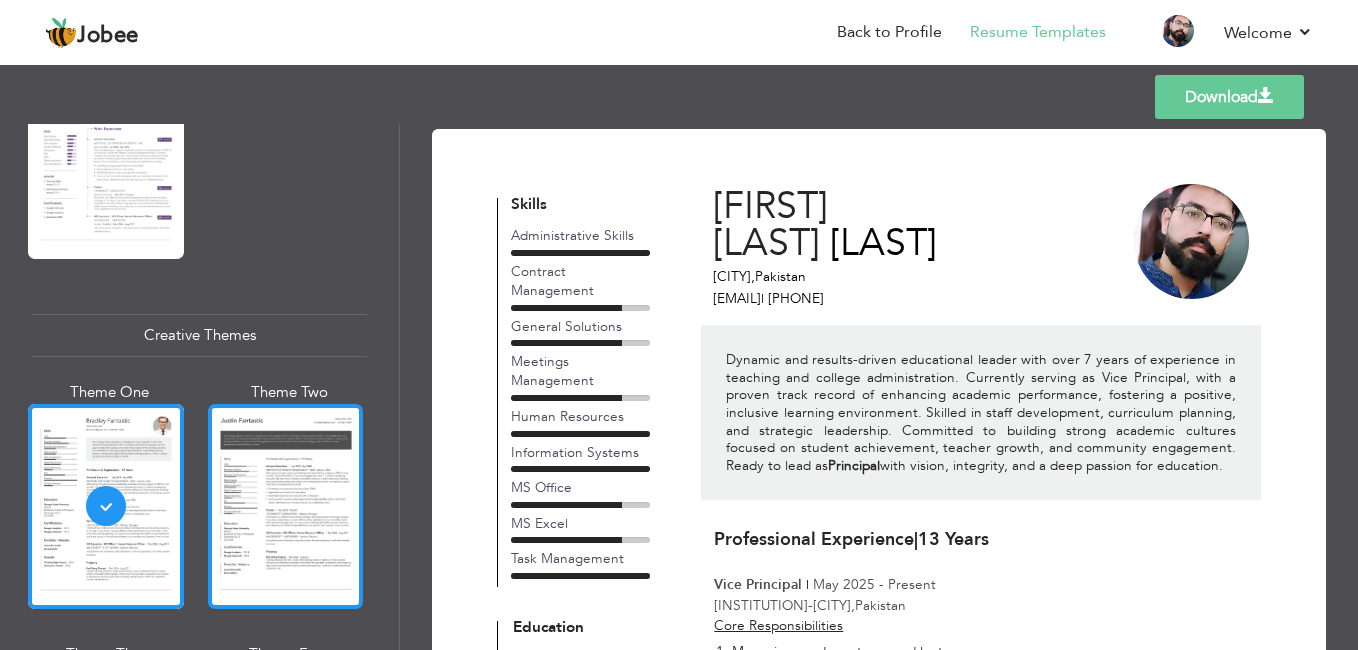 click at bounding box center (286, 506) 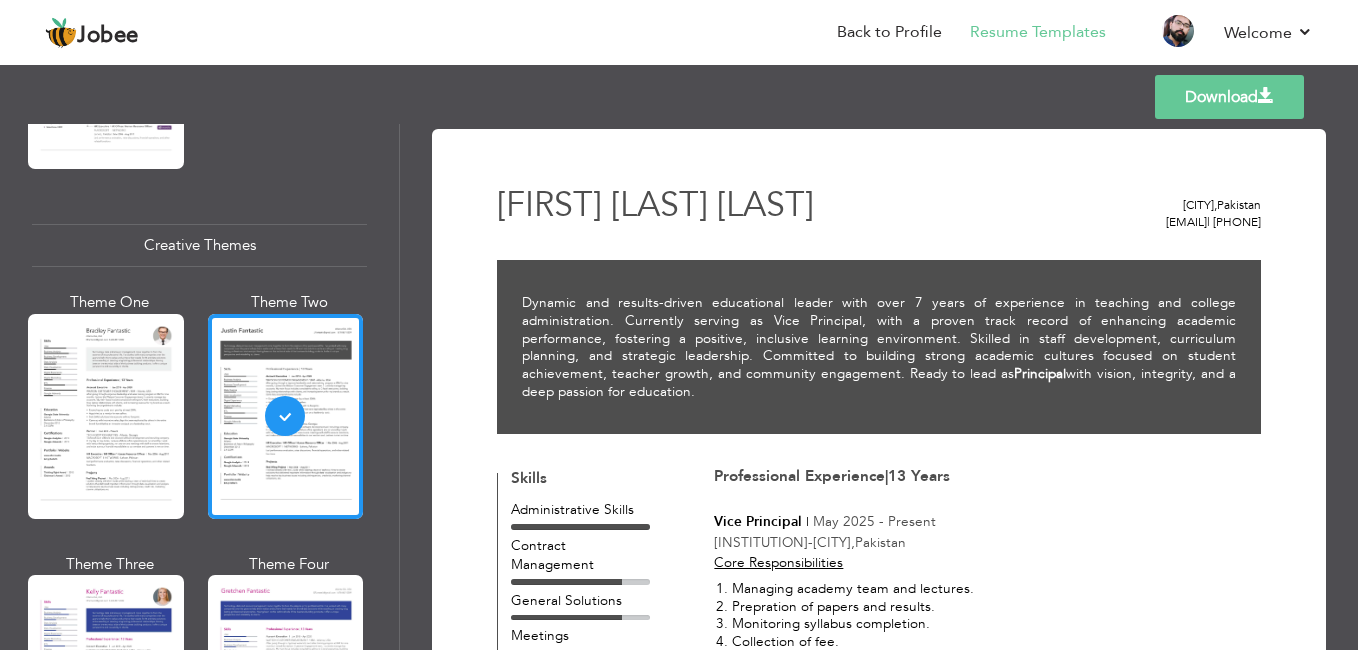 scroll, scrollTop: 2301, scrollLeft: 0, axis: vertical 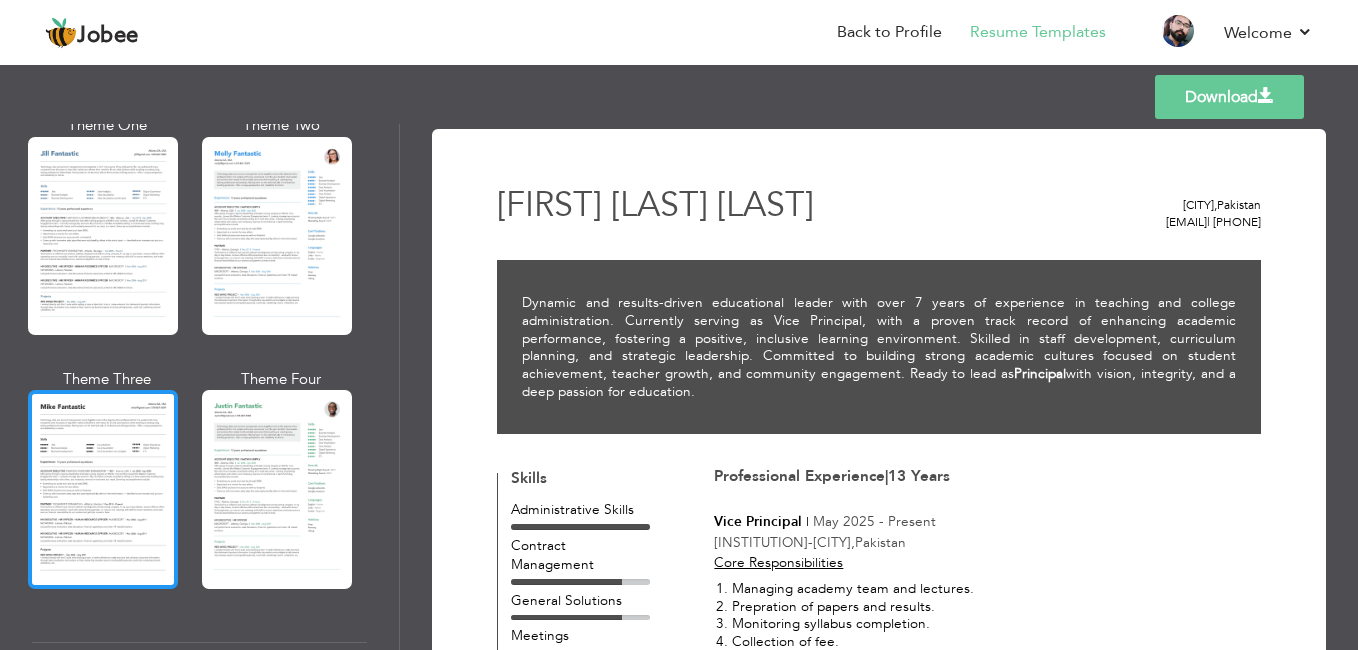 click at bounding box center [103, 489] 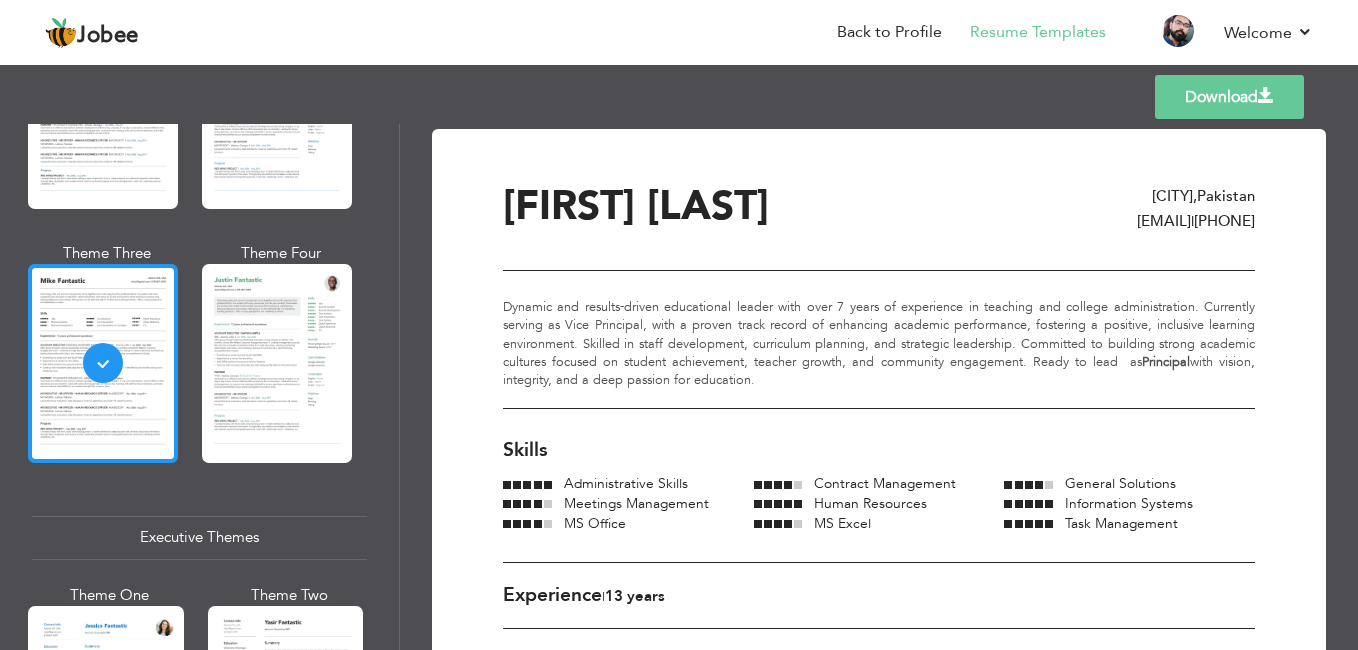 scroll, scrollTop: 1201, scrollLeft: 0, axis: vertical 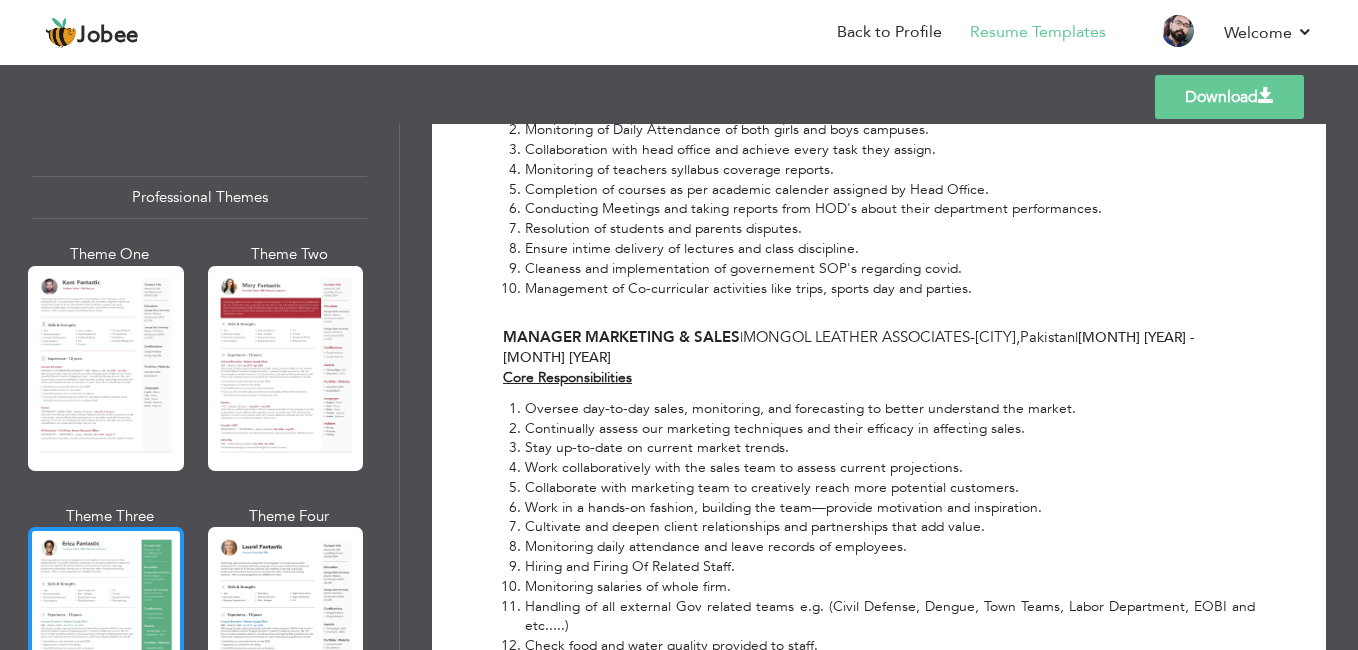 click at bounding box center (106, 629) 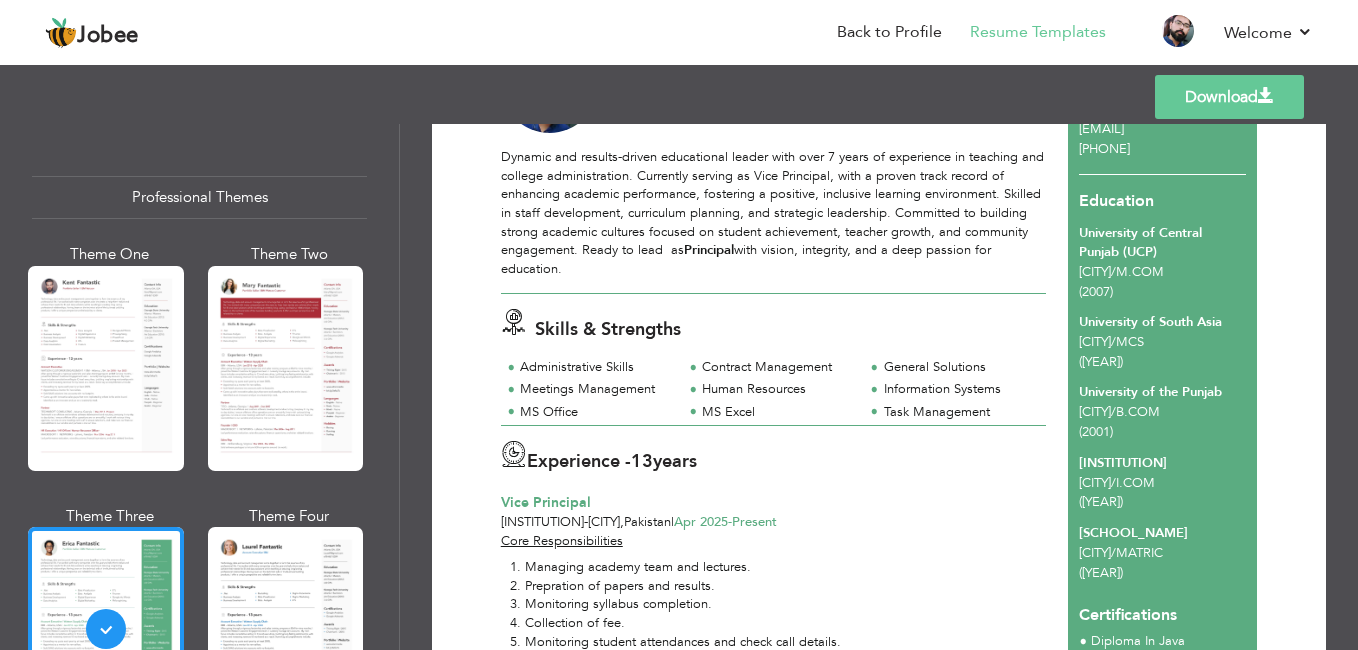 scroll, scrollTop: 0, scrollLeft: 0, axis: both 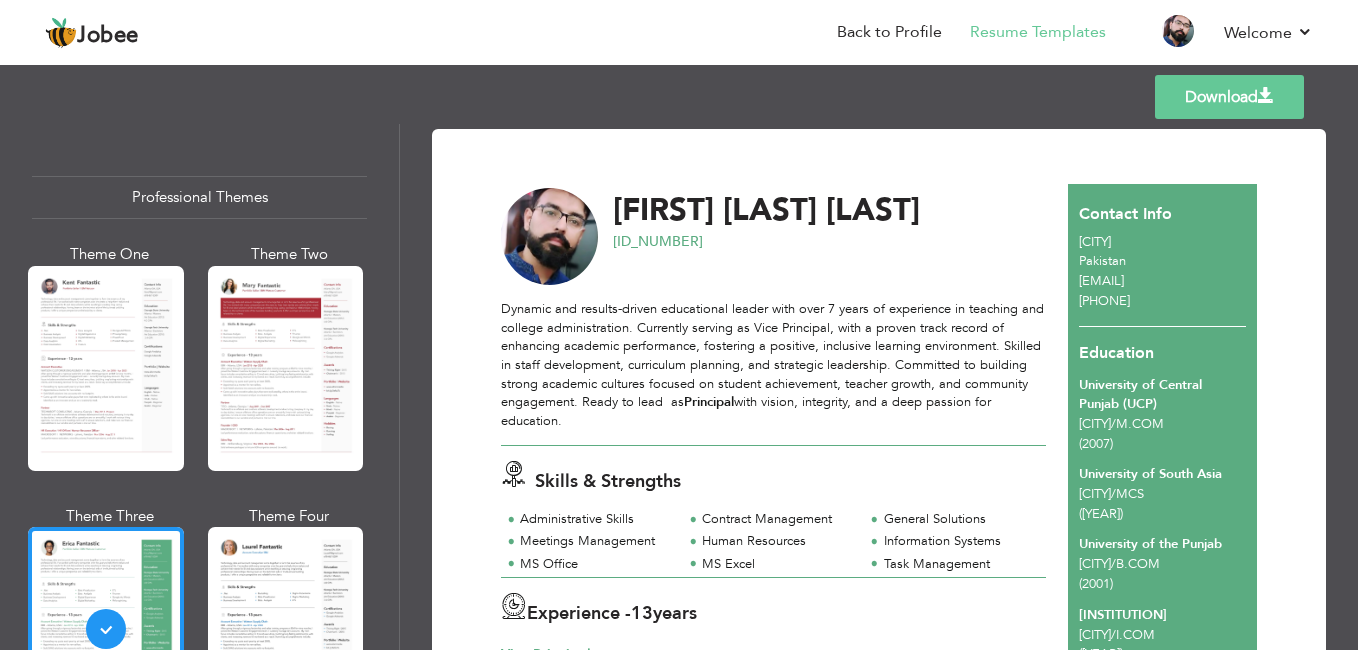 click on "Download" at bounding box center [1229, 97] 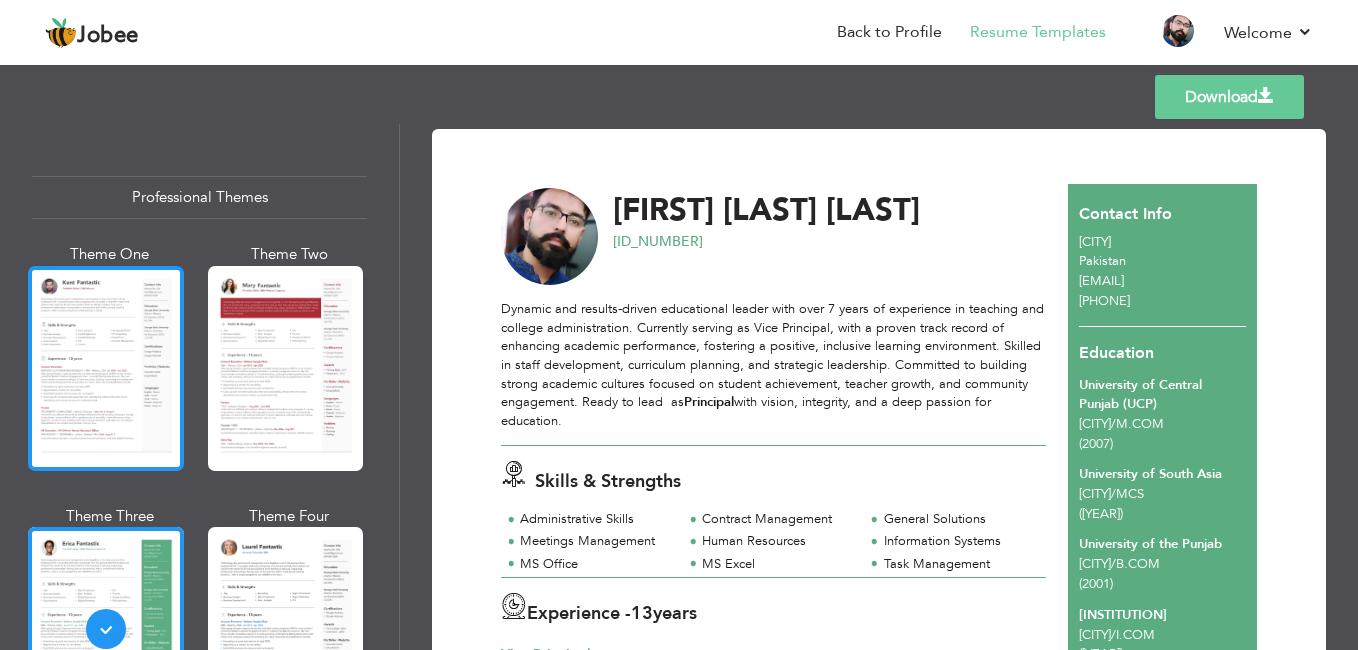 click at bounding box center (106, 368) 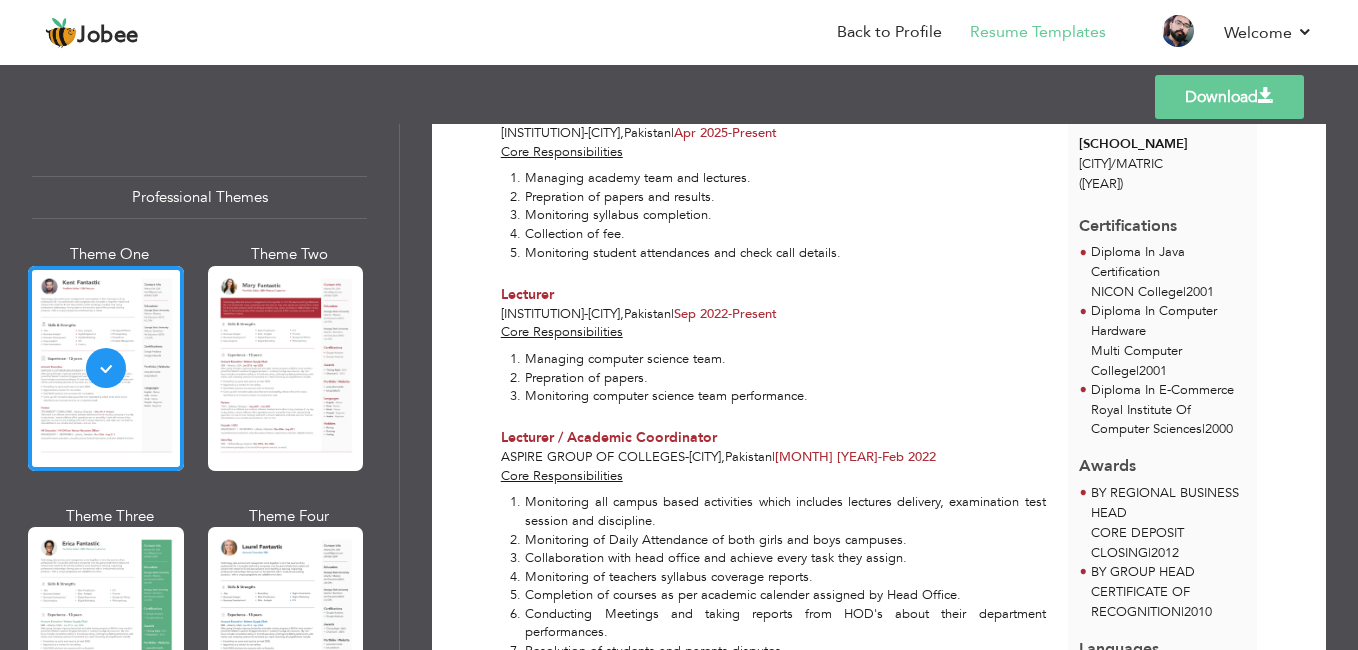 scroll, scrollTop: 600, scrollLeft: 0, axis: vertical 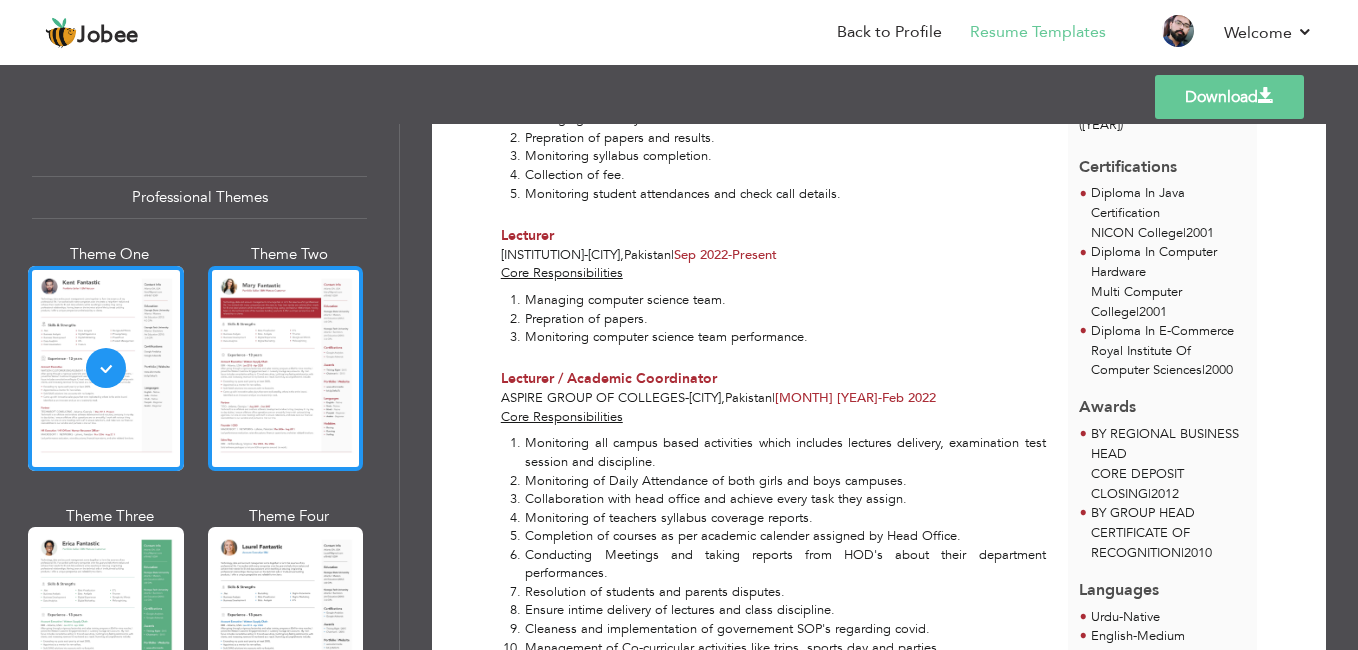 click at bounding box center (286, 368) 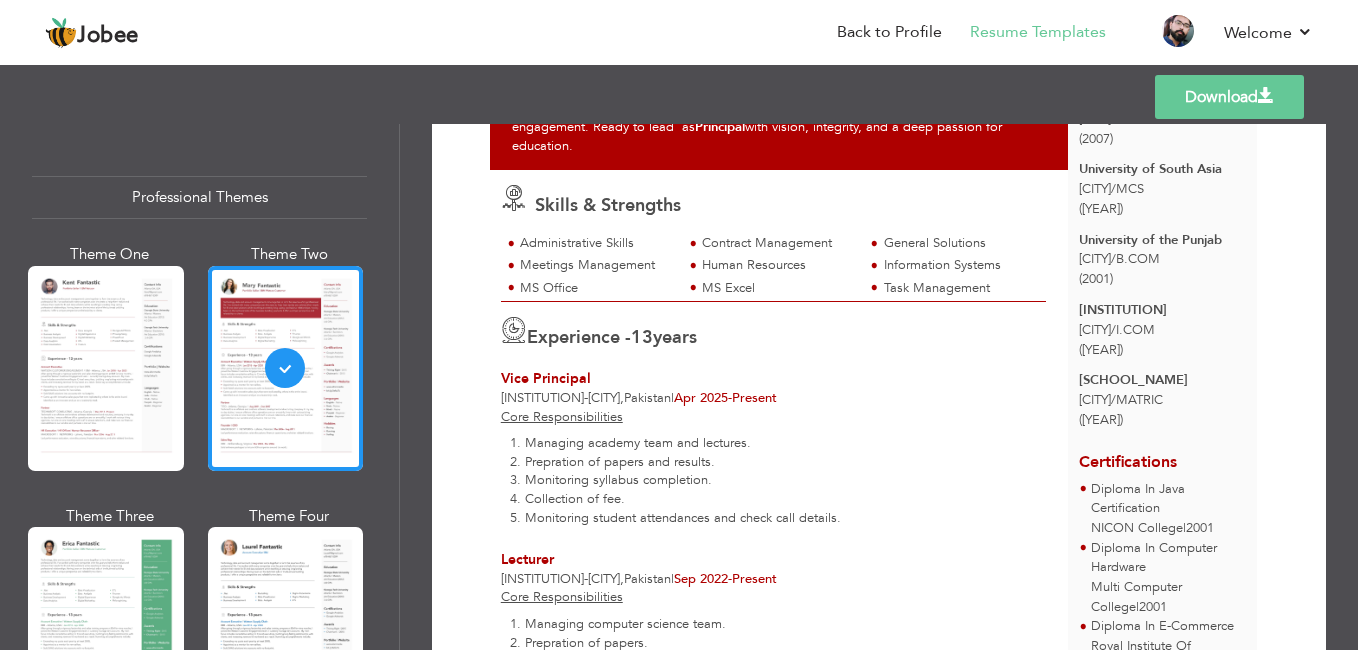 scroll, scrollTop: 400, scrollLeft: 0, axis: vertical 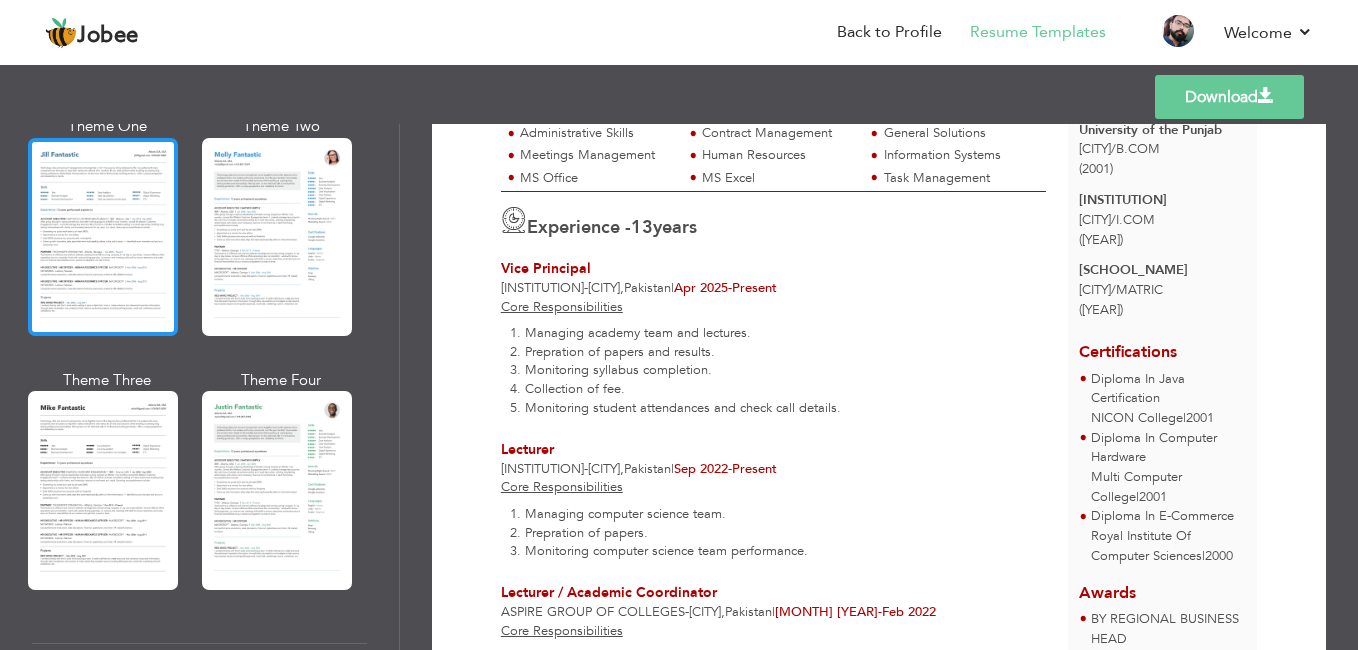 click at bounding box center (103, 237) 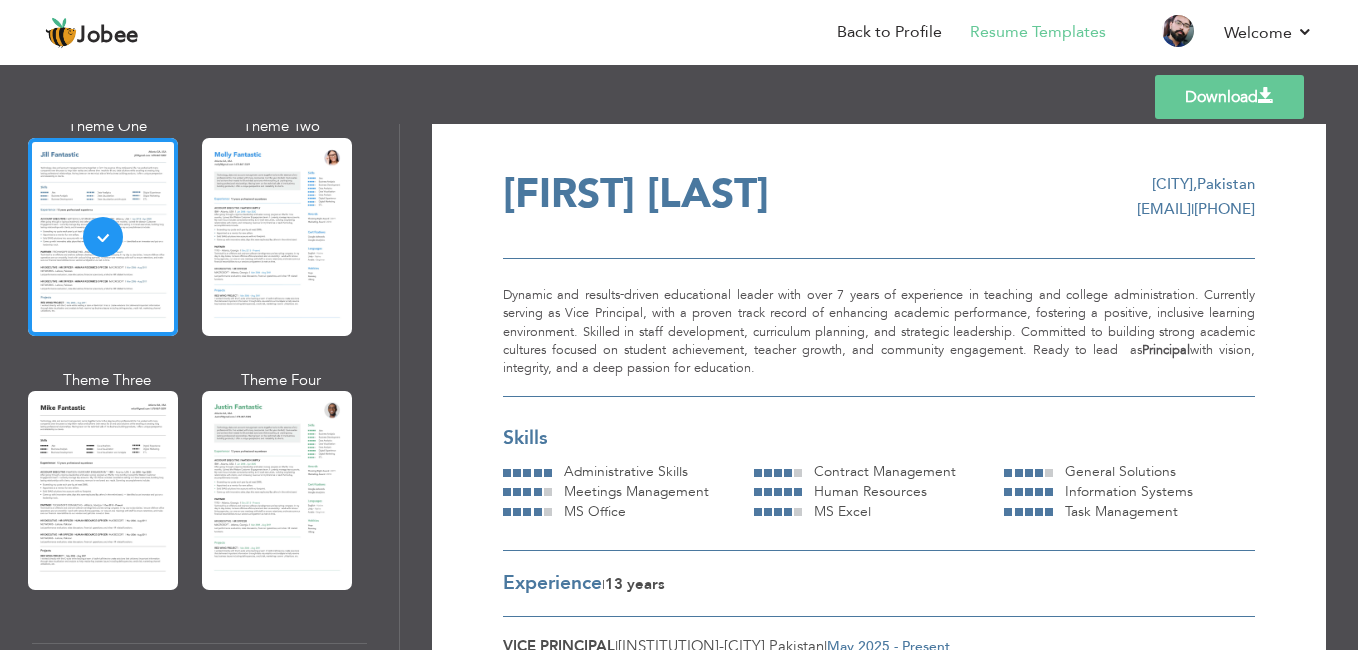 scroll, scrollTop: 0, scrollLeft: 0, axis: both 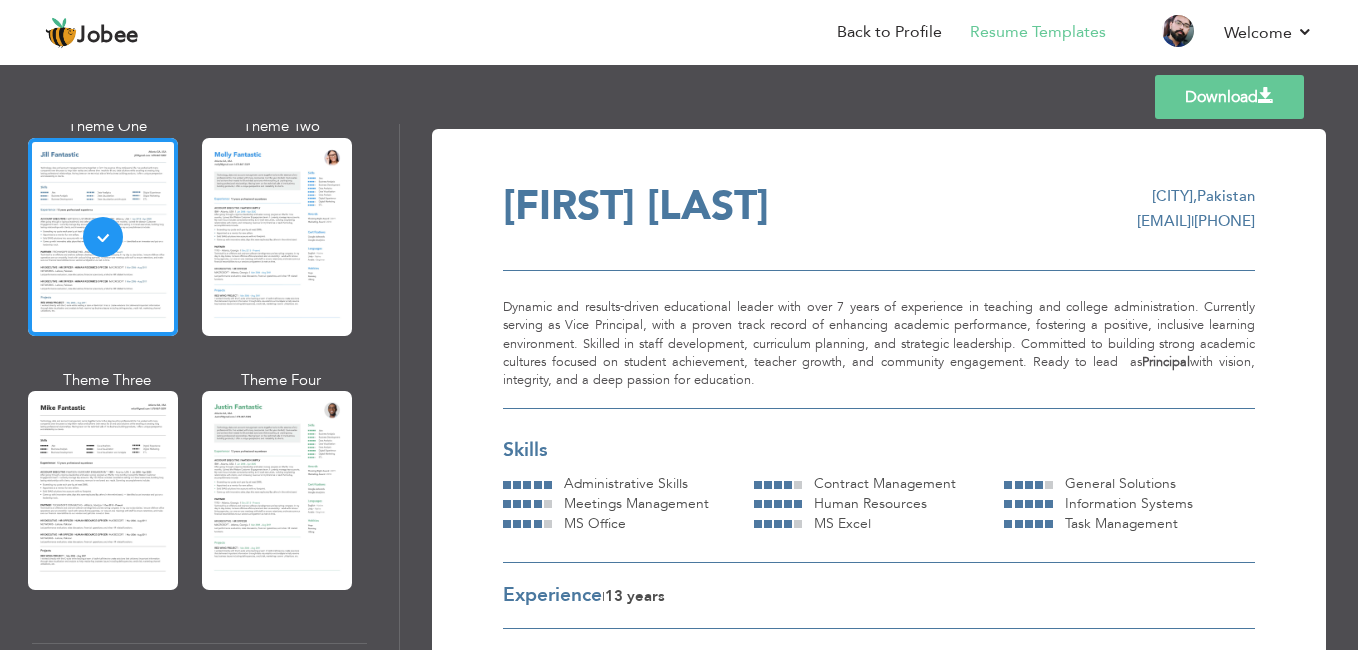 click at bounding box center [1266, 96] 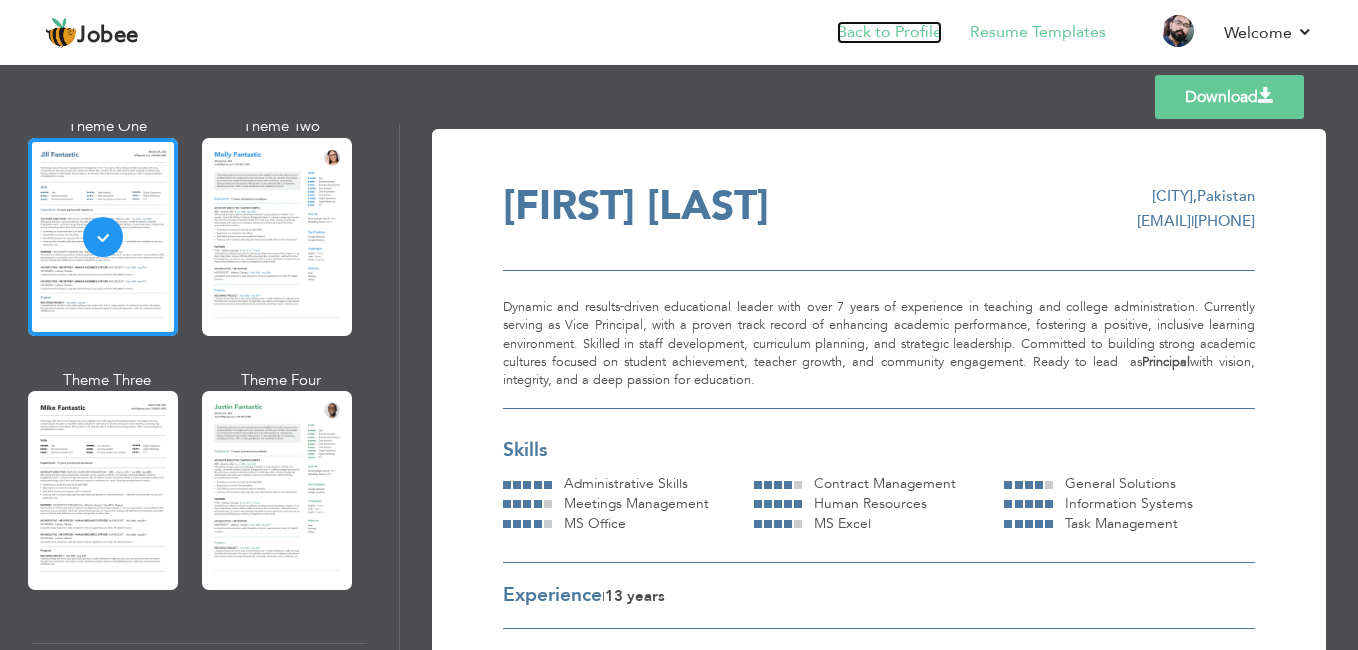 click on "Back to Profile" at bounding box center (889, 32) 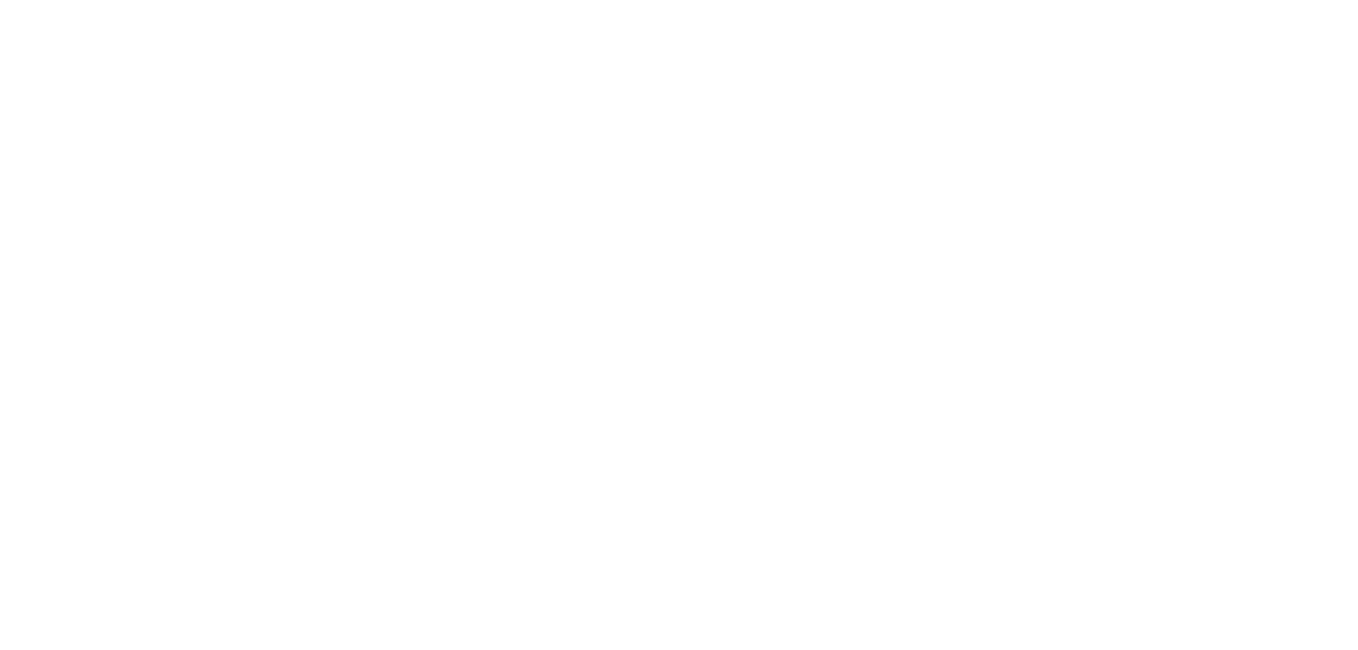 scroll, scrollTop: 0, scrollLeft: 0, axis: both 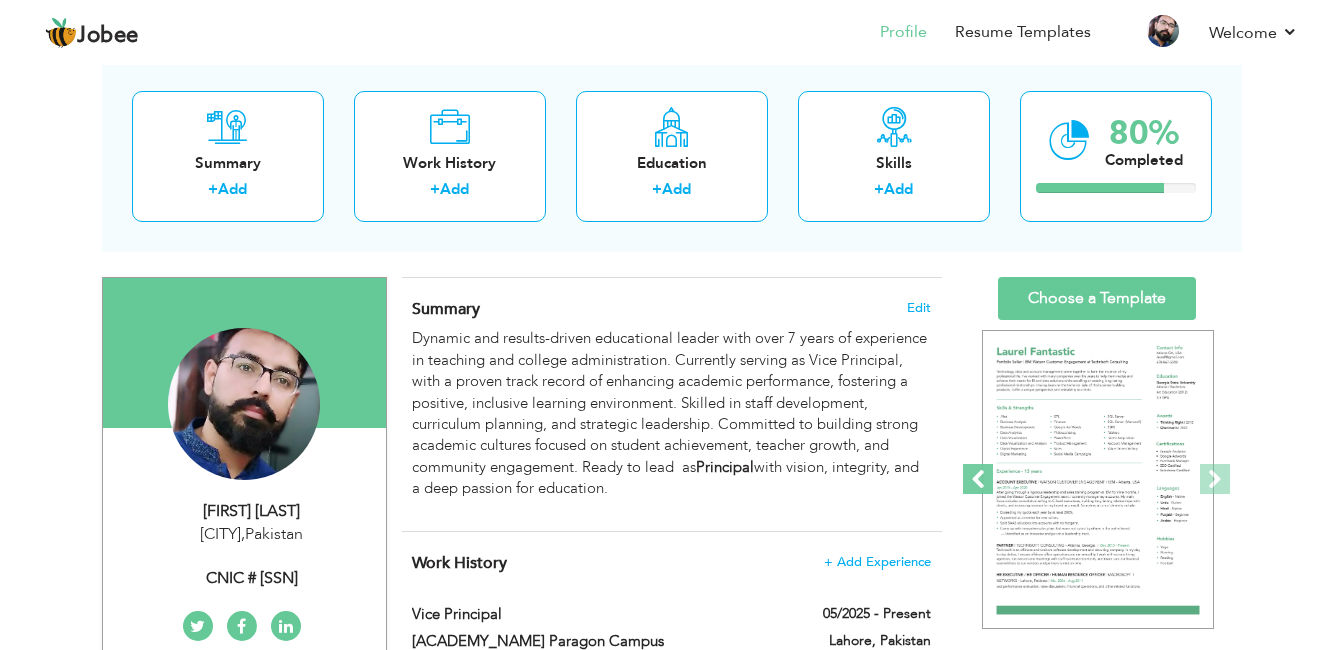 click at bounding box center (978, 479) 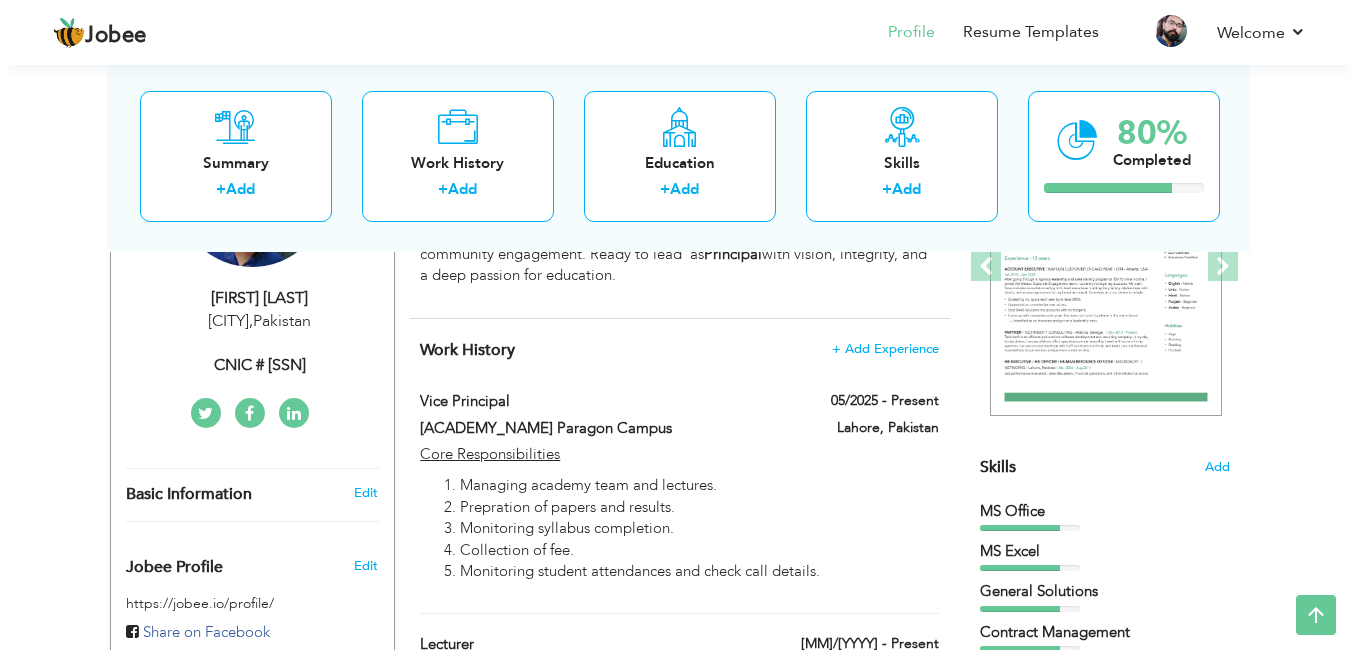 scroll, scrollTop: 300, scrollLeft: 0, axis: vertical 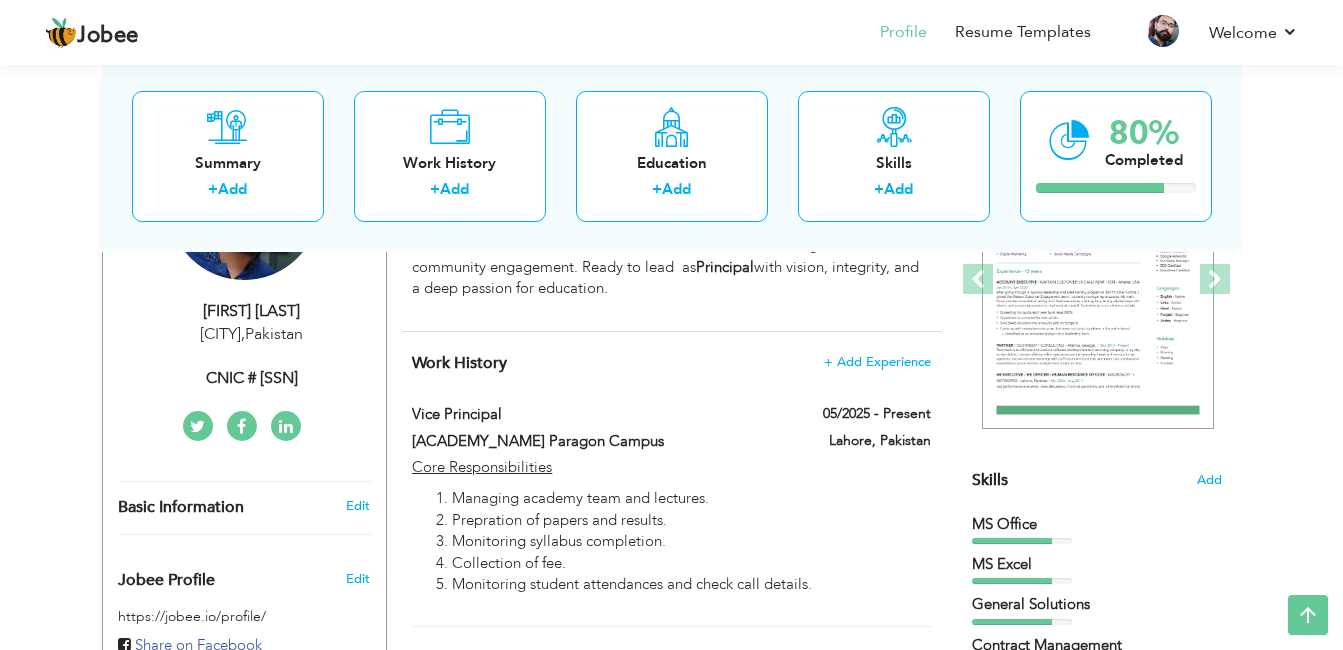 click on "[ID_NUMBER]" at bounding box center (252, 378) 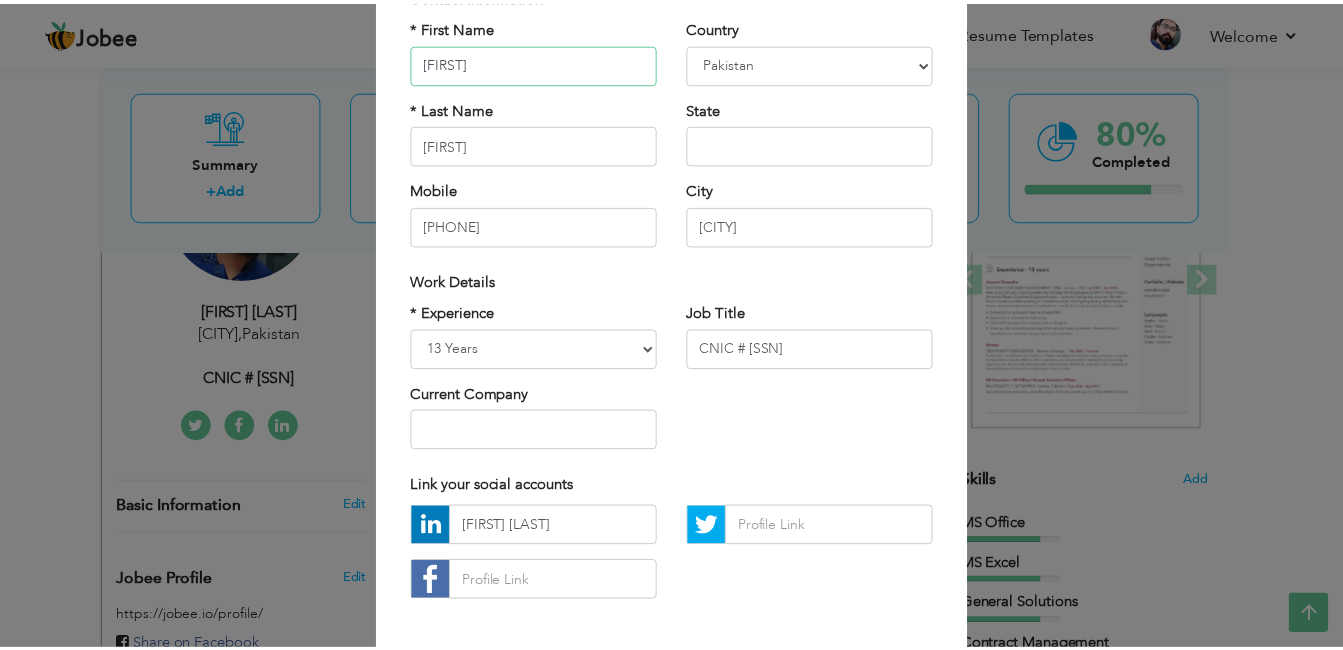 scroll, scrollTop: 153, scrollLeft: 0, axis: vertical 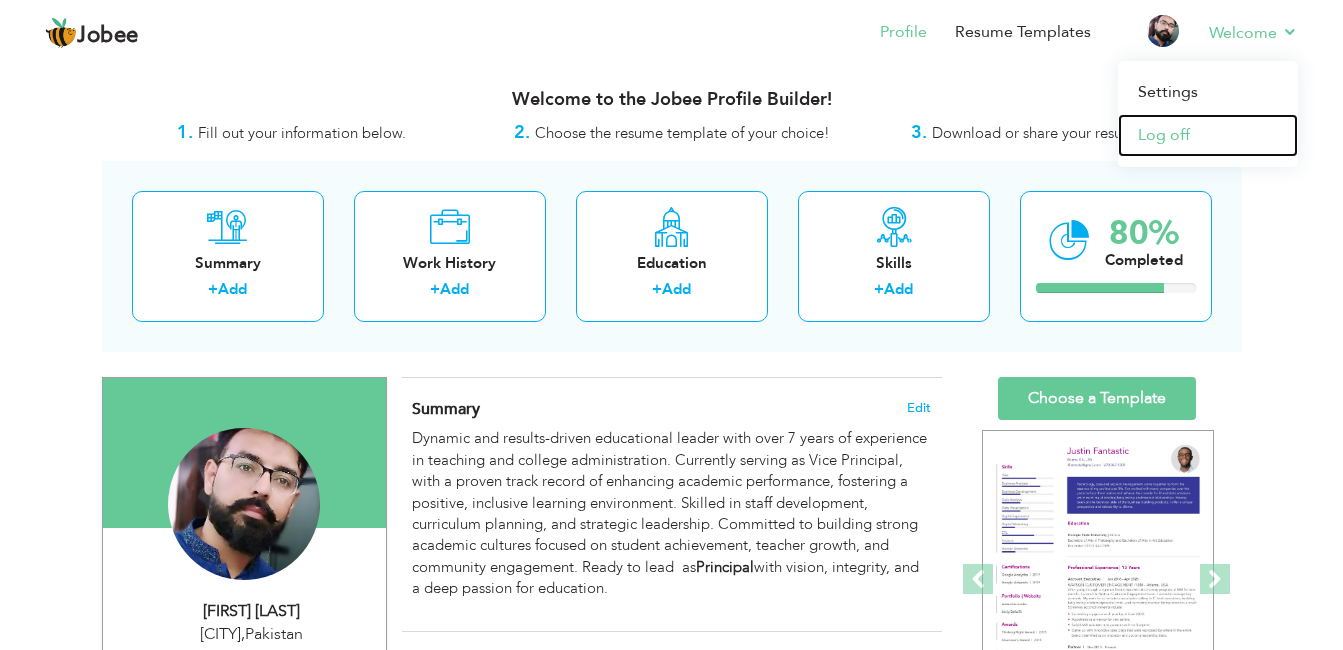 click on "Log off" at bounding box center (1208, 135) 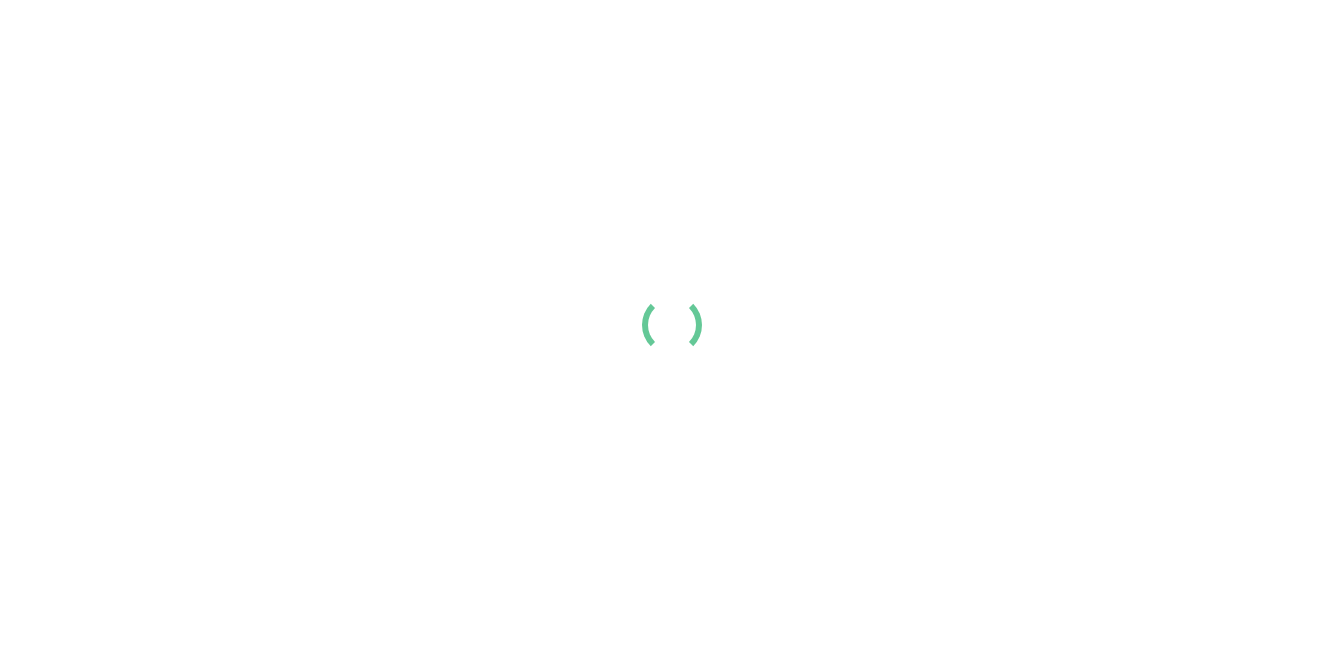 scroll, scrollTop: 0, scrollLeft: 0, axis: both 